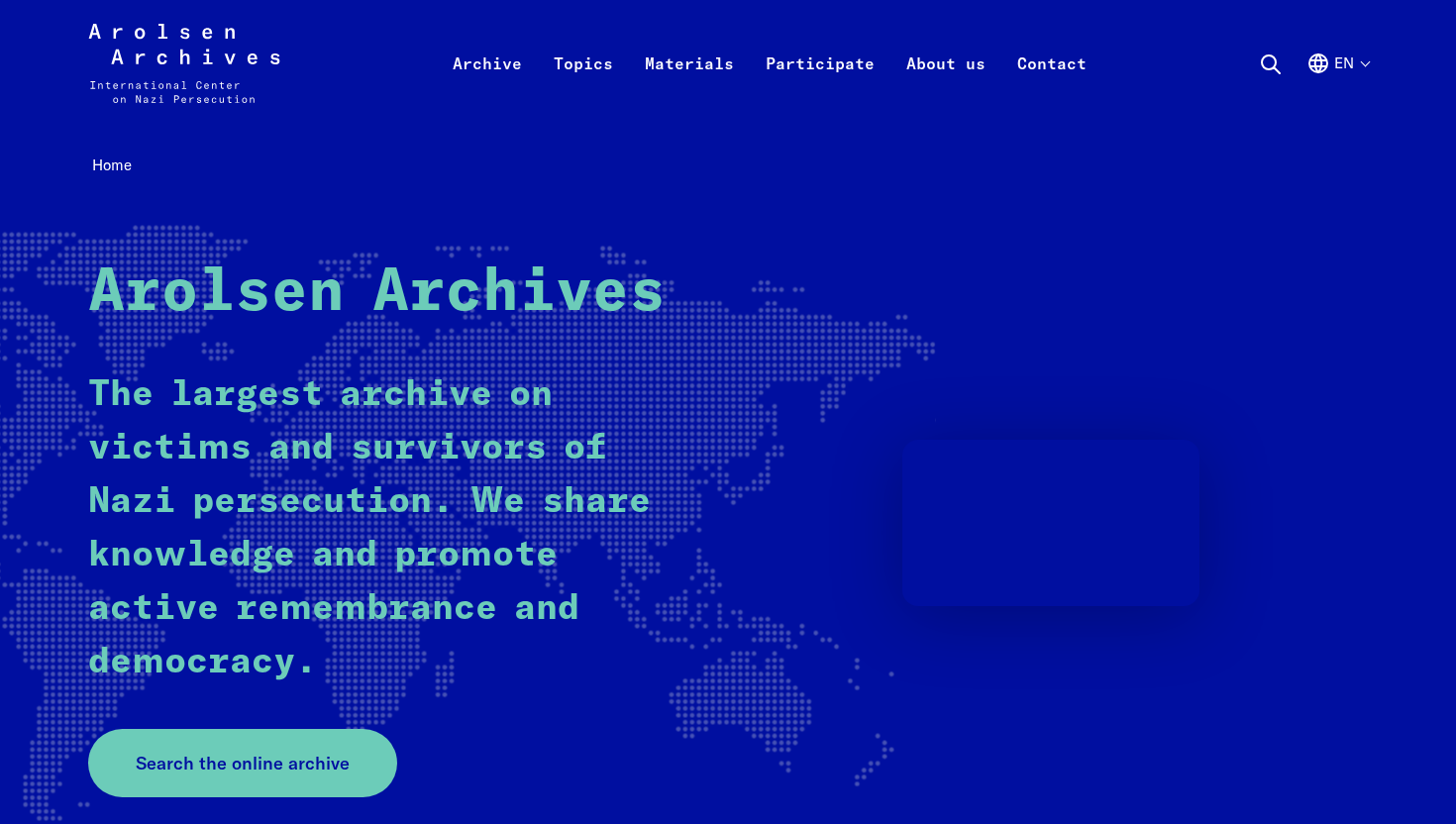 scroll, scrollTop: 0, scrollLeft: 0, axis: both 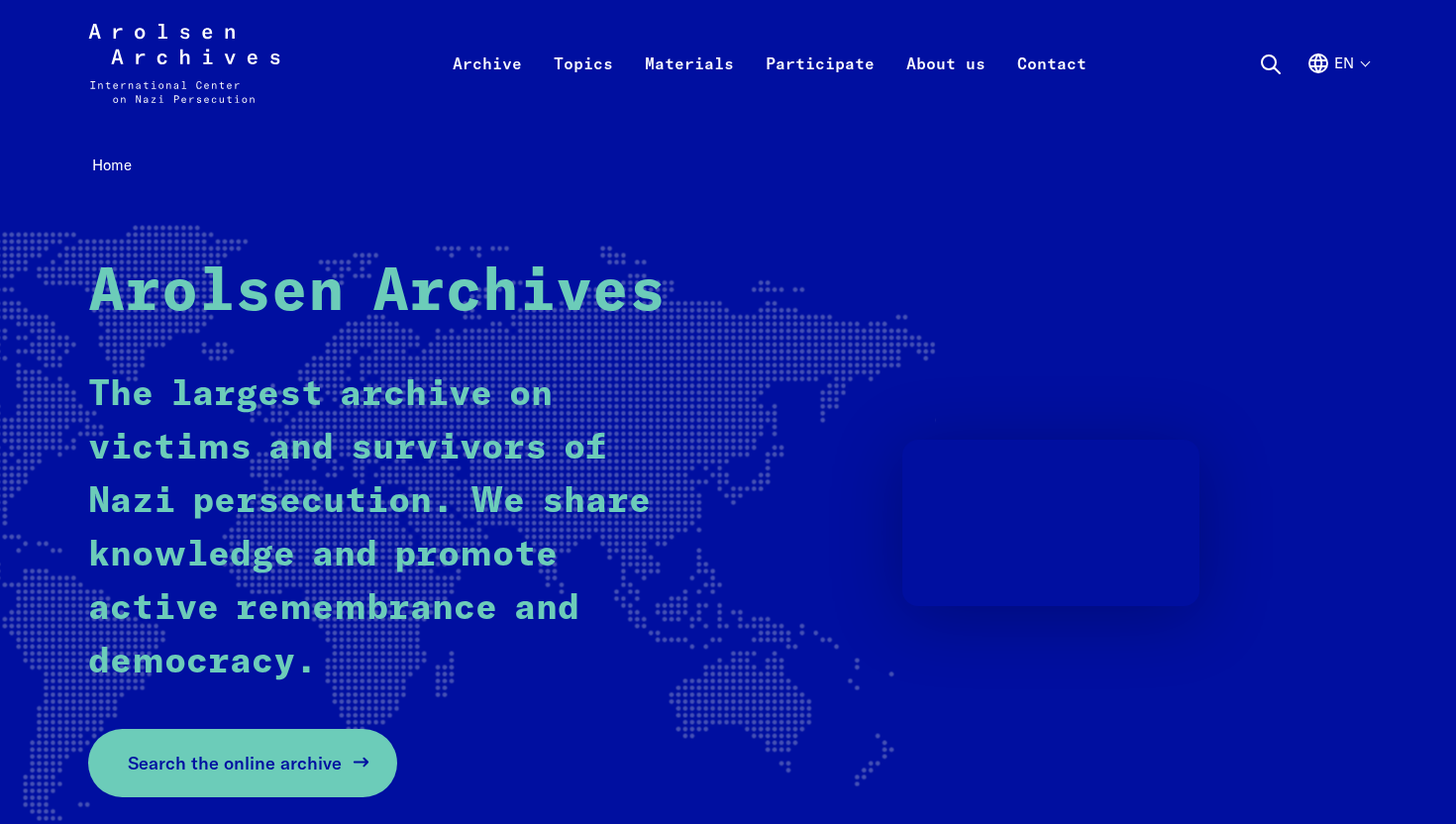 click on "Search the online archive" at bounding box center (235, 763) 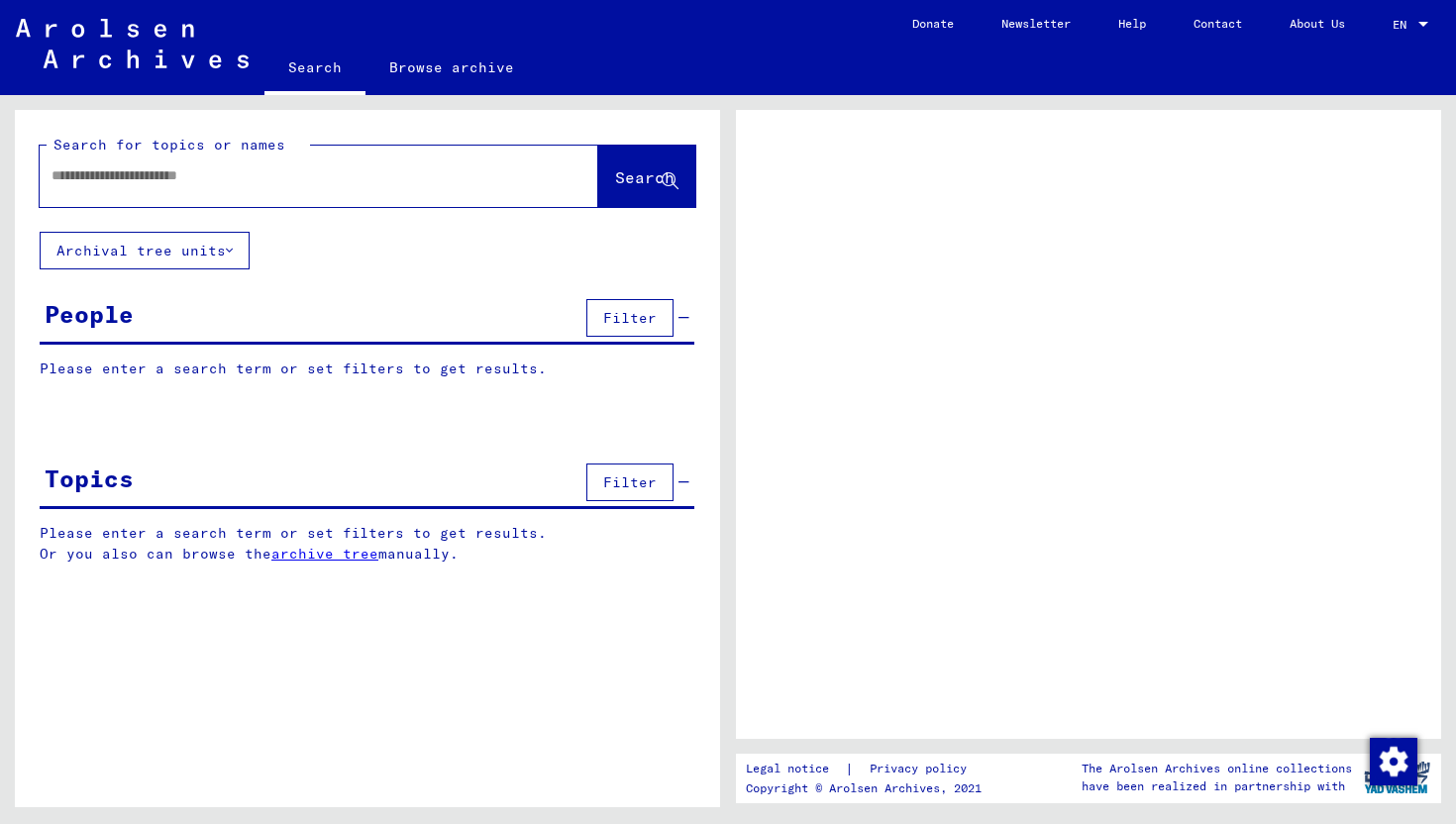 scroll, scrollTop: 0, scrollLeft: 0, axis: both 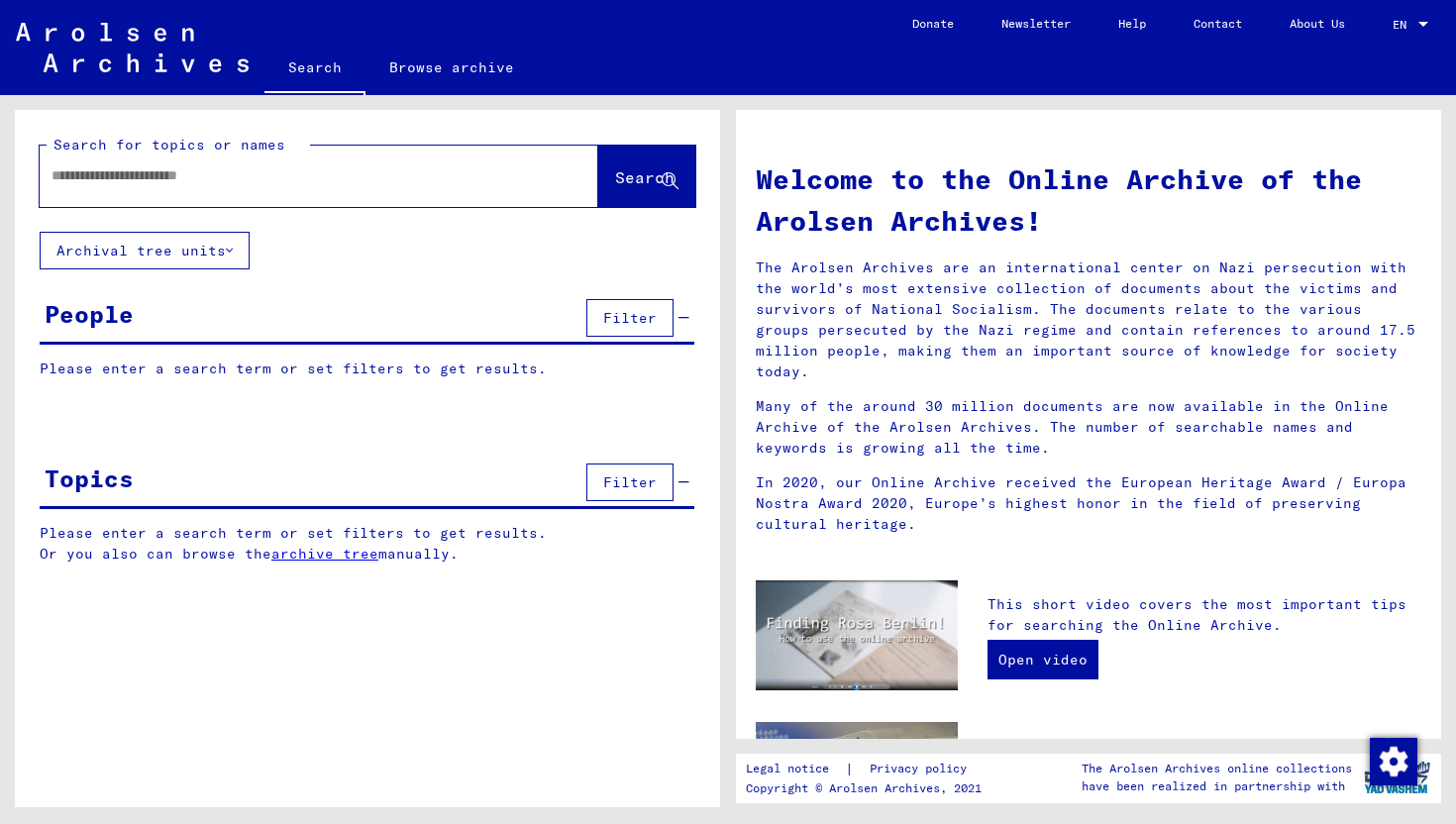 click 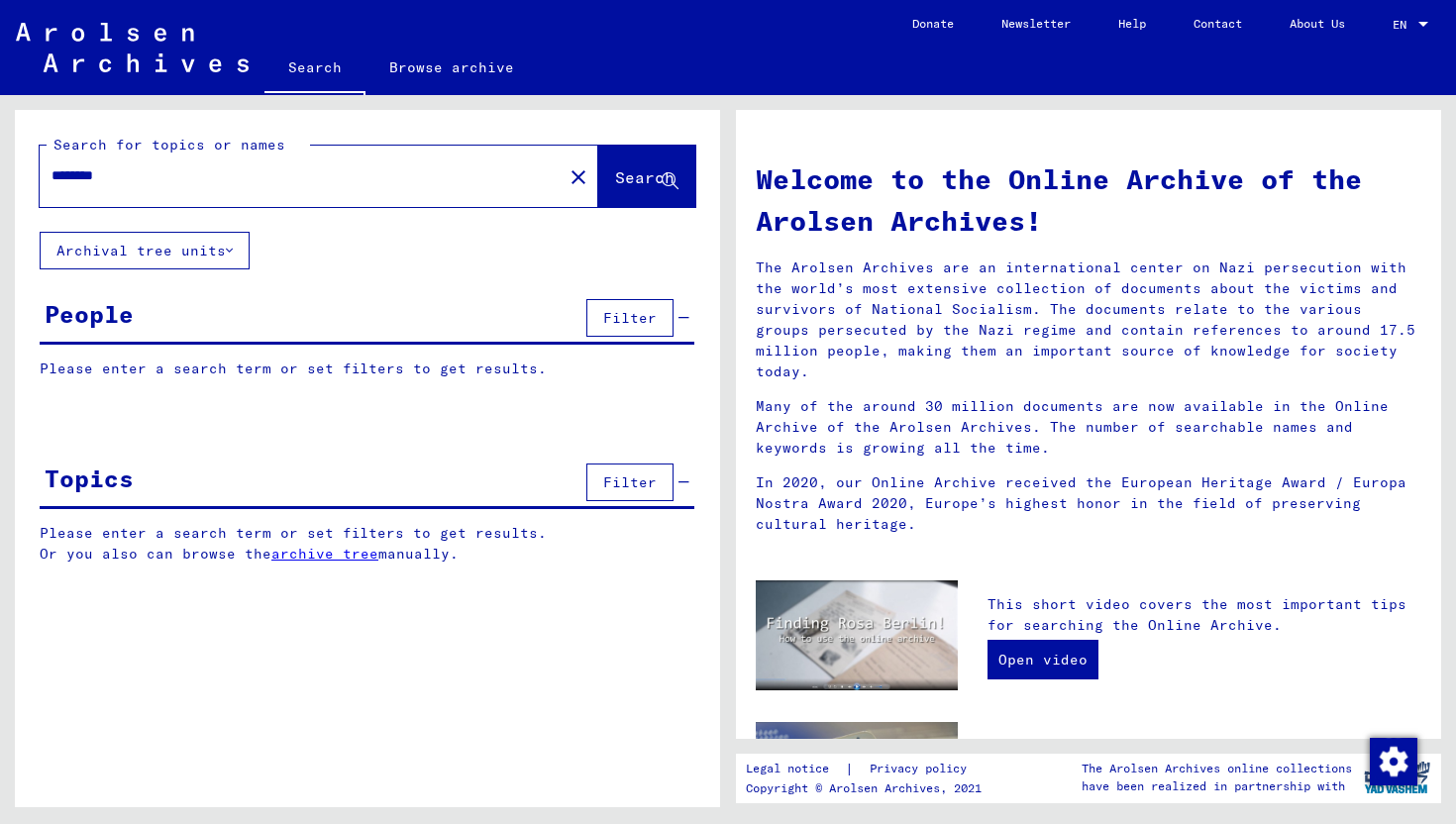 type on "********" 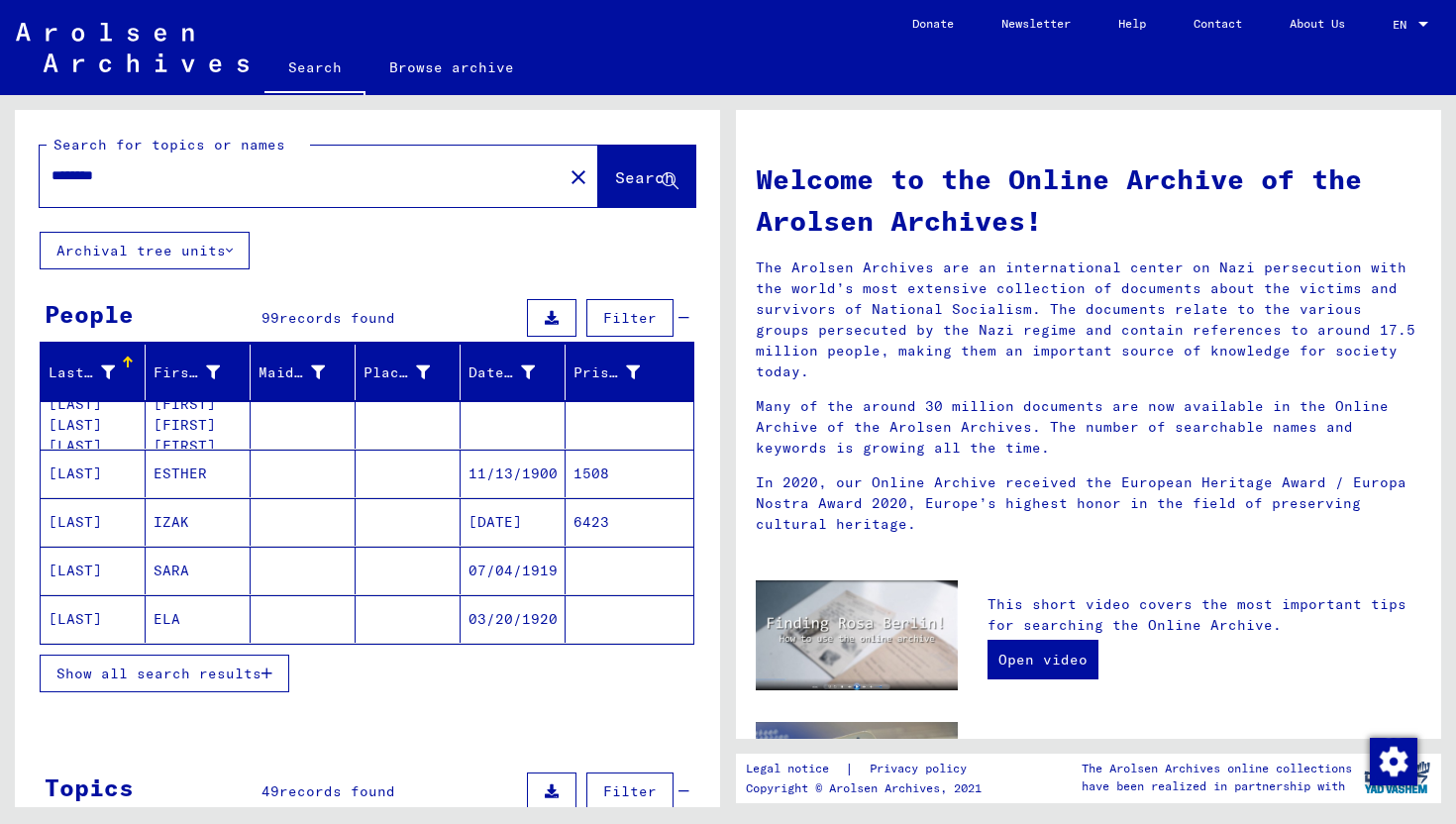 click on "Show all search results" at bounding box center (164, 673) 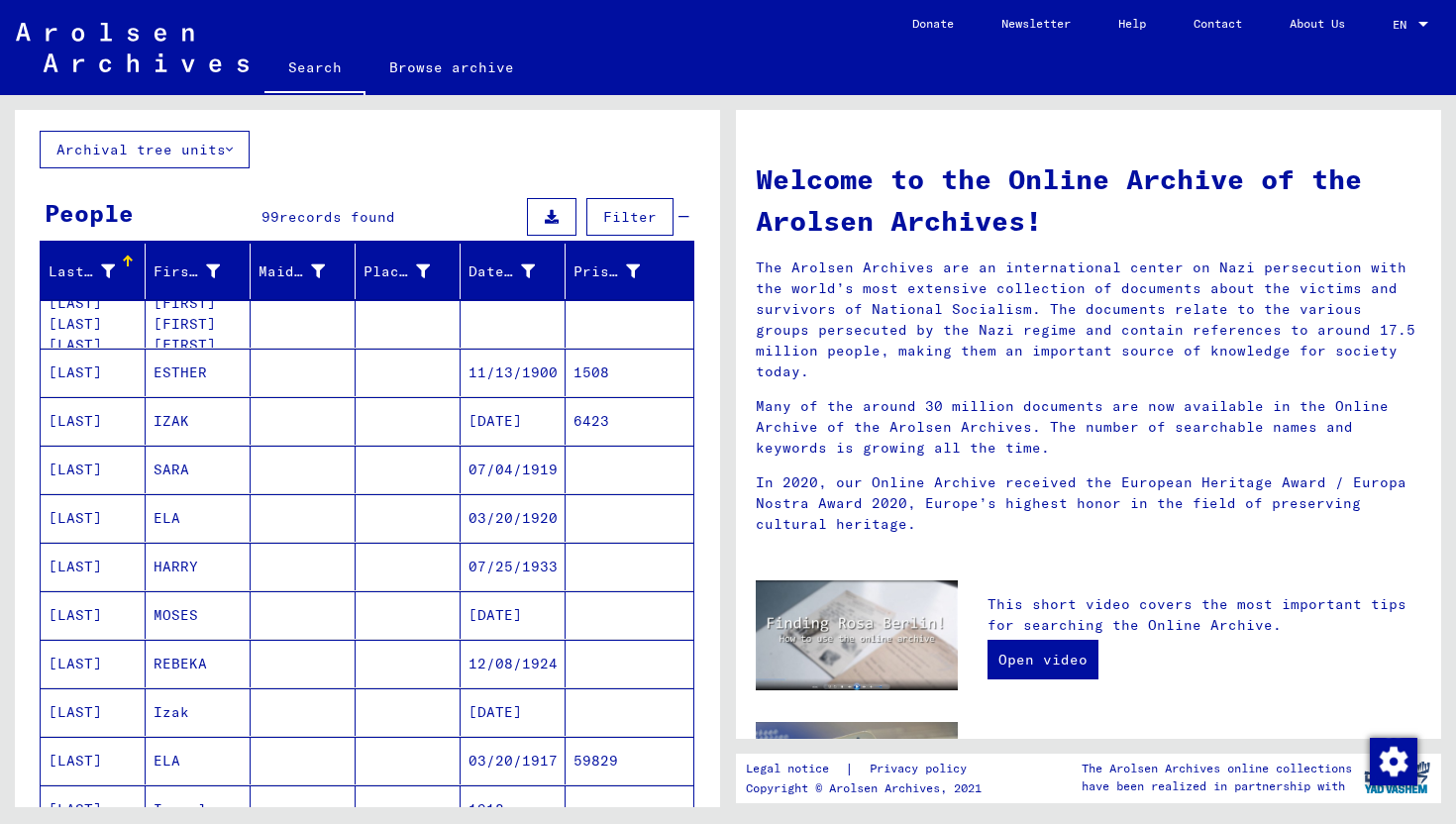 scroll, scrollTop: 98, scrollLeft: 0, axis: vertical 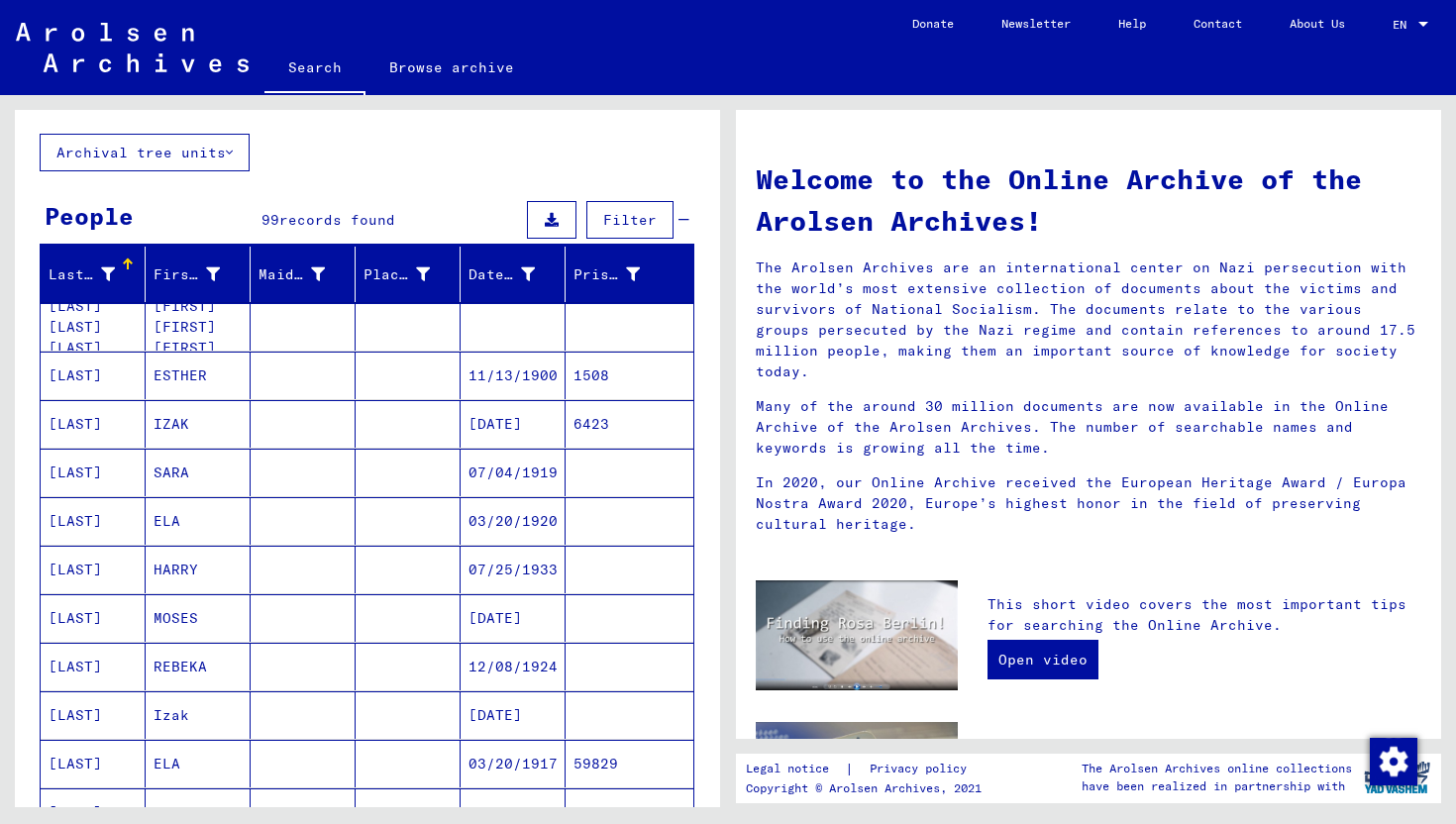 click on "IZAK" at bounding box center (198, 472) 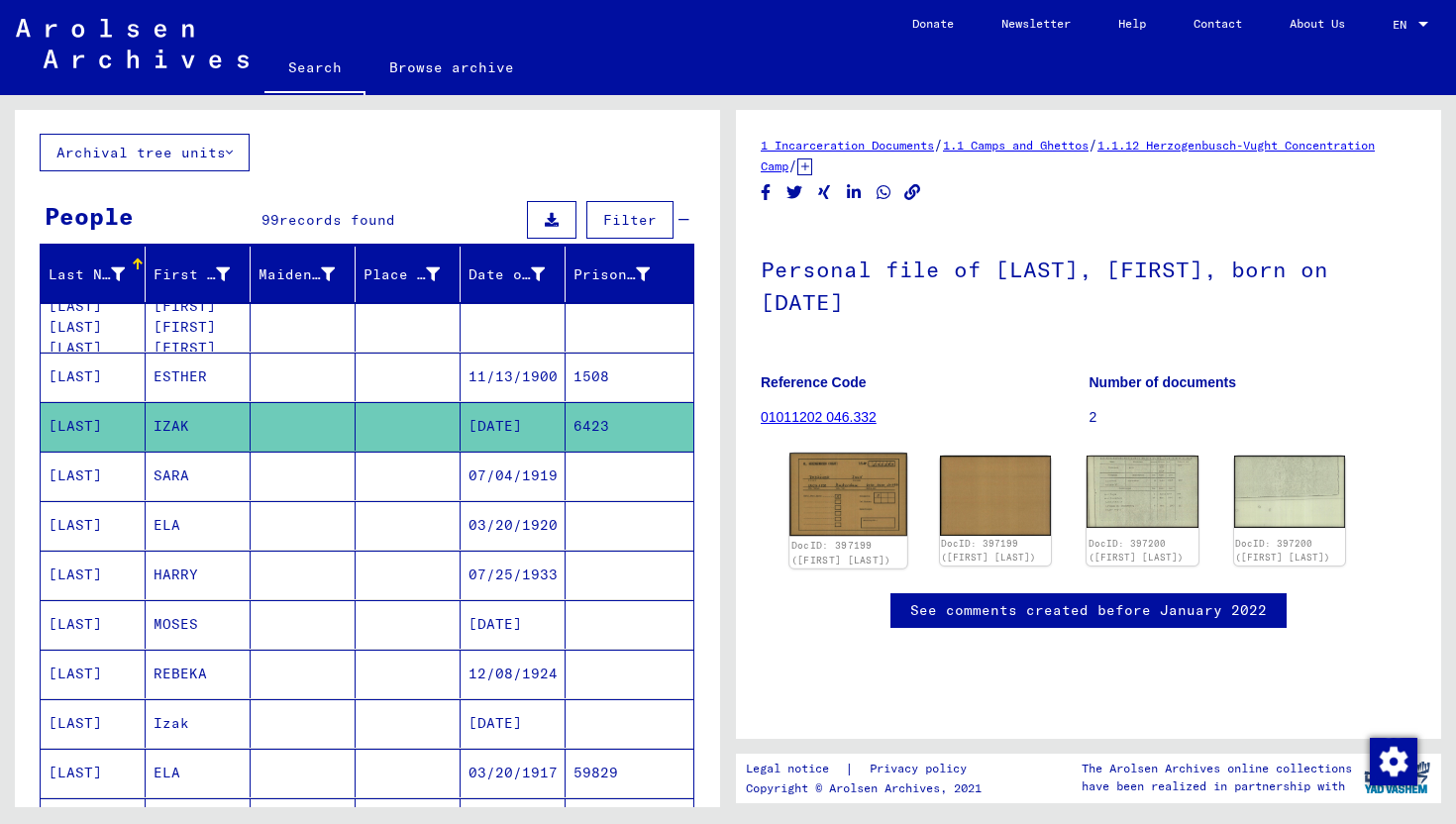 click 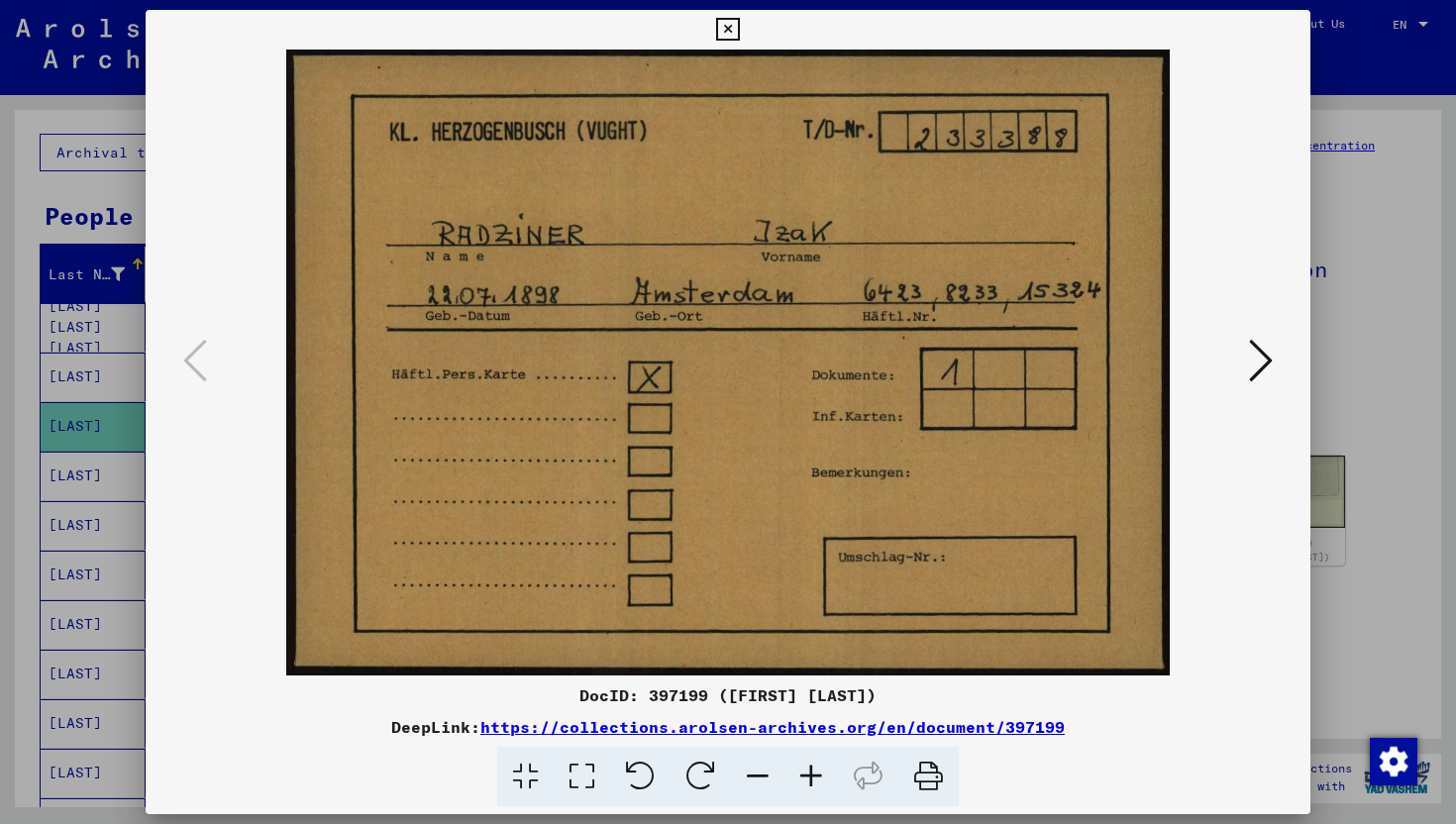 click at bounding box center [728, 412] 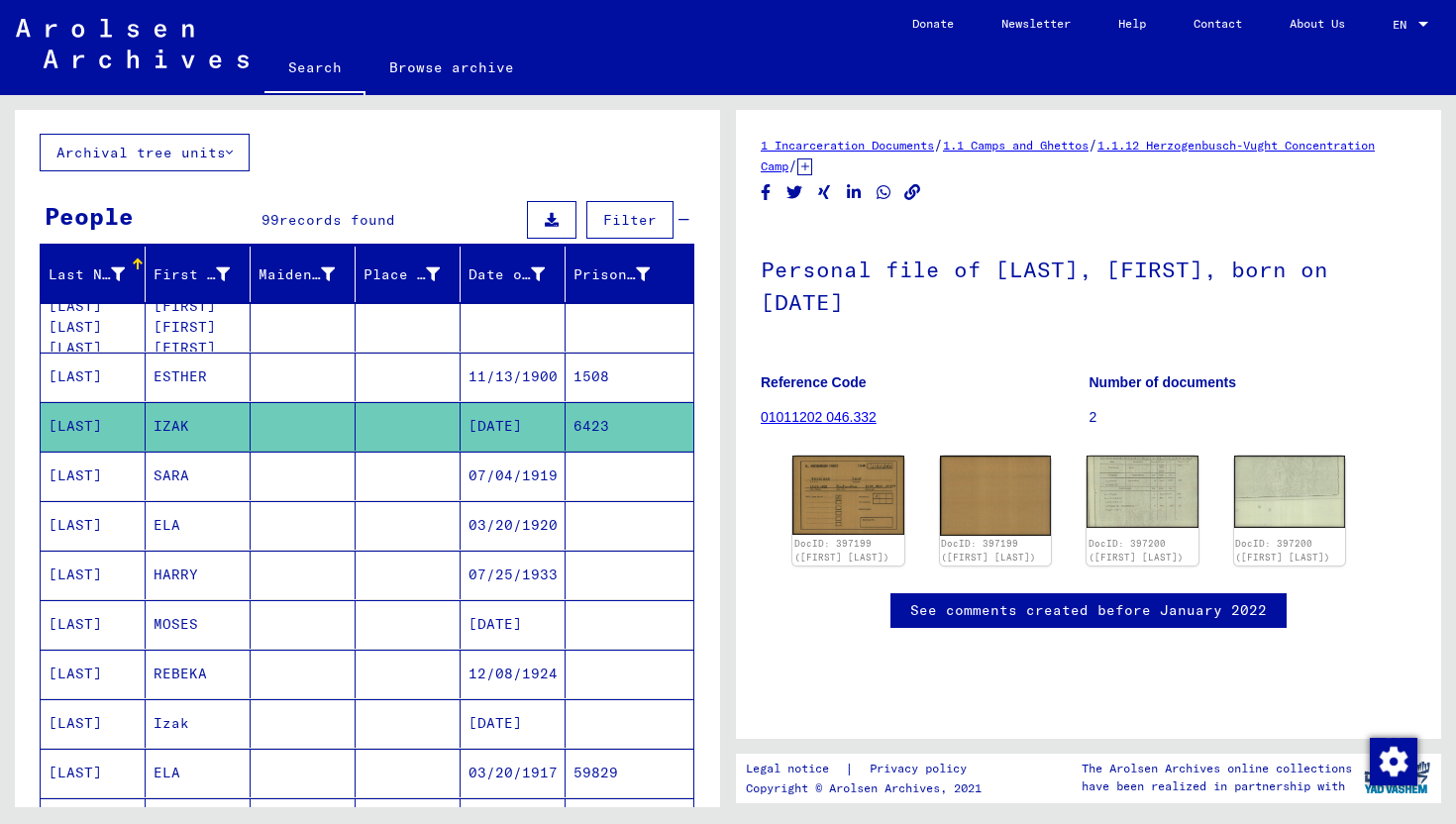 click on "REBEKA" at bounding box center (198, 723) 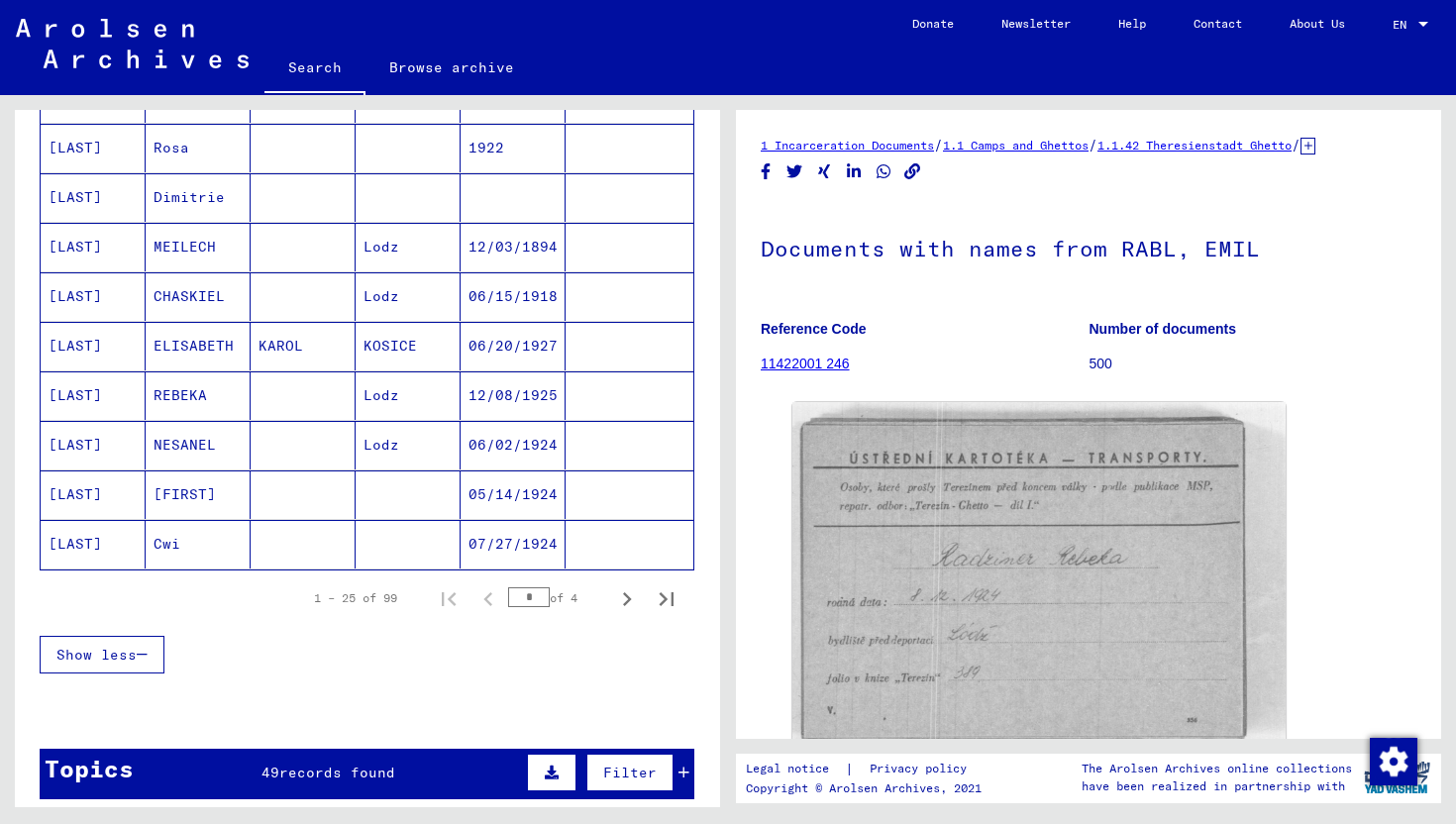 scroll, scrollTop: 1104, scrollLeft: 0, axis: vertical 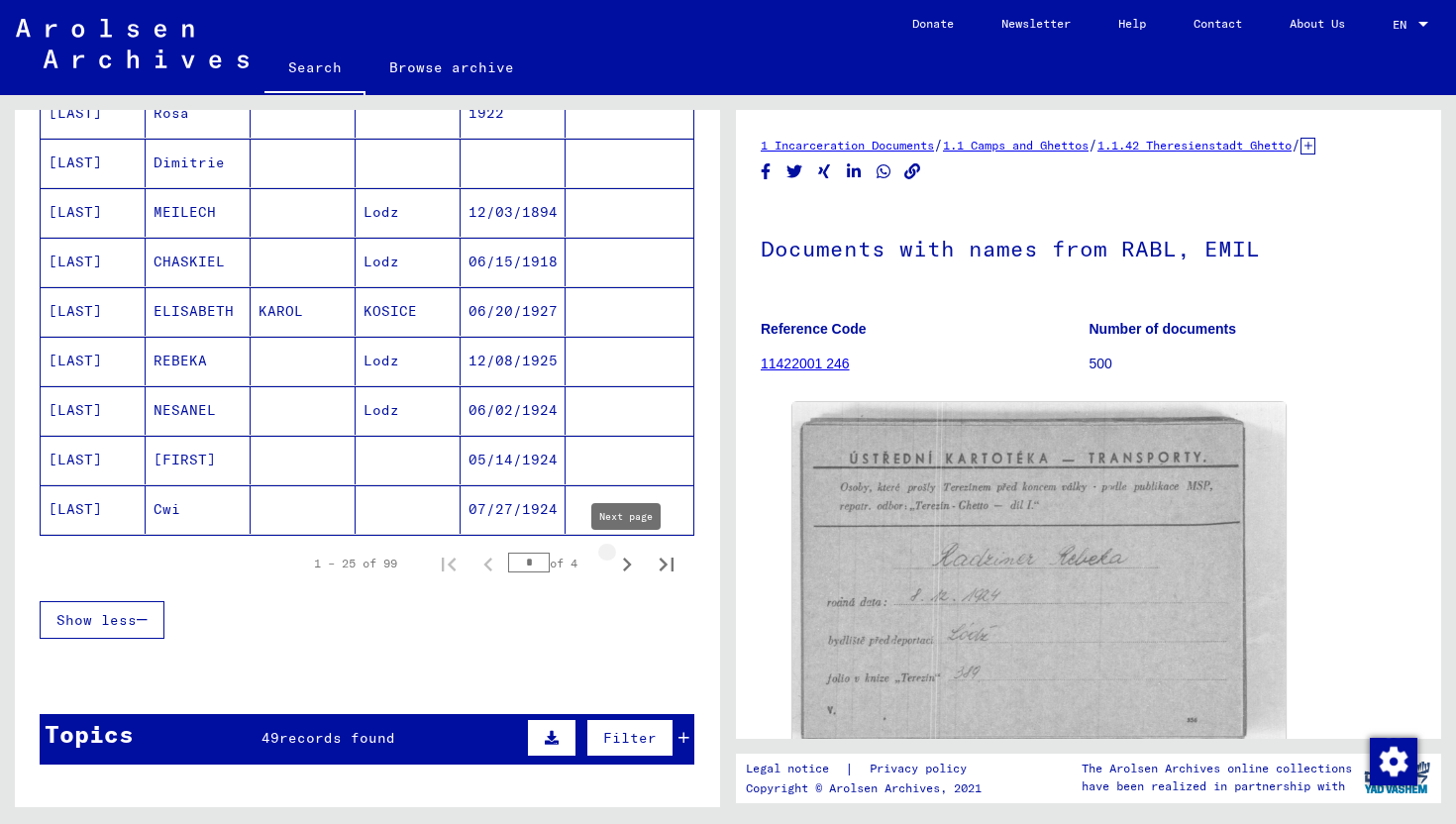click 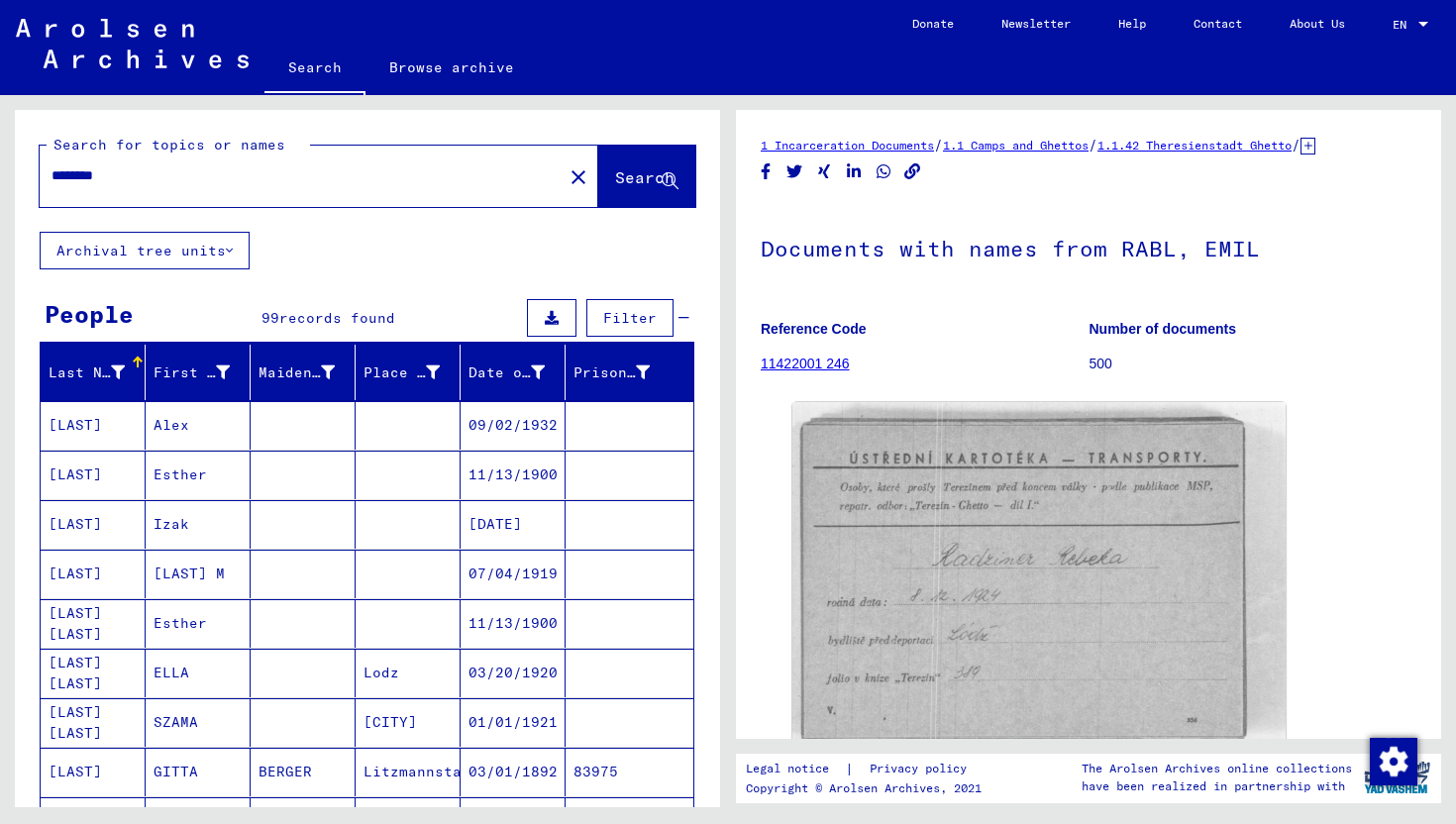 scroll, scrollTop: 18, scrollLeft: 0, axis: vertical 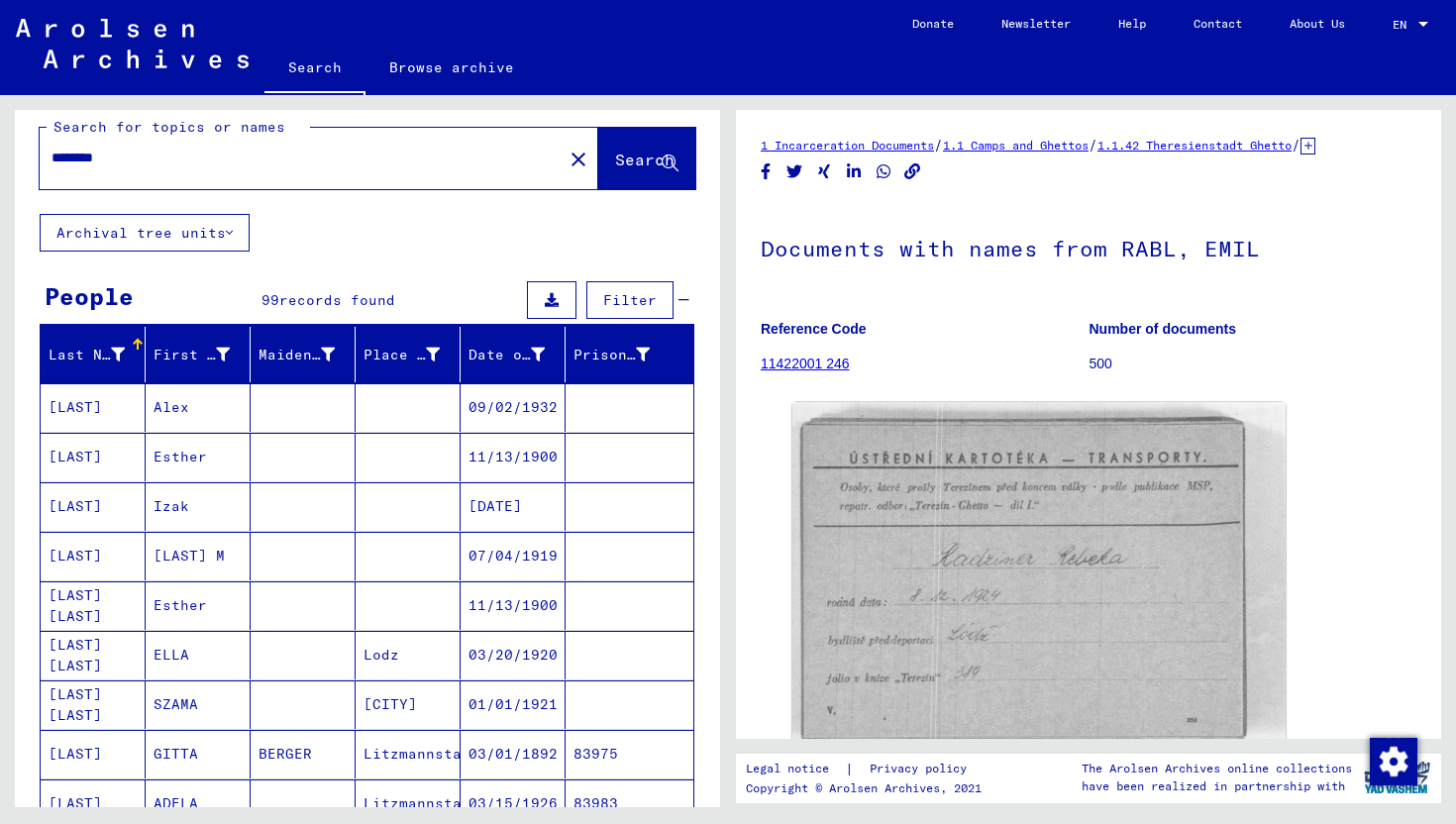 click on "07/04/1919" at bounding box center (513, 605) 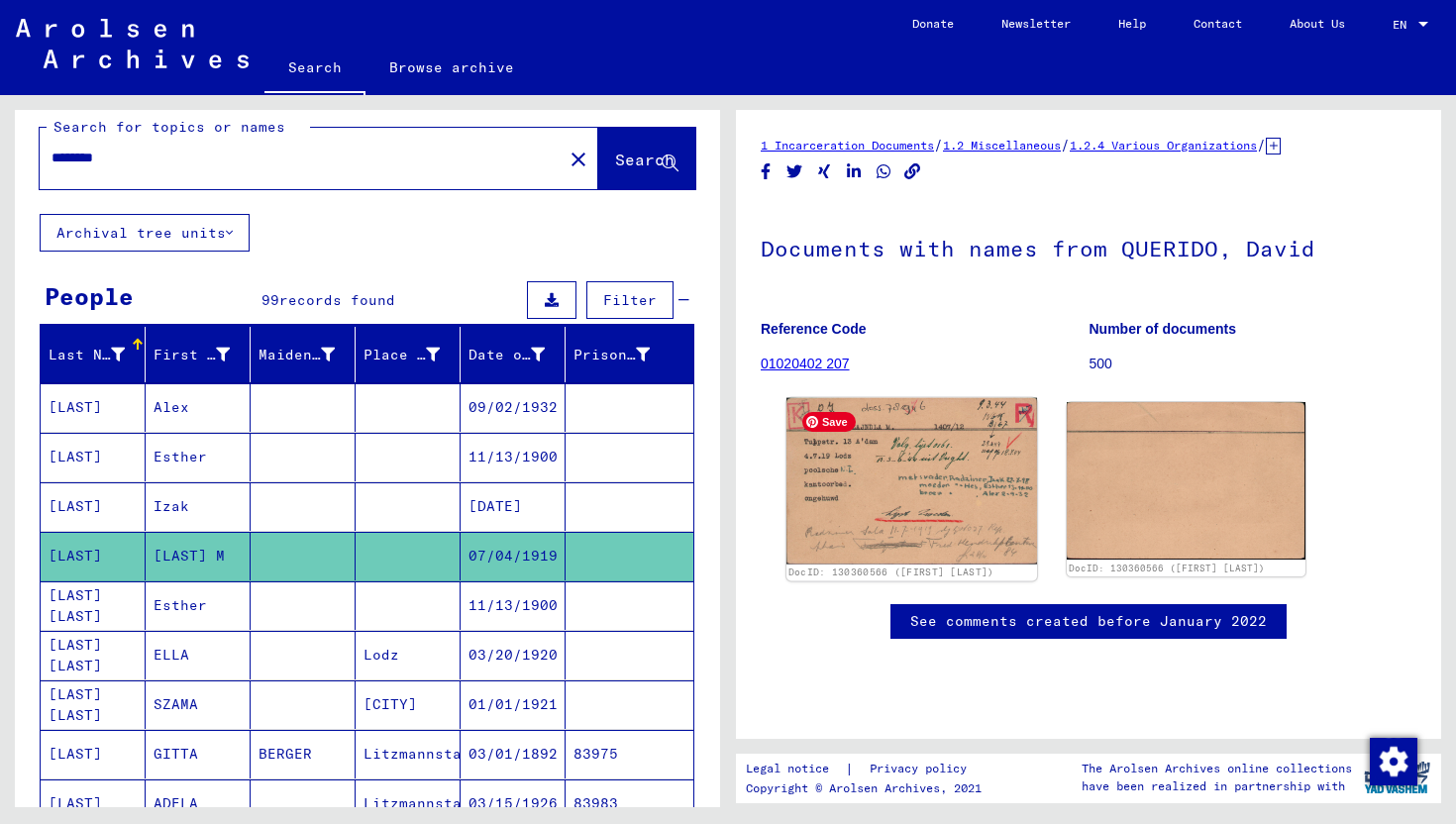 click 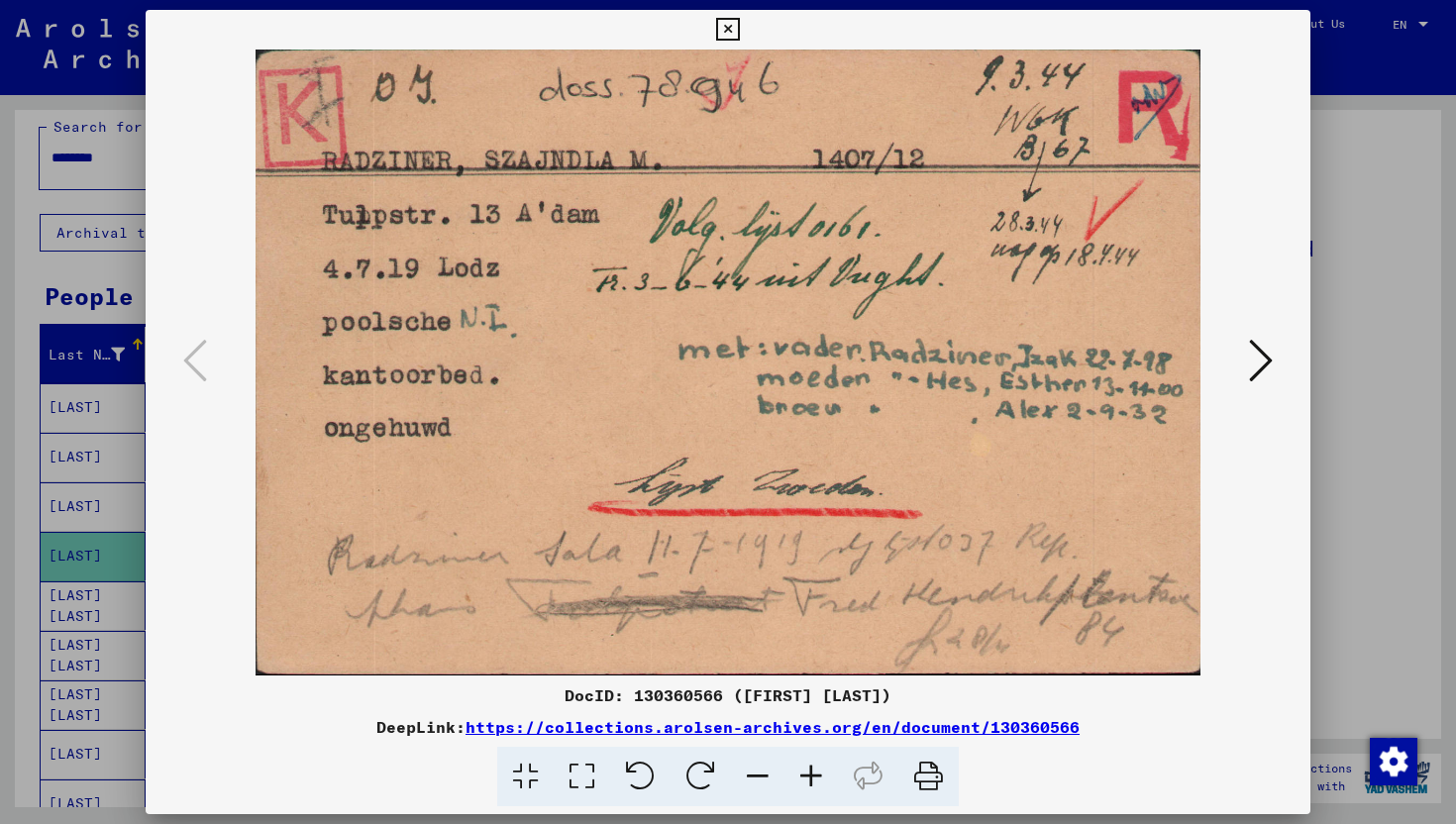 click at bounding box center [728, 412] 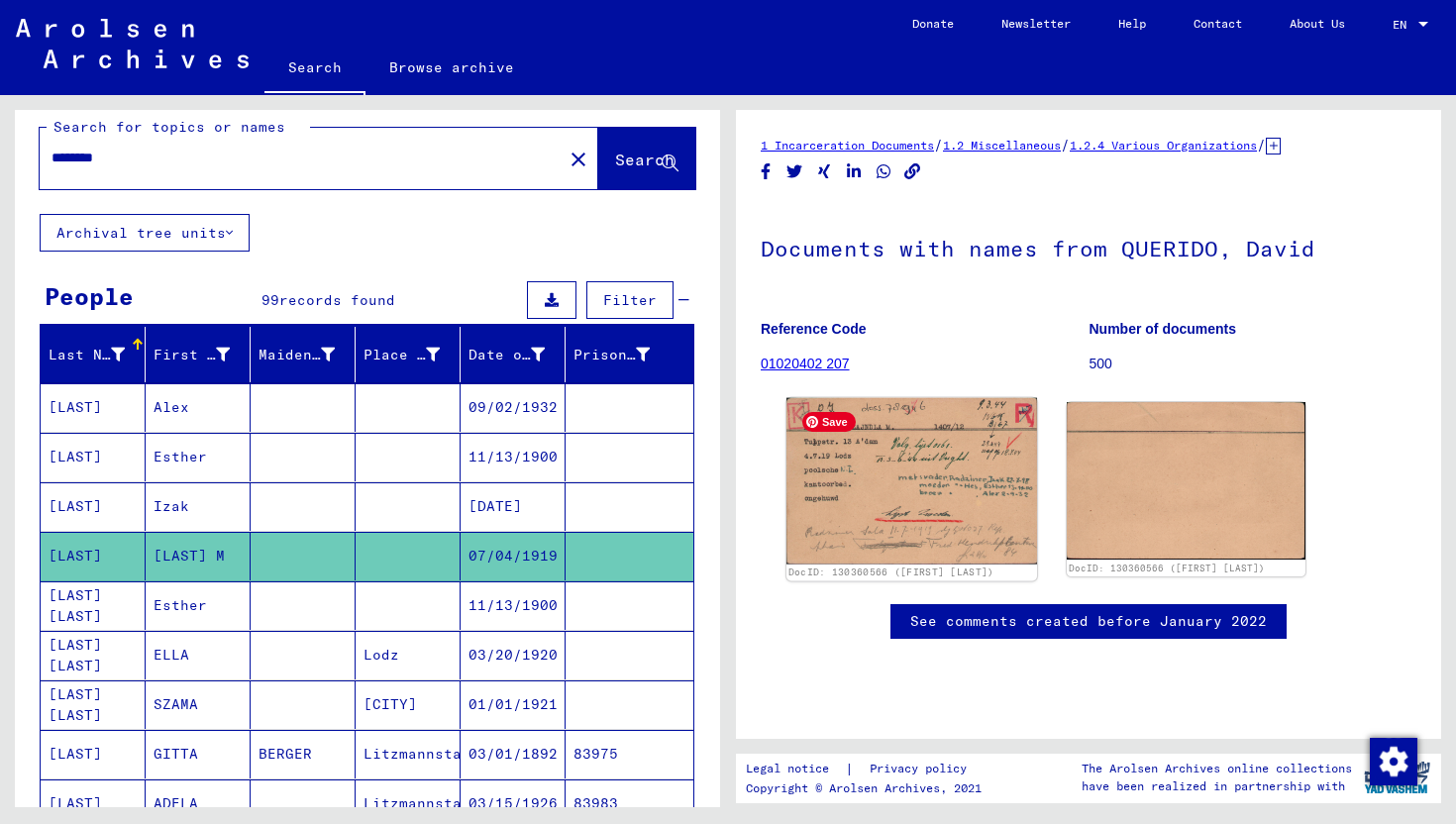 click 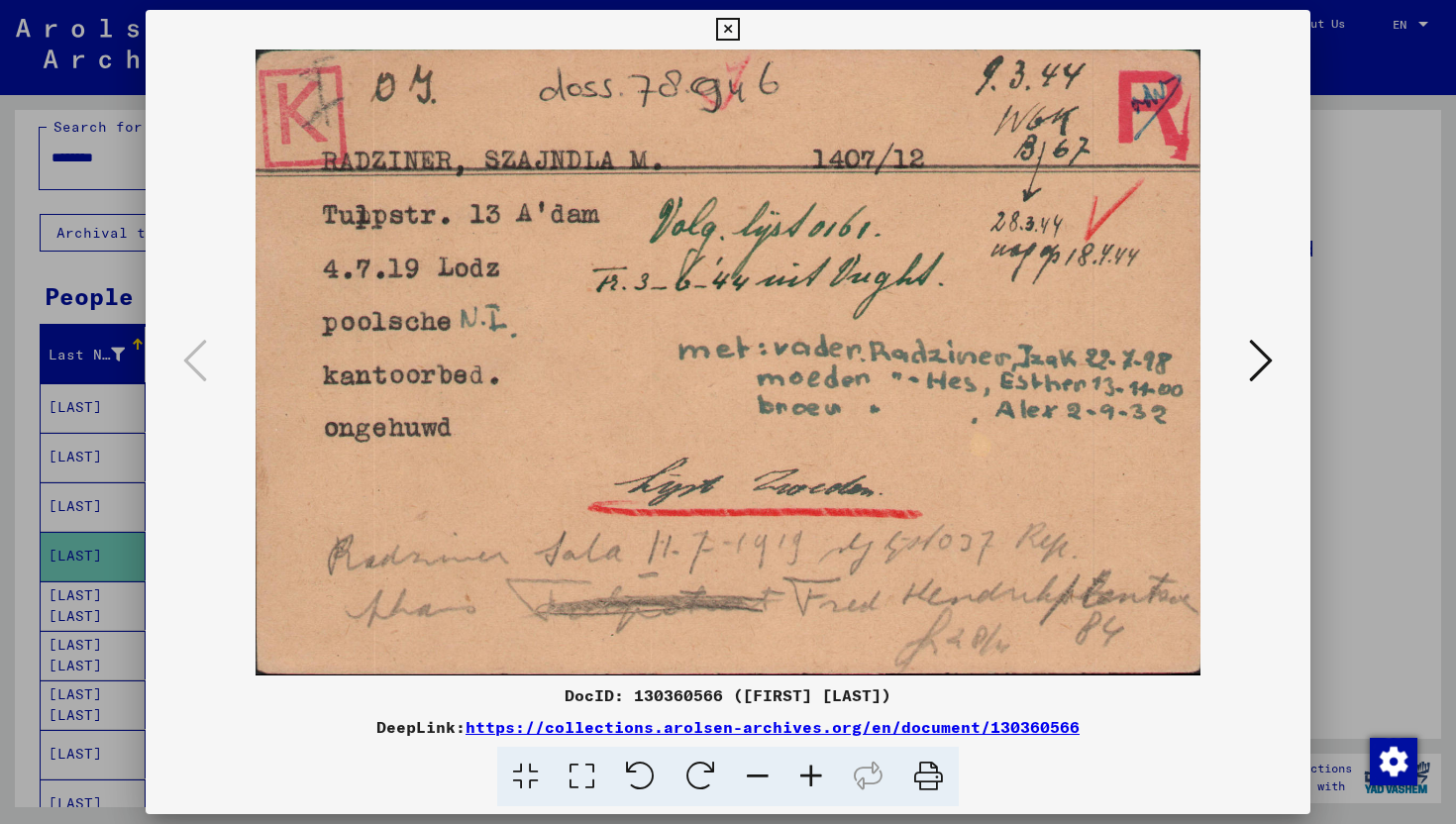 click at bounding box center [728, 412] 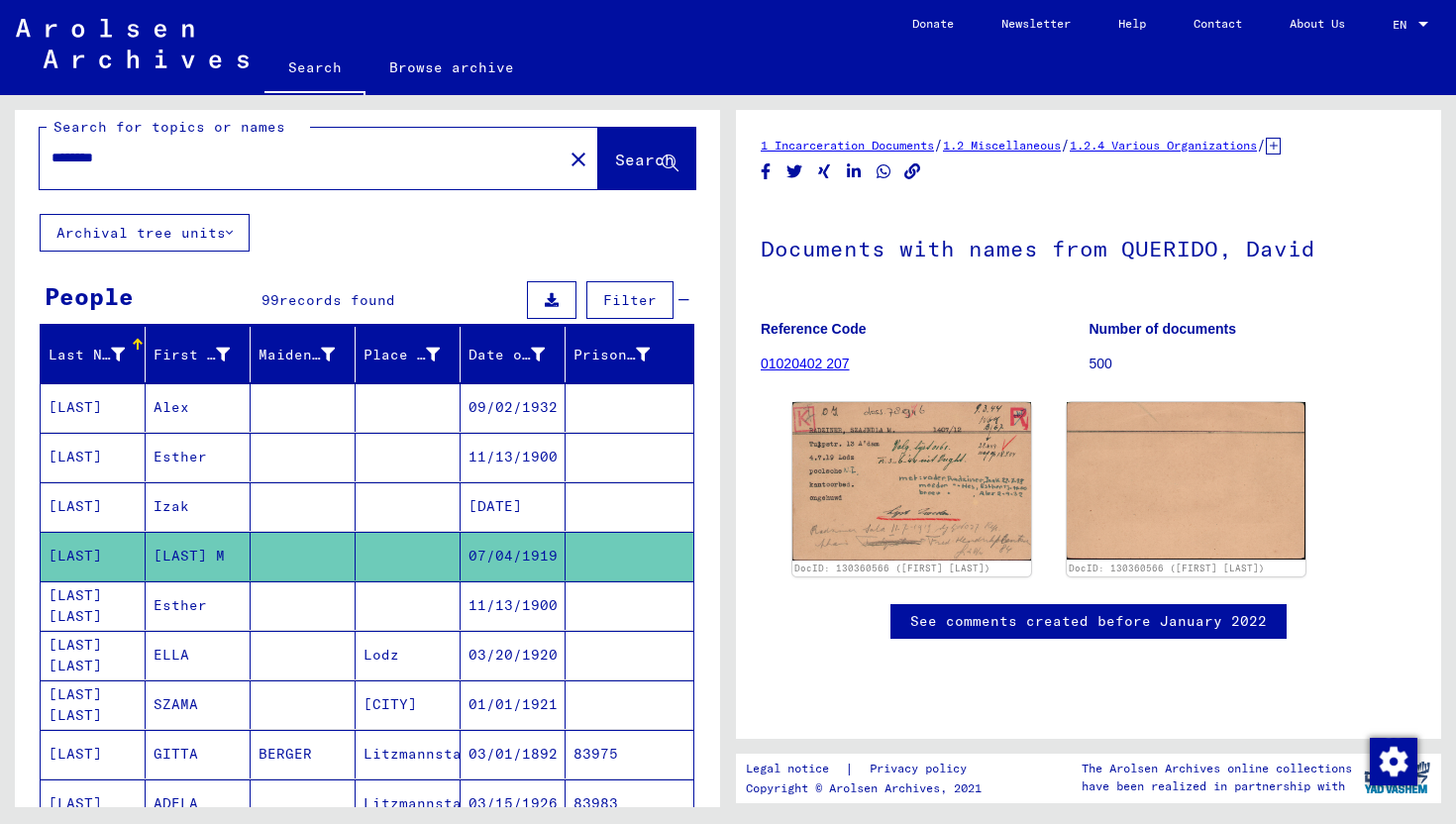 scroll, scrollTop: 29, scrollLeft: 0, axis: vertical 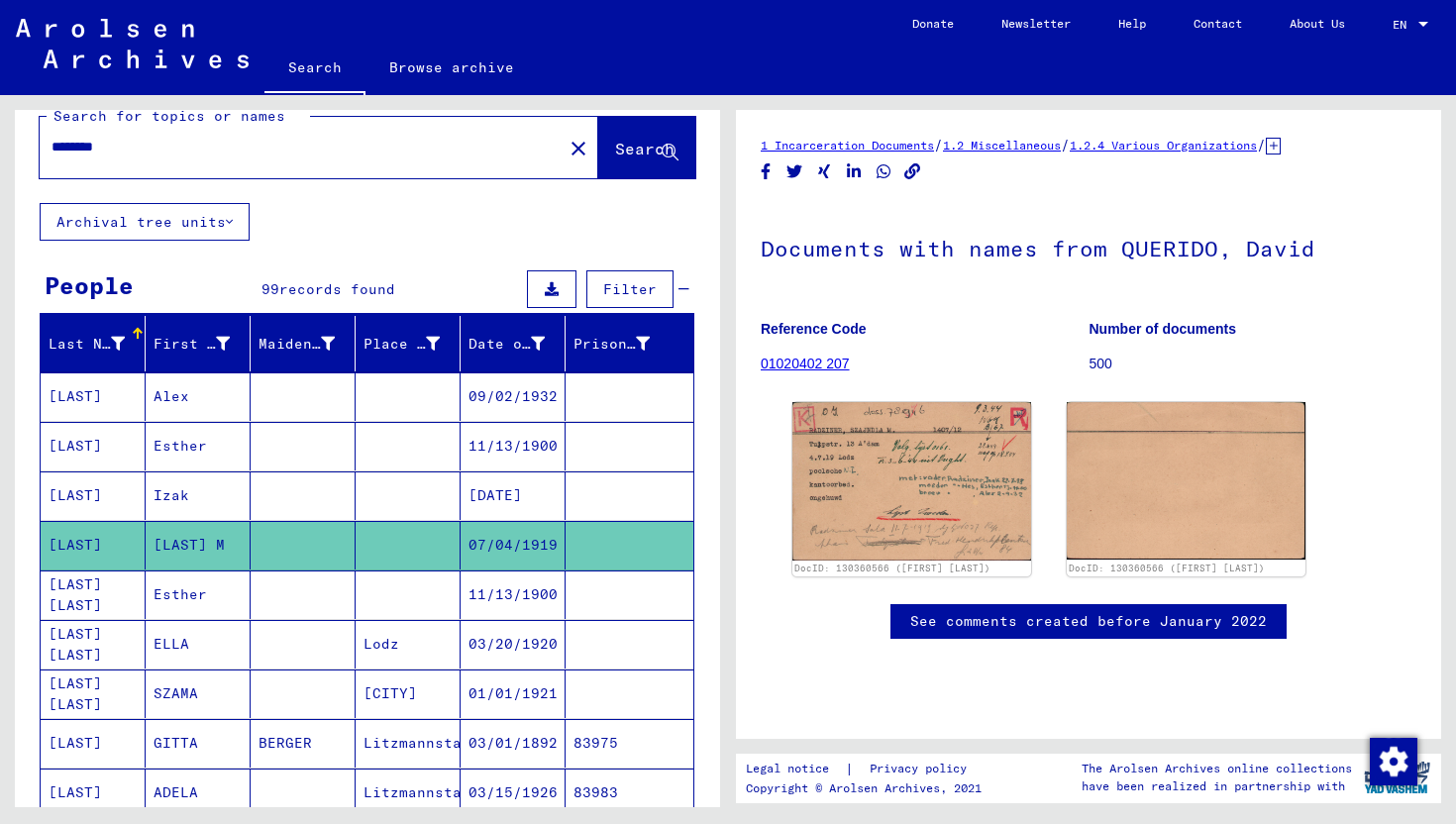 click on "SZAMA" at bounding box center [198, 743] 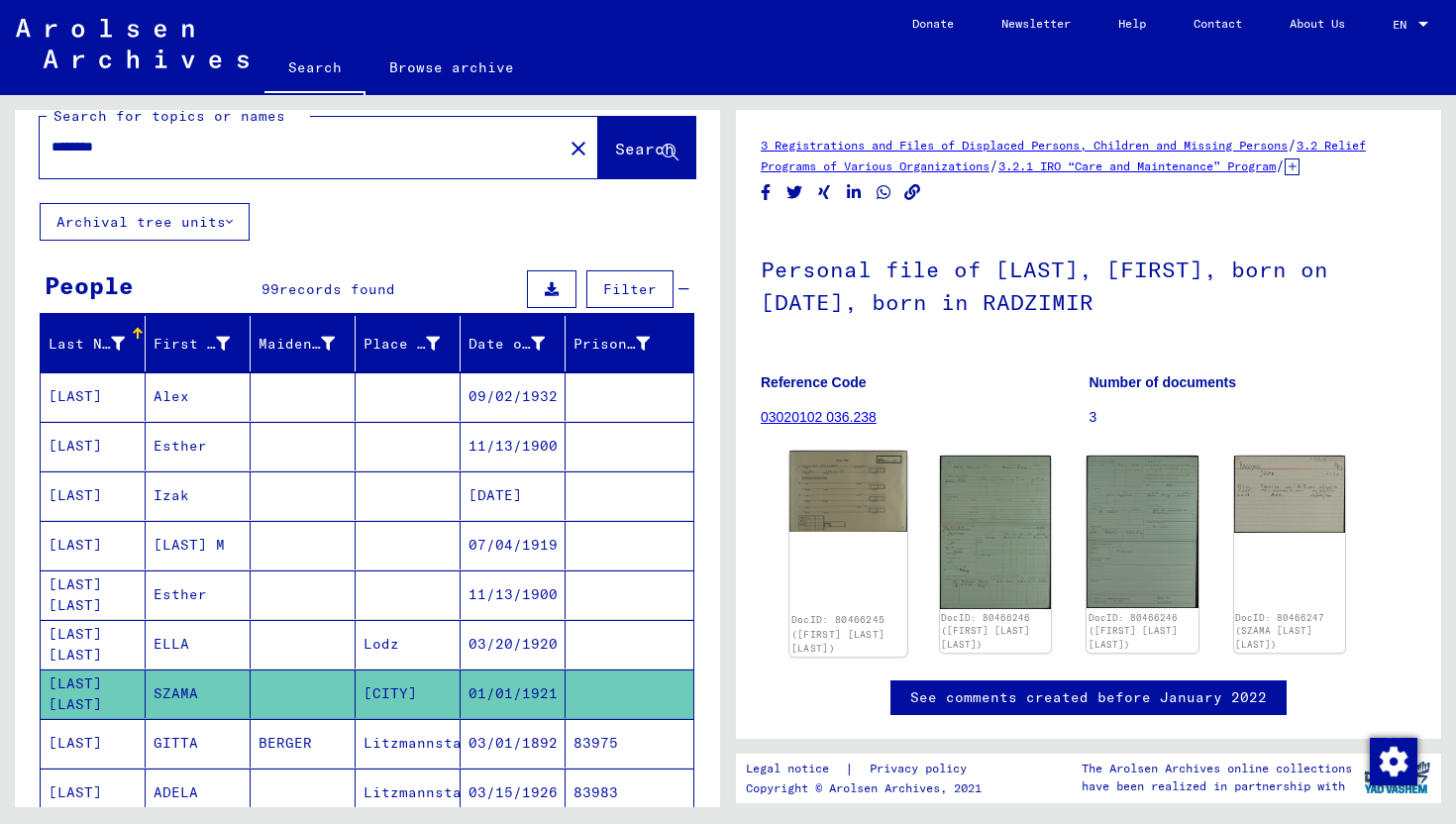 click 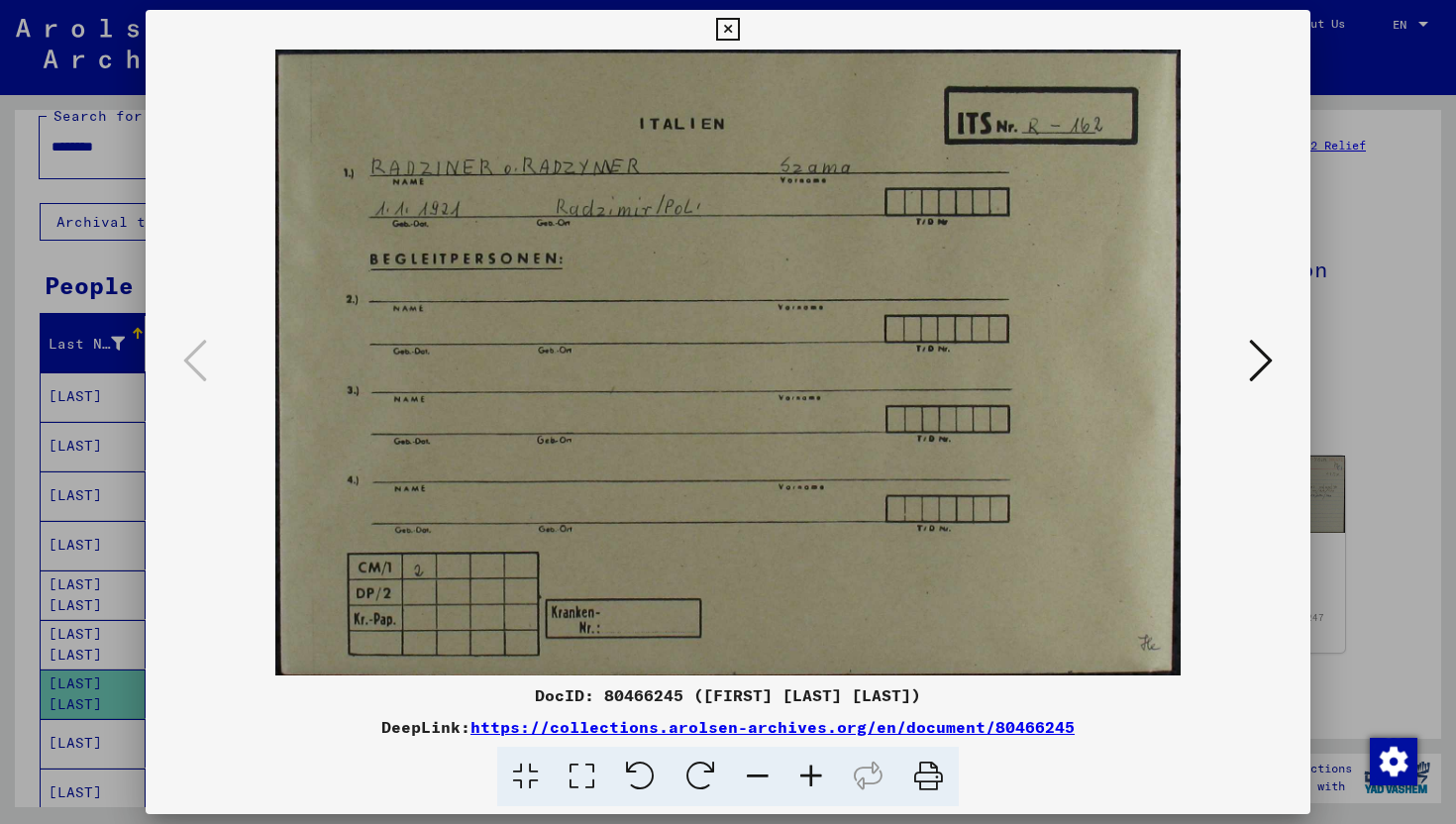 click at bounding box center (1261, 360) 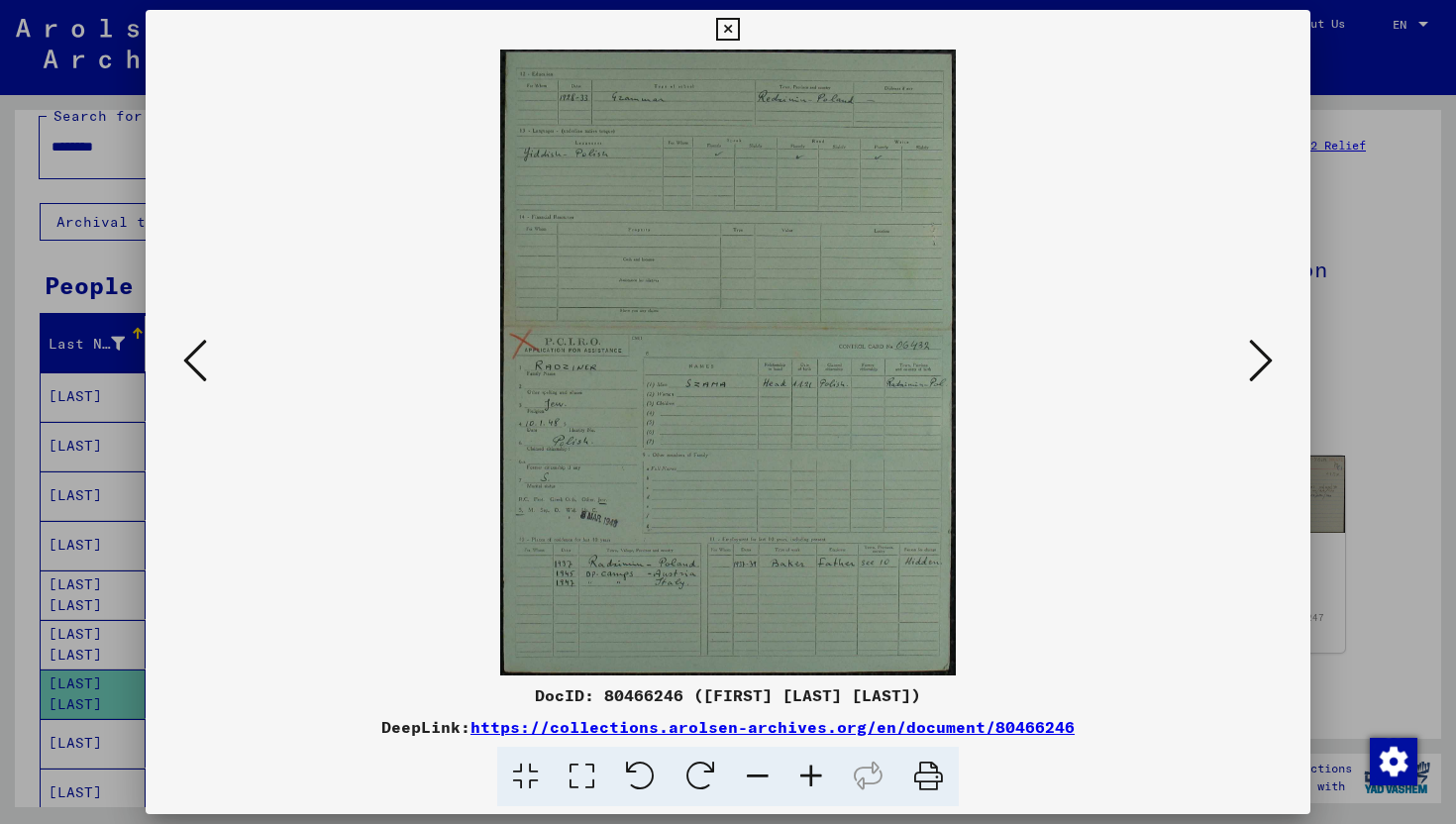 click at bounding box center [811, 776] 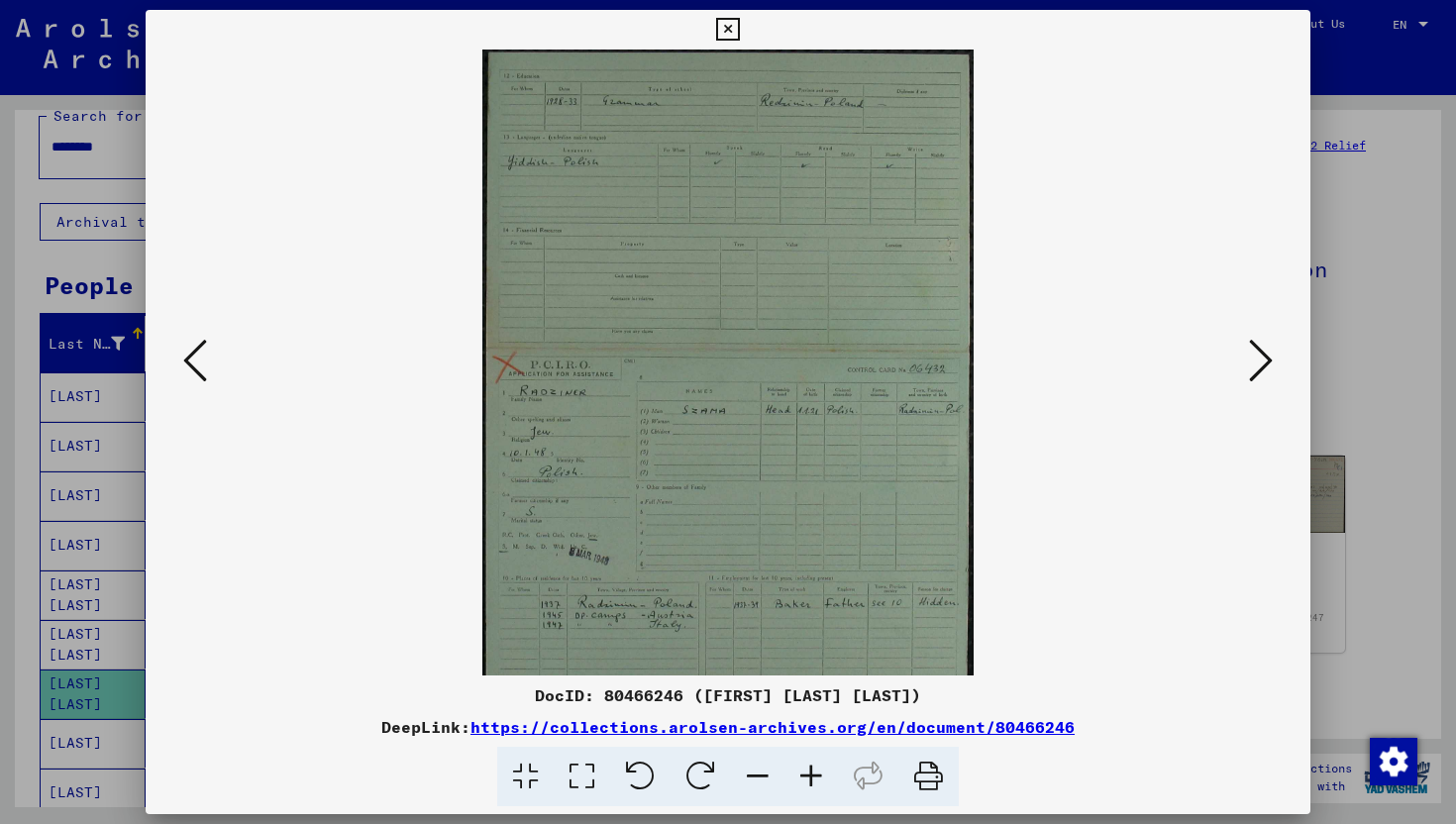 click at bounding box center (728, 412) 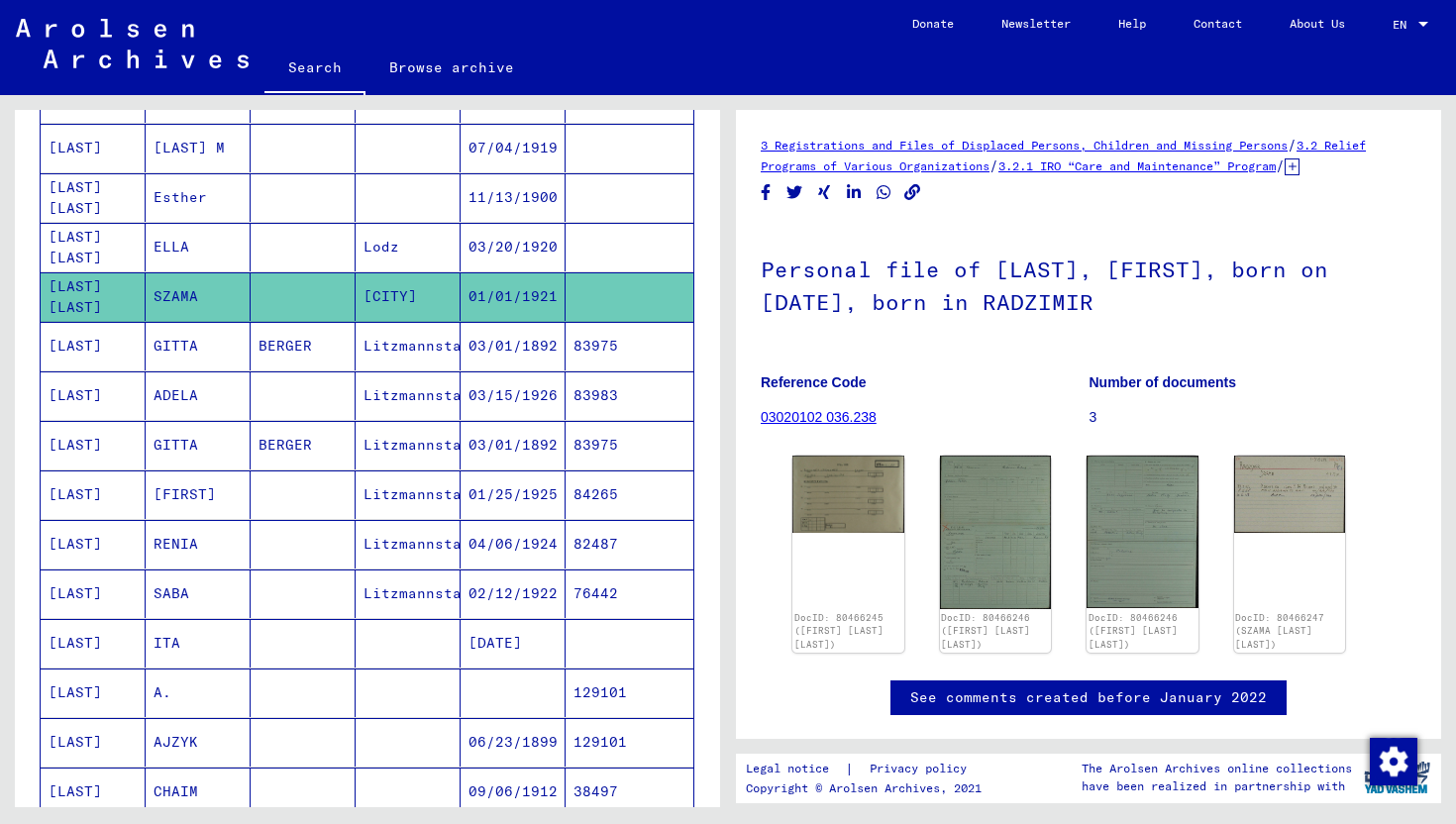 scroll, scrollTop: 433, scrollLeft: 0, axis: vertical 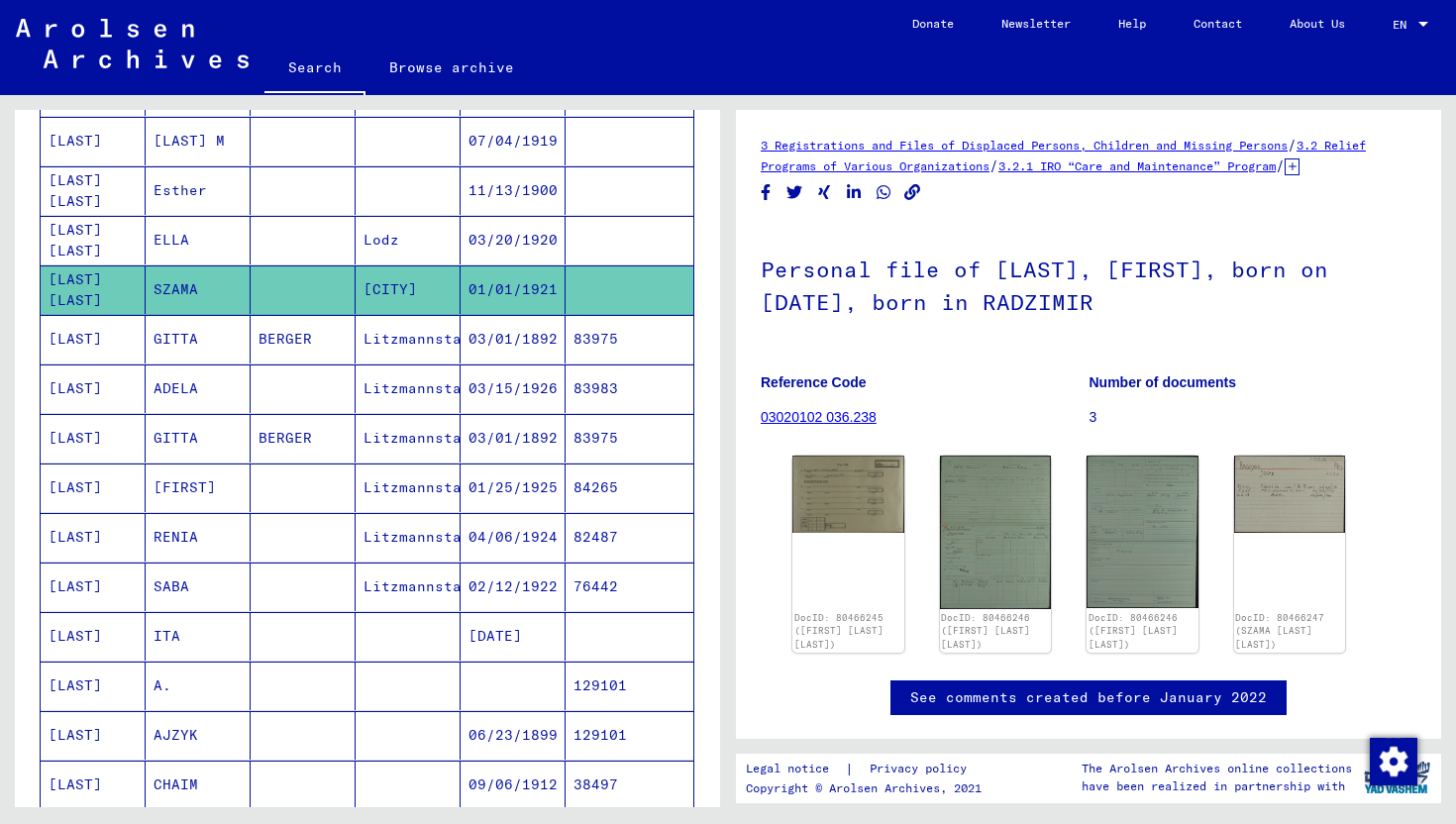 click at bounding box center [303, 685] 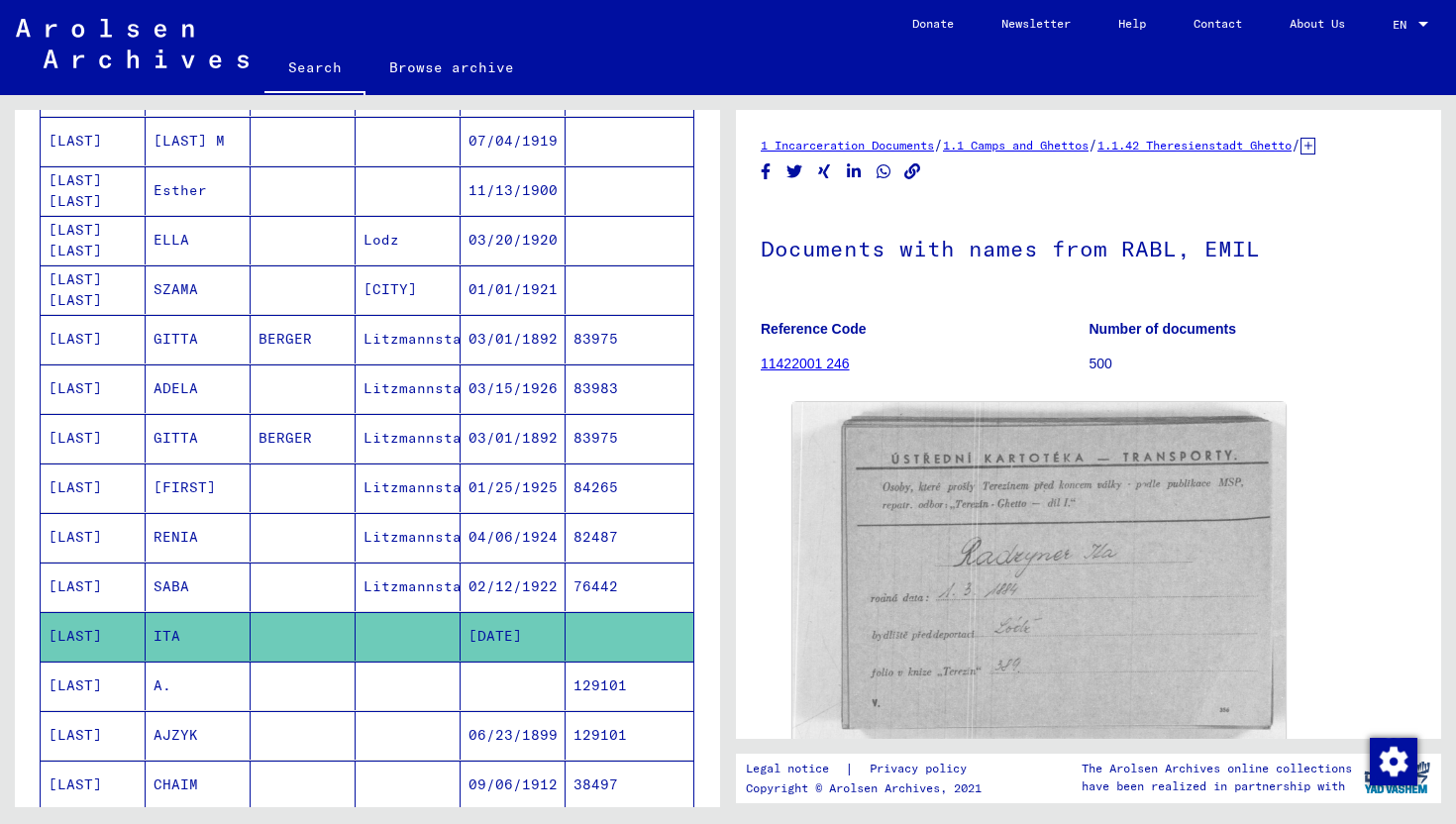 click at bounding box center [513, 735] 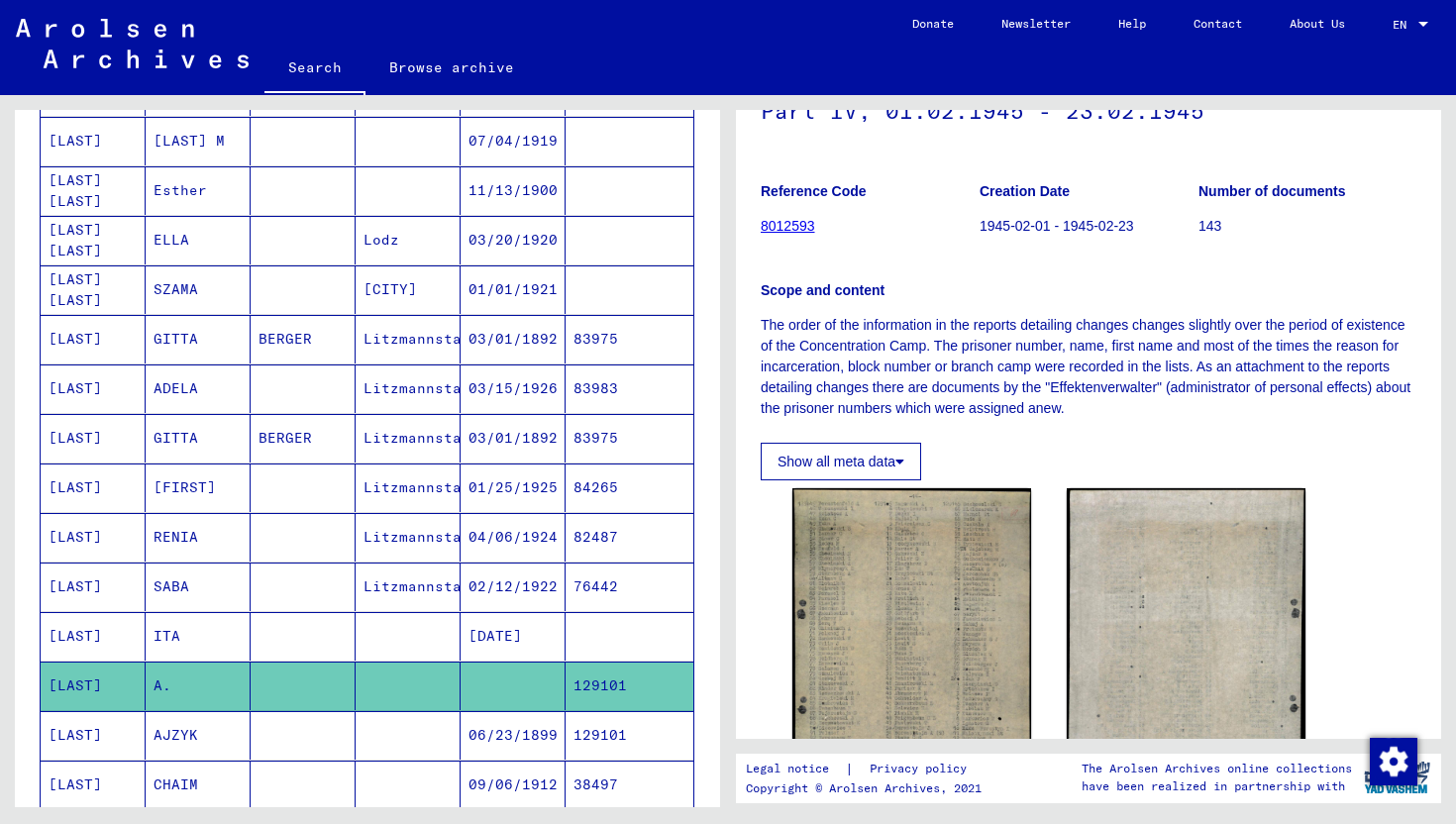 scroll, scrollTop: 161, scrollLeft: 0, axis: vertical 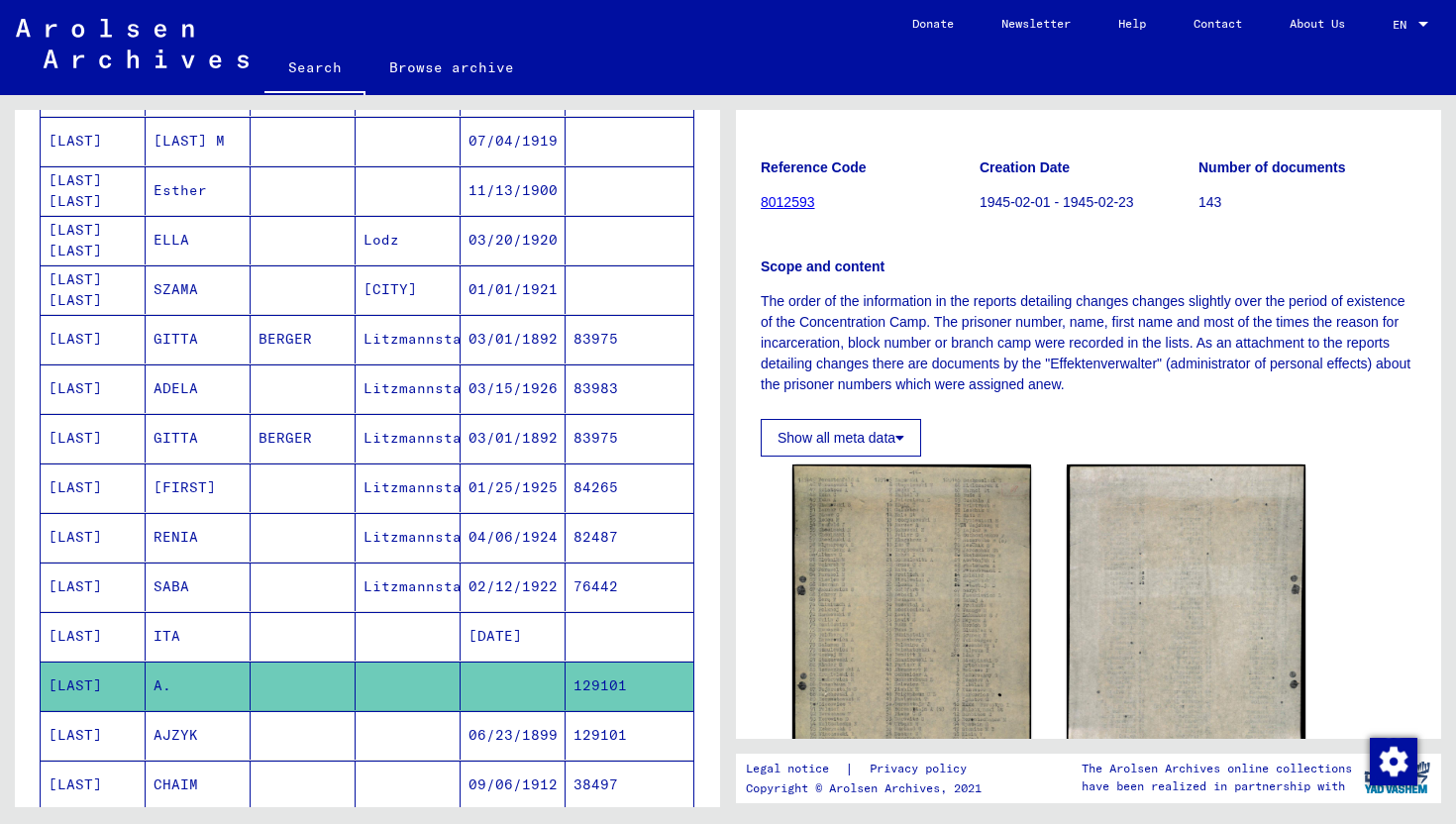 click on "129101" at bounding box center [629, 784] 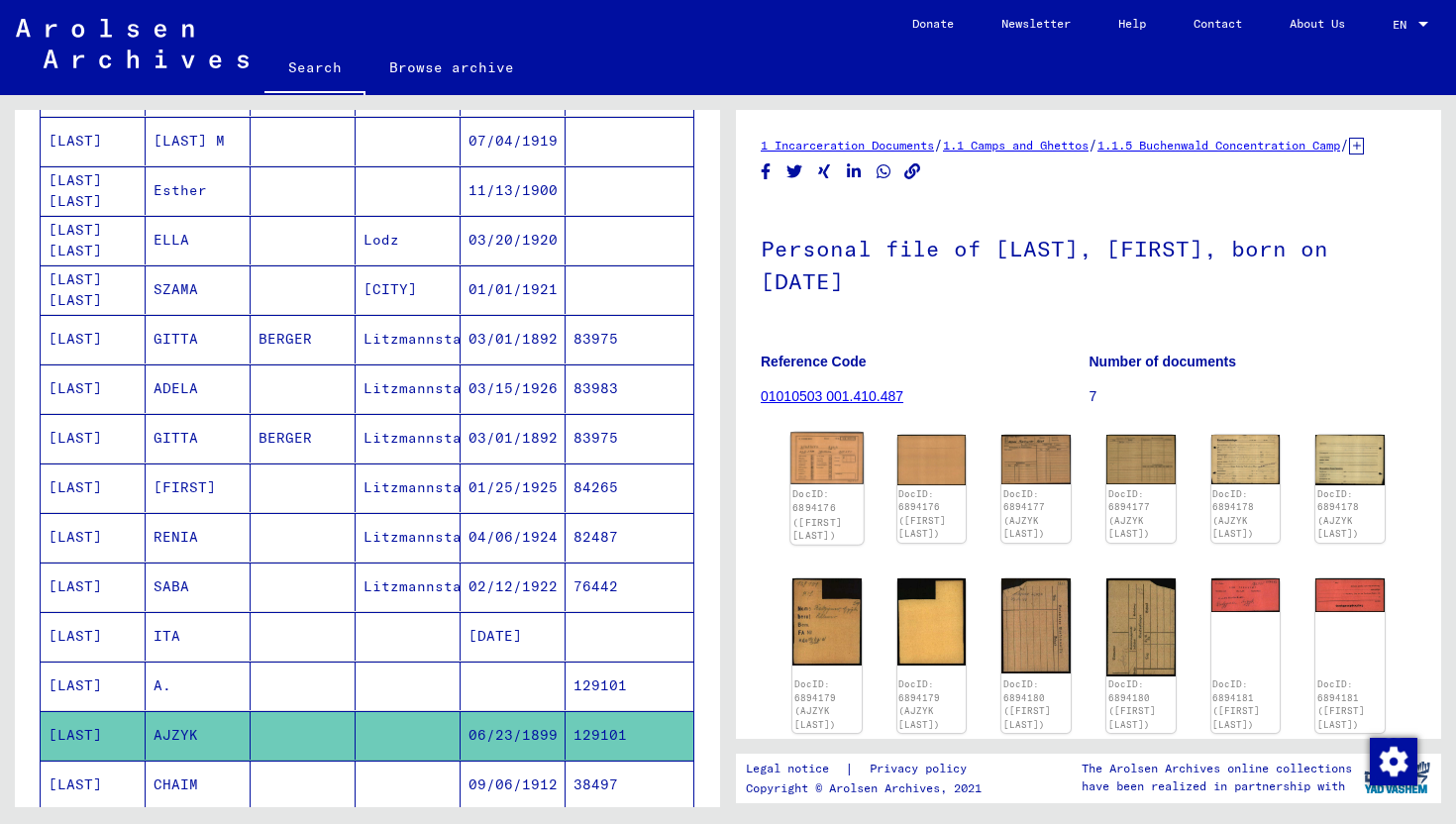 click 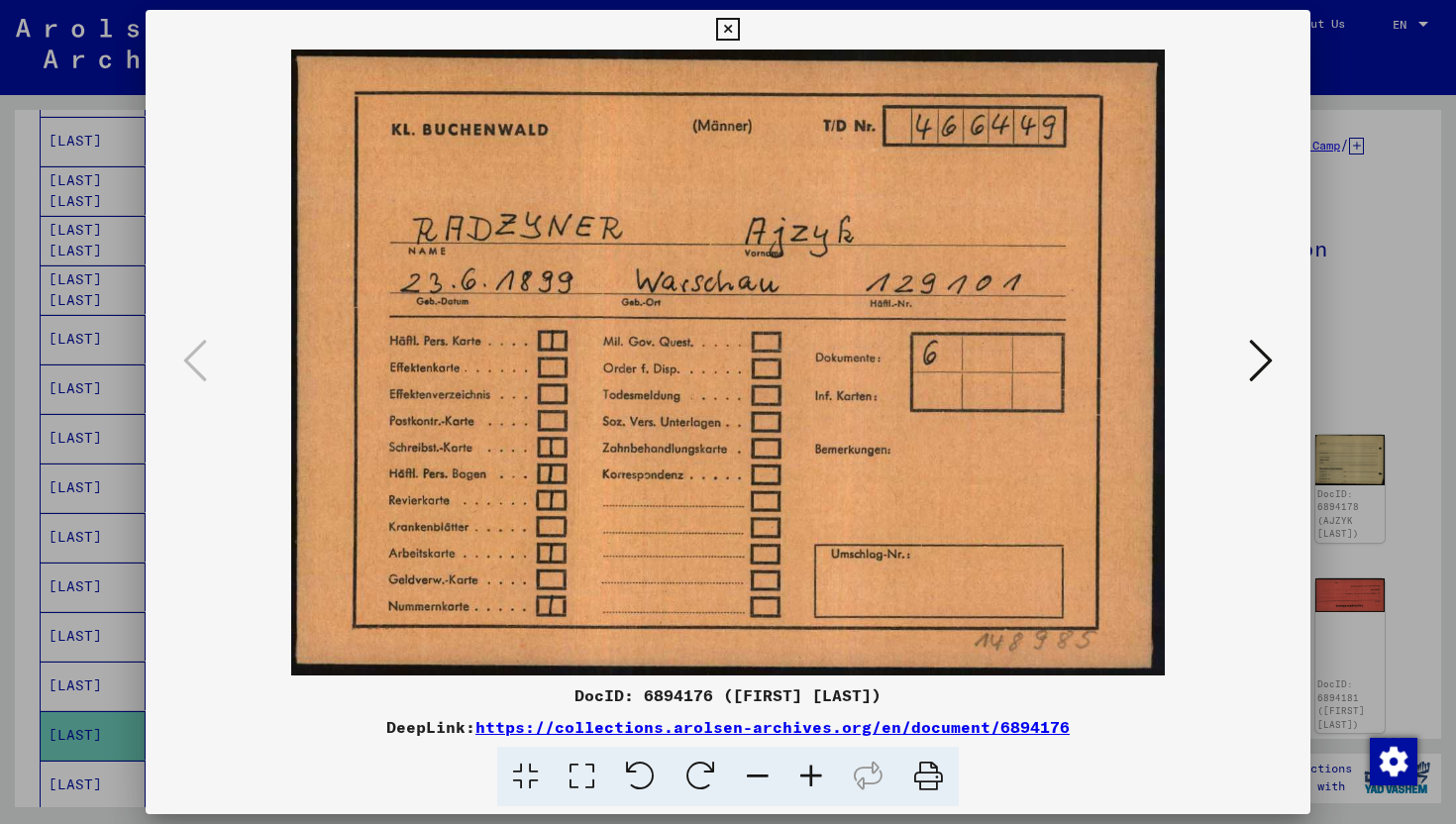 click at bounding box center [1261, 360] 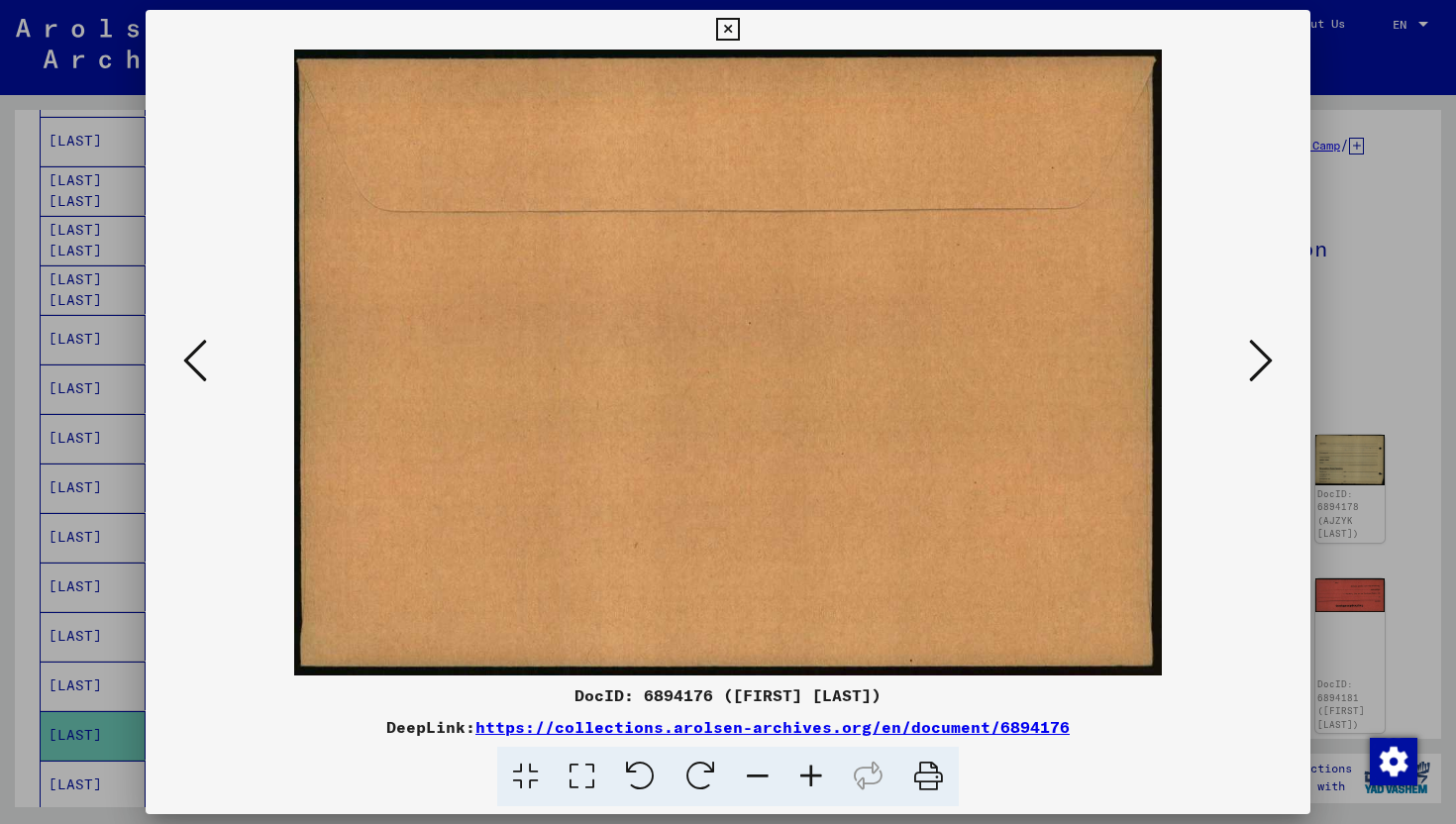 click at bounding box center (1261, 360) 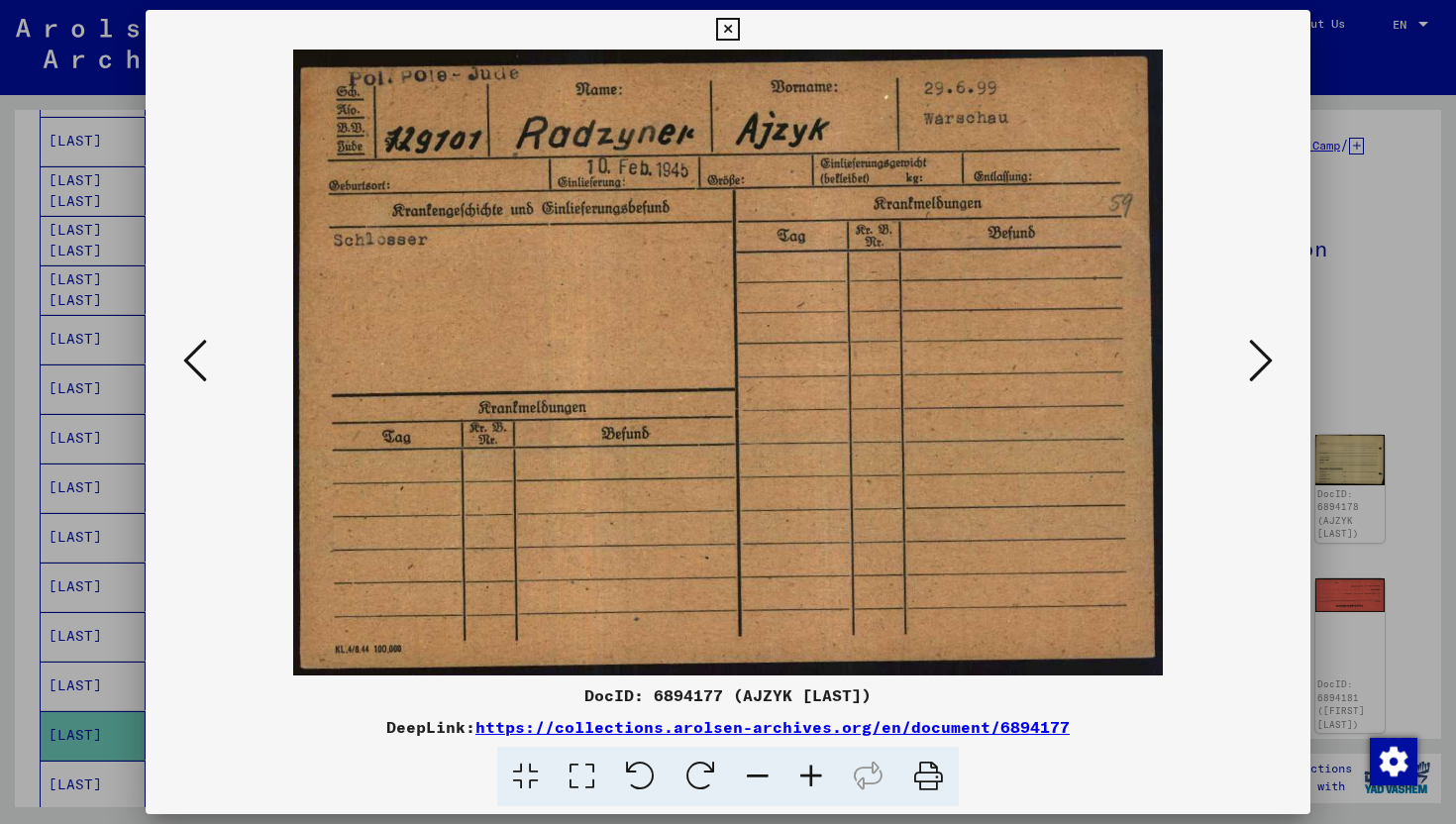 click at bounding box center (1261, 360) 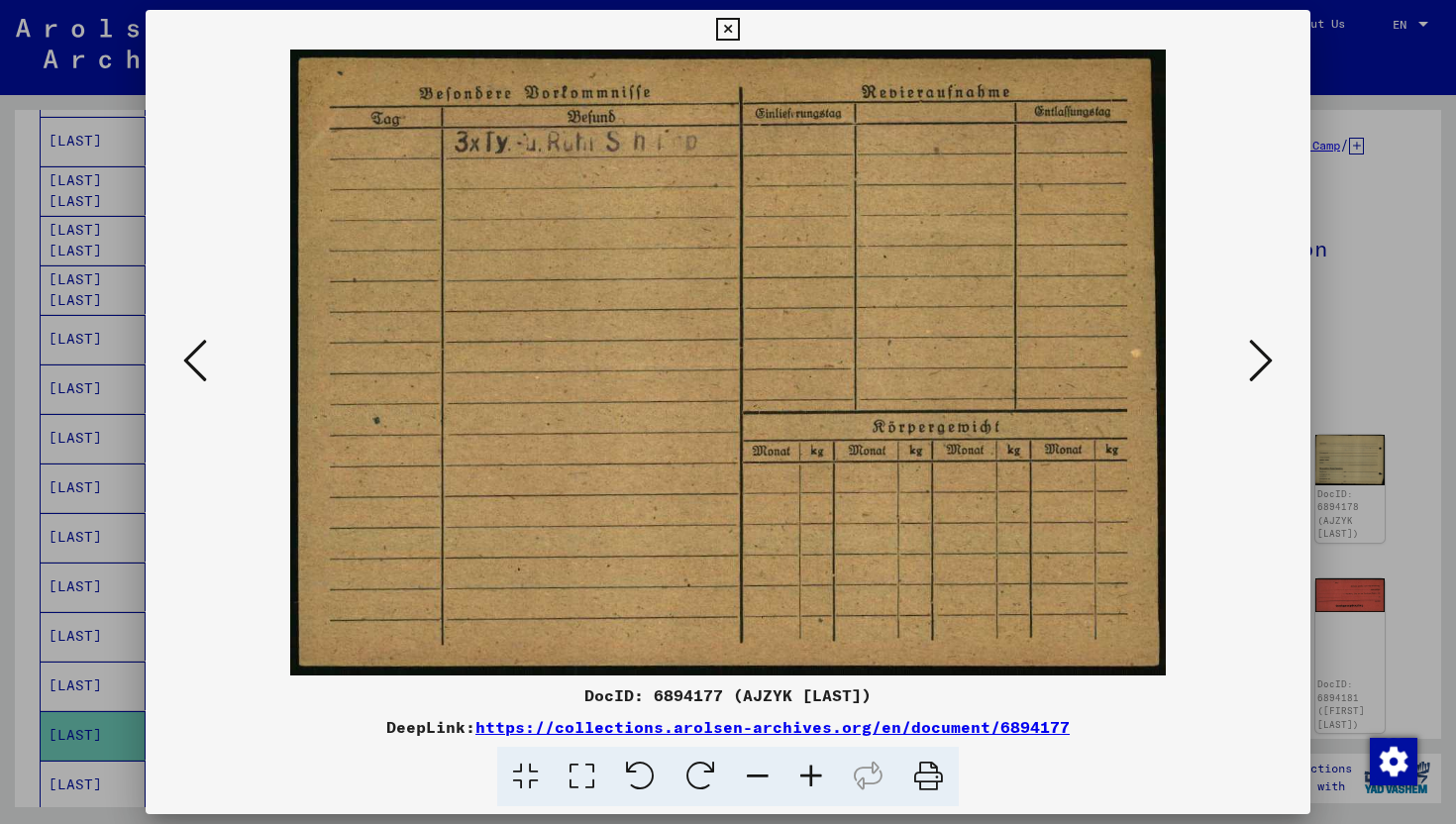 click at bounding box center [1261, 360] 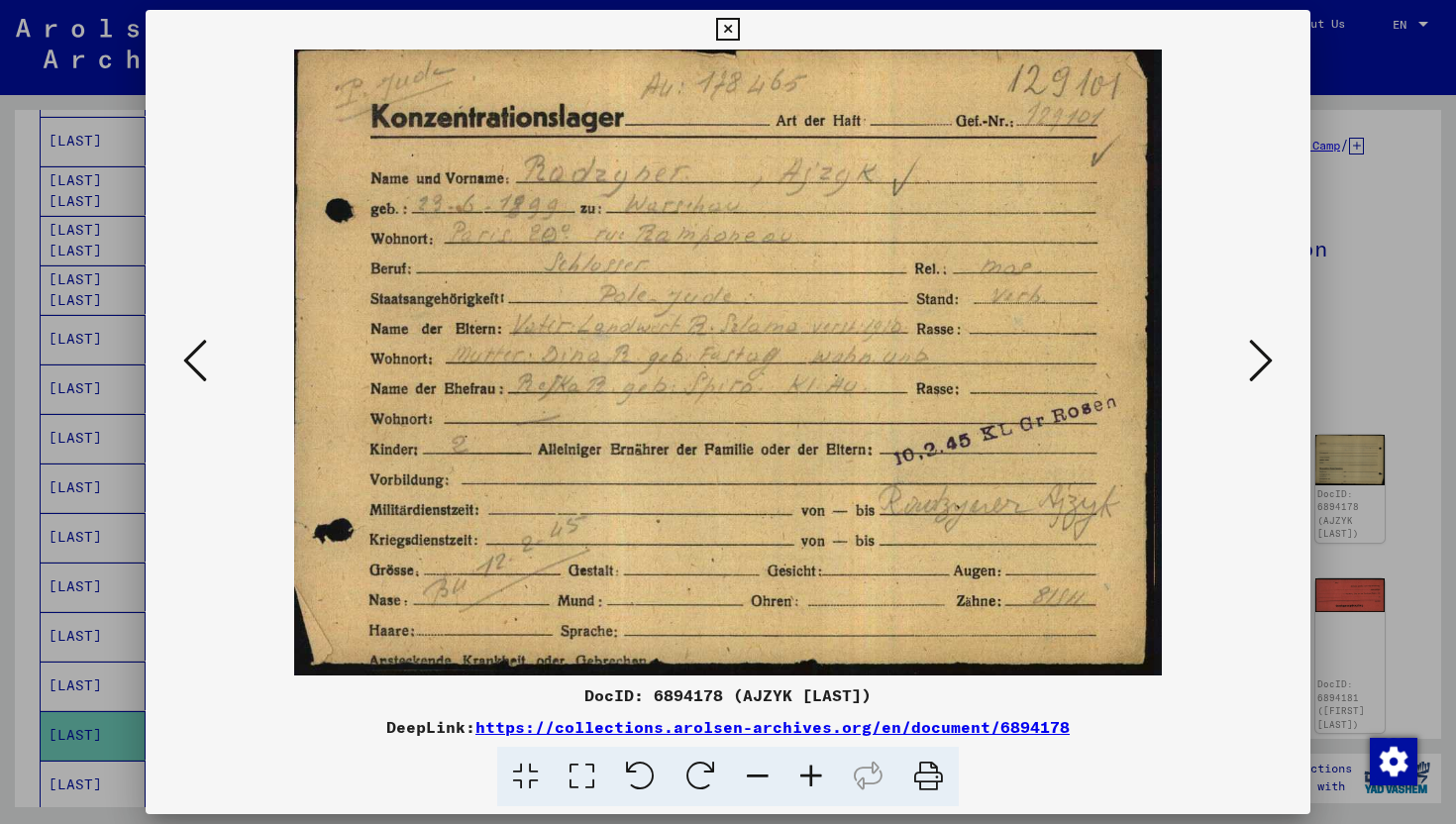 click at bounding box center (1261, 360) 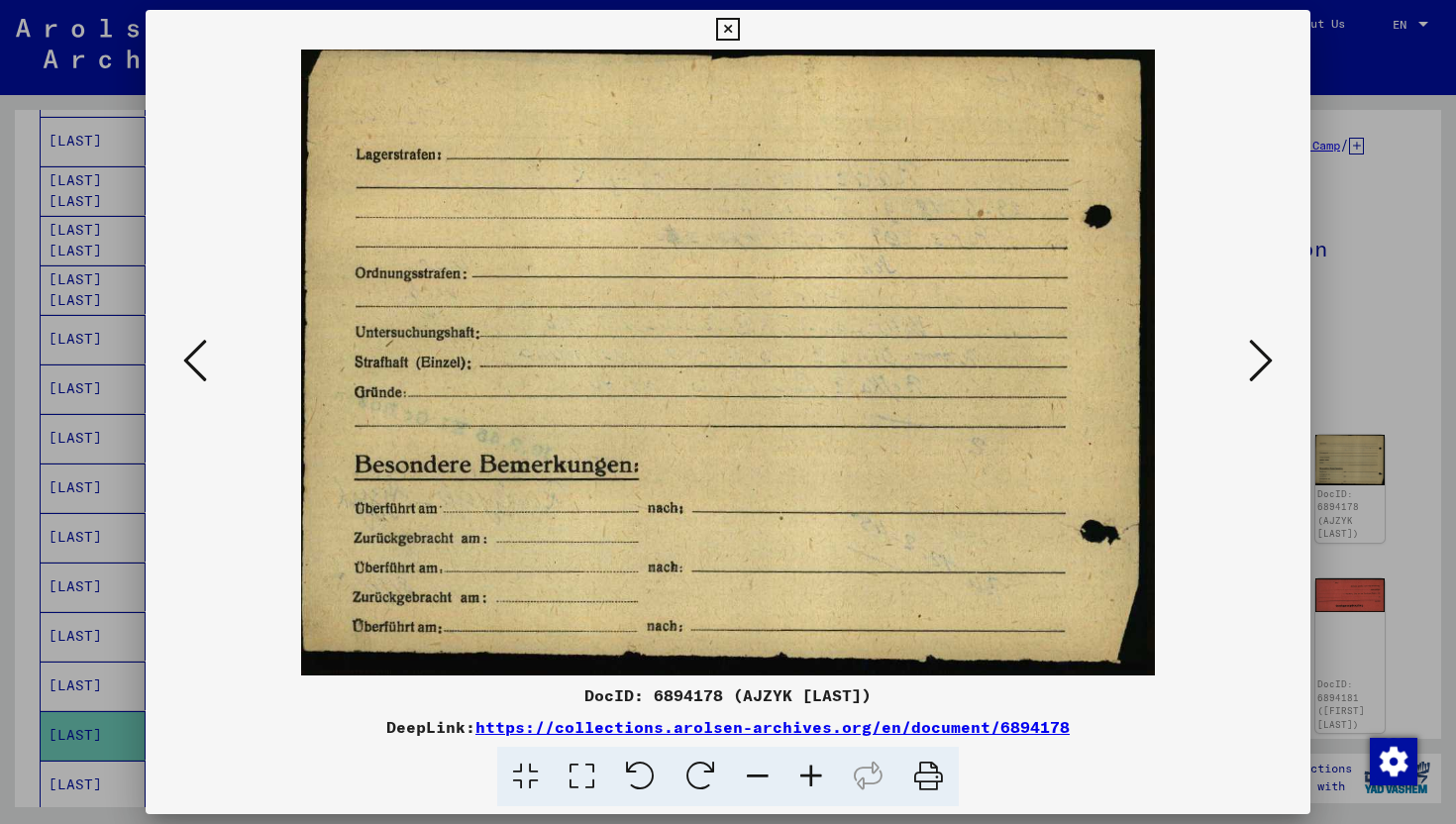 click at bounding box center (1261, 360) 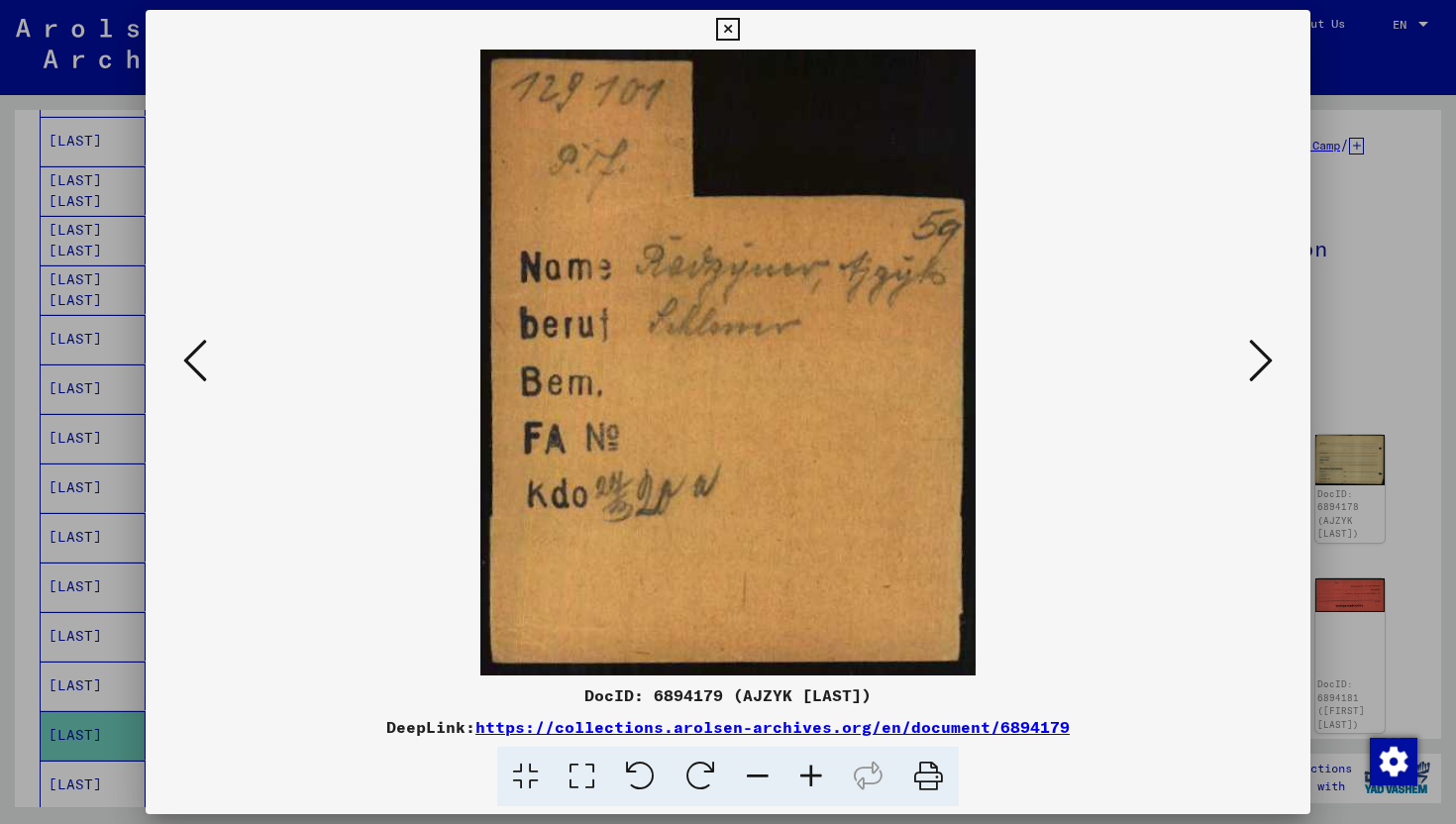 click at bounding box center [1261, 360] 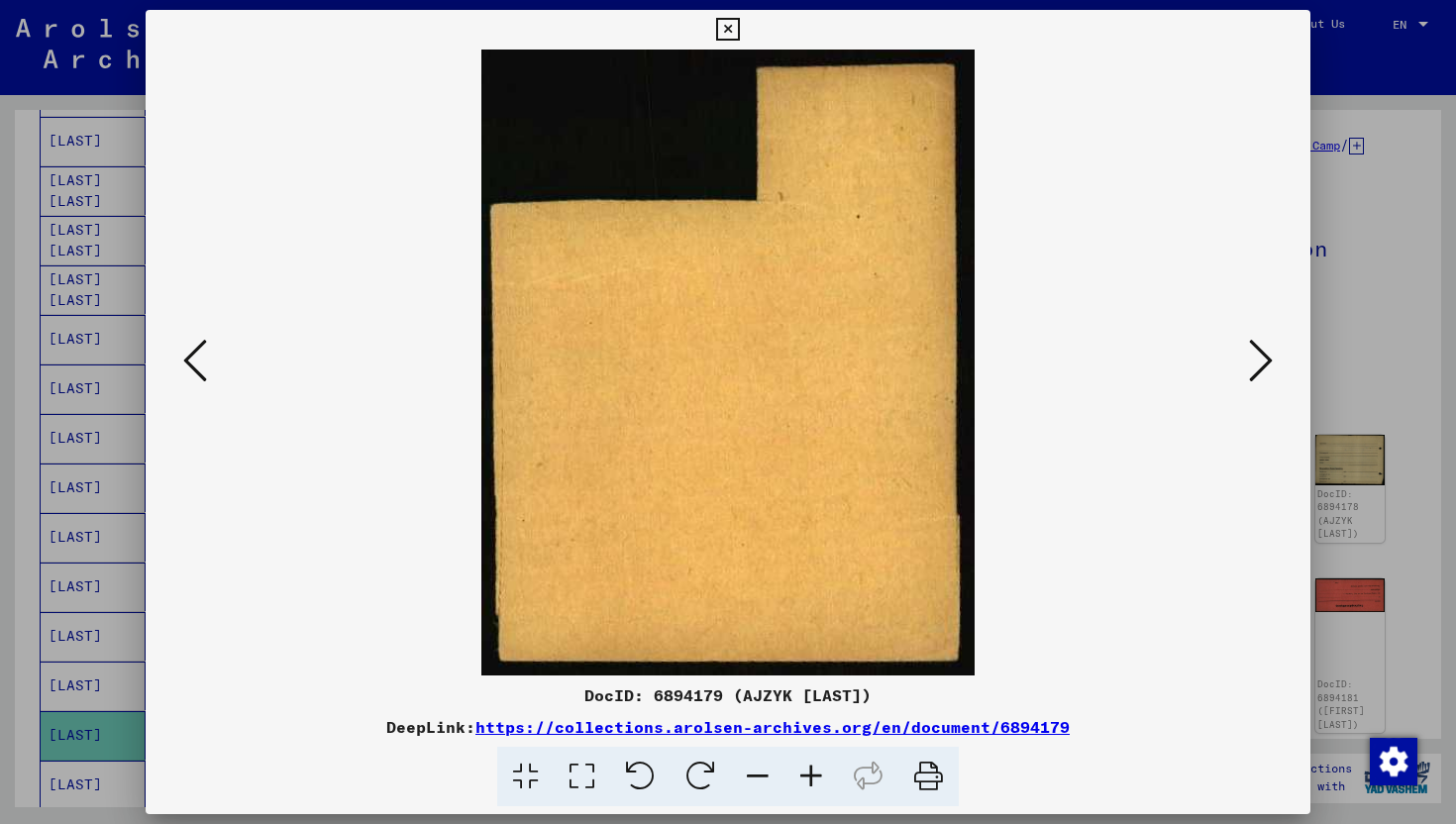click at bounding box center (1261, 360) 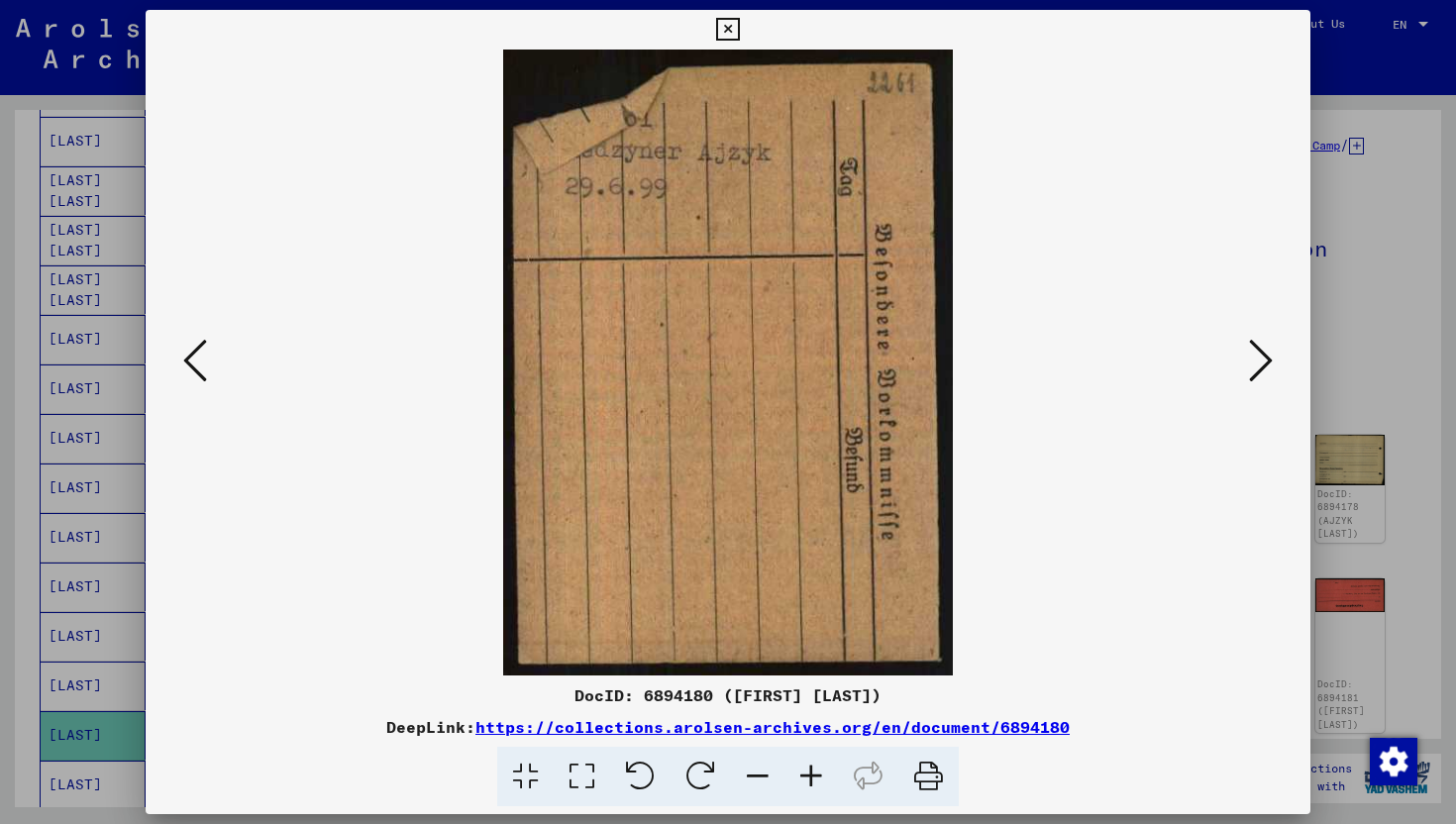 click at bounding box center (1261, 360) 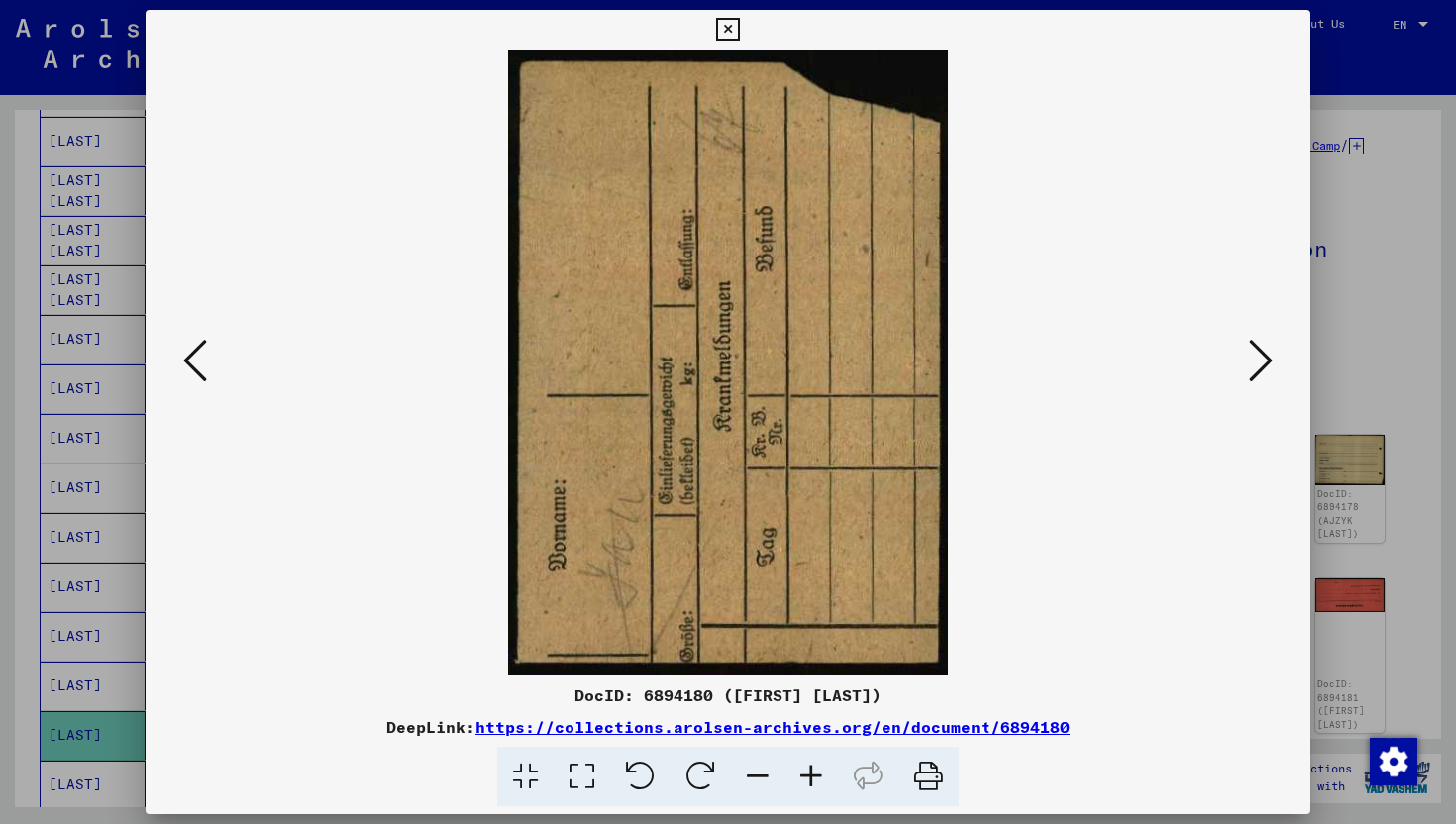 click at bounding box center (1261, 360) 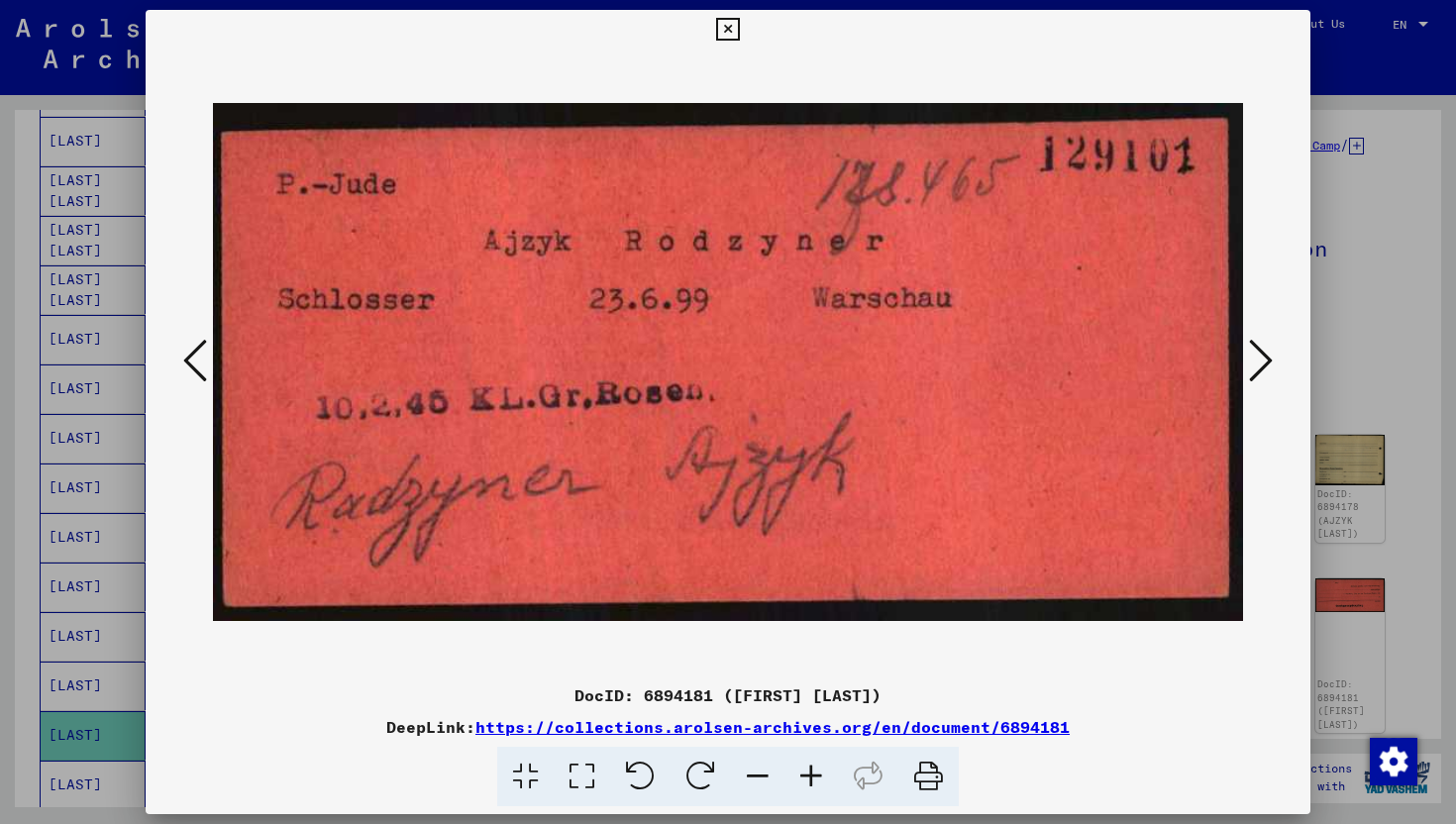 click at bounding box center [1261, 360] 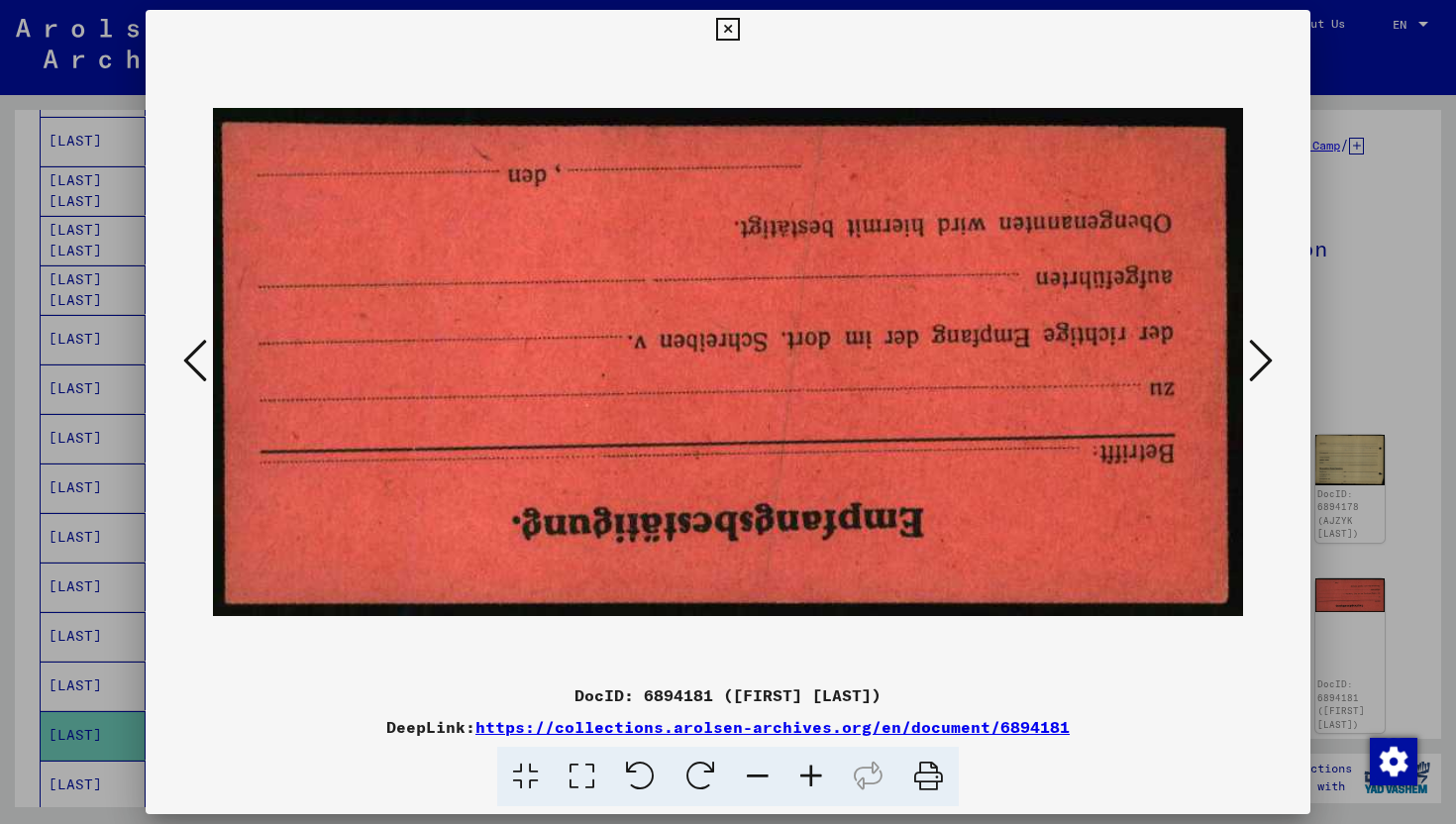 click at bounding box center [1261, 360] 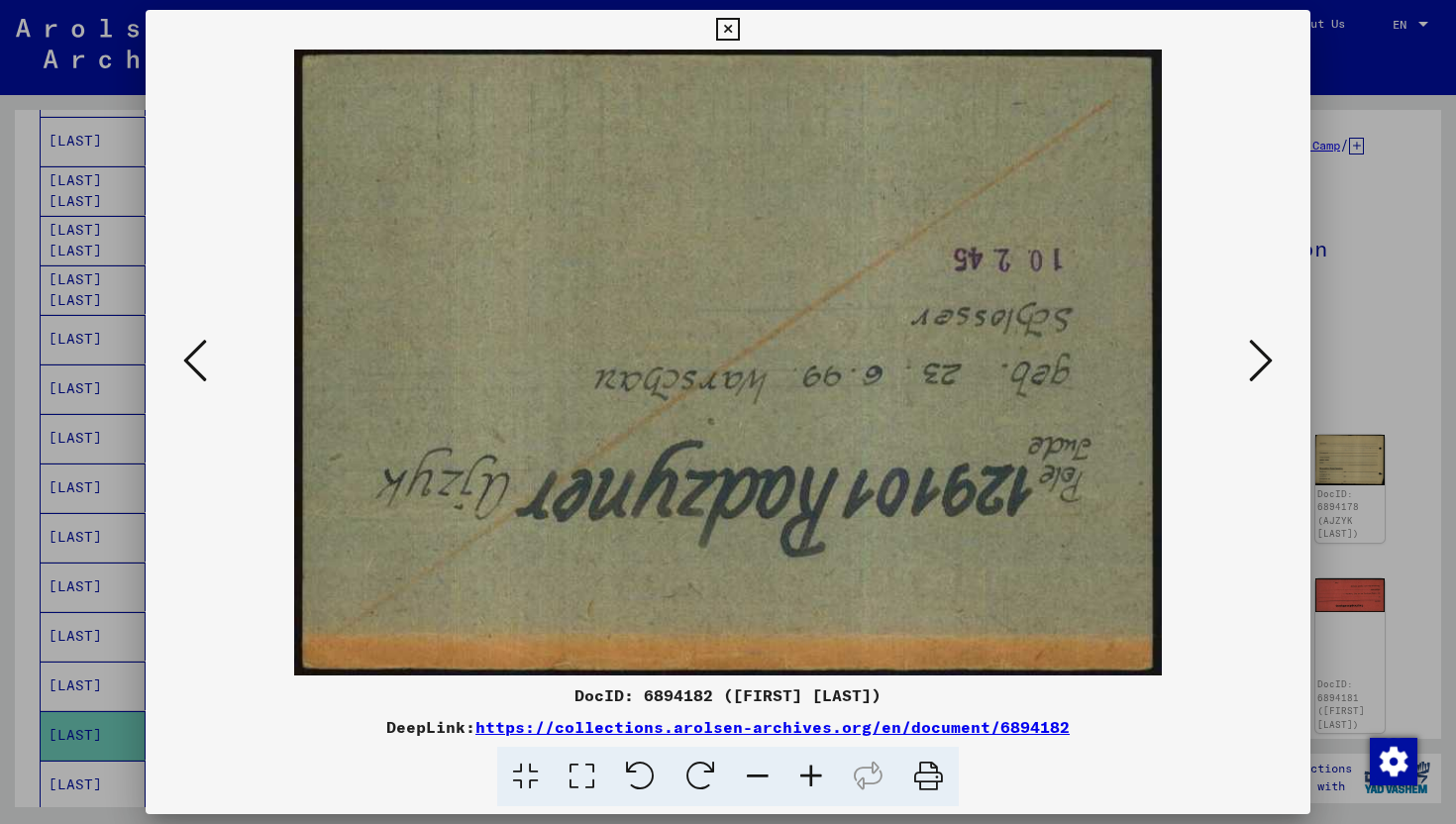 click at bounding box center [1261, 360] 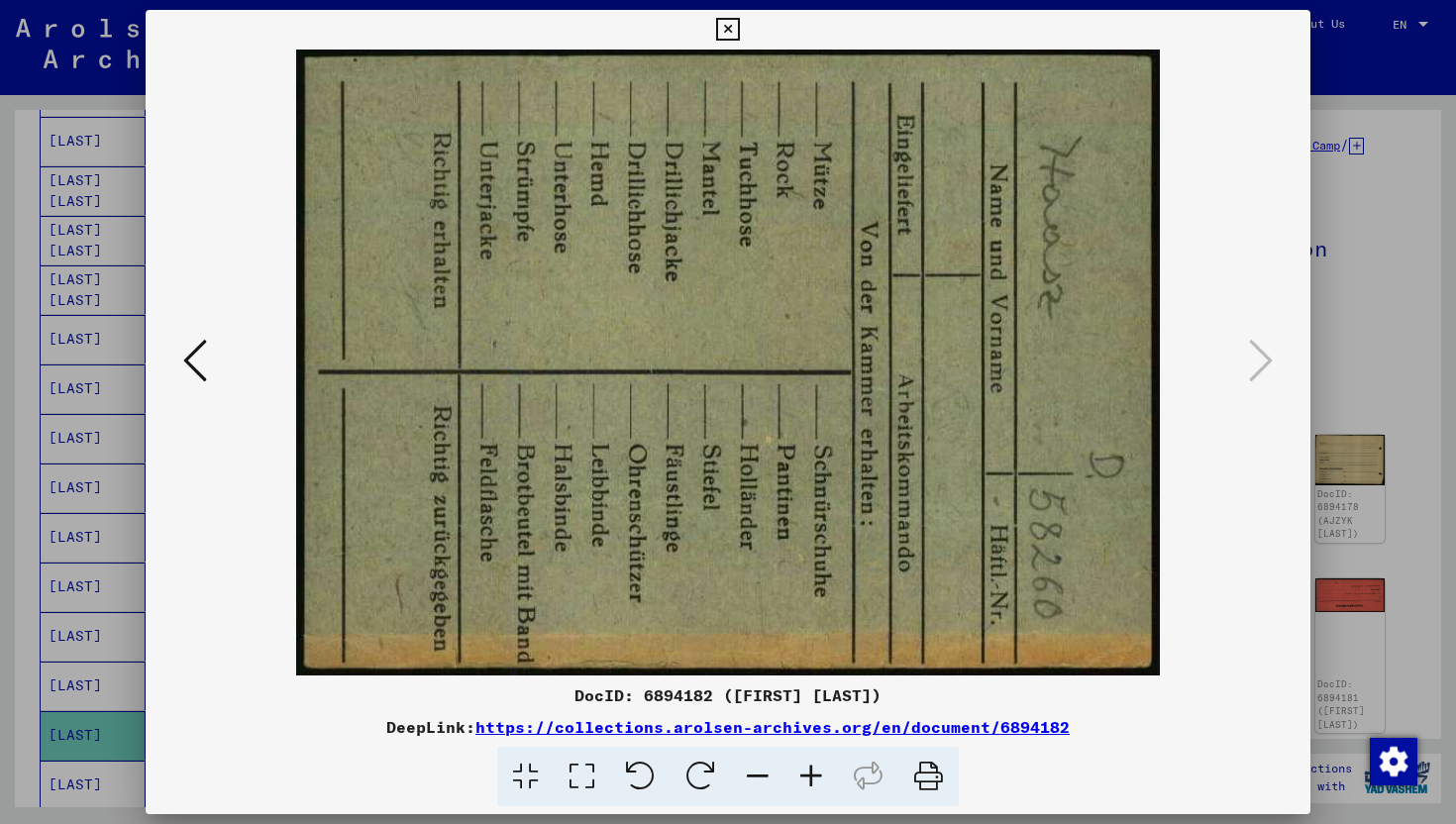 click at bounding box center [728, 412] 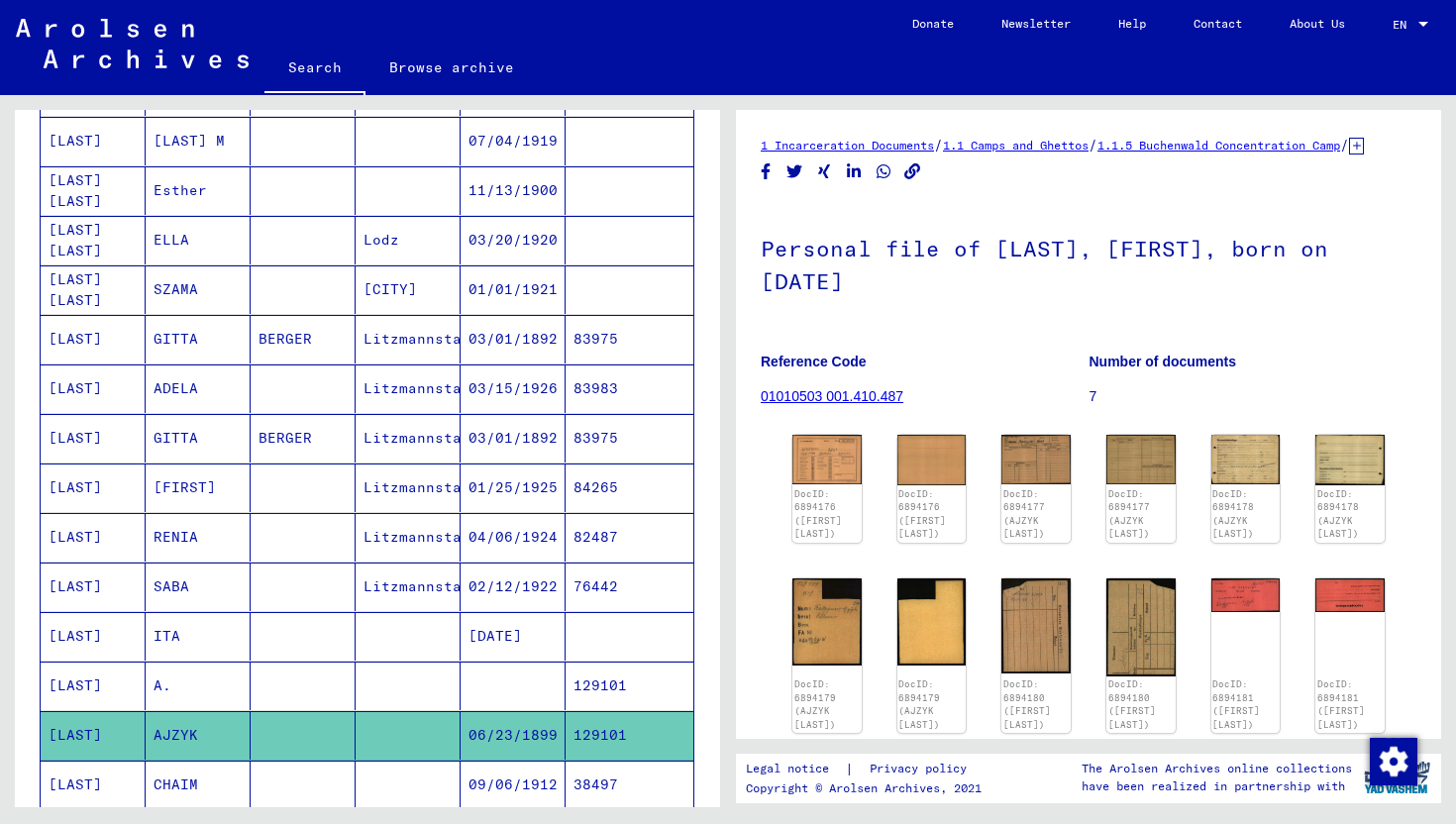 click at bounding box center (513, 735) 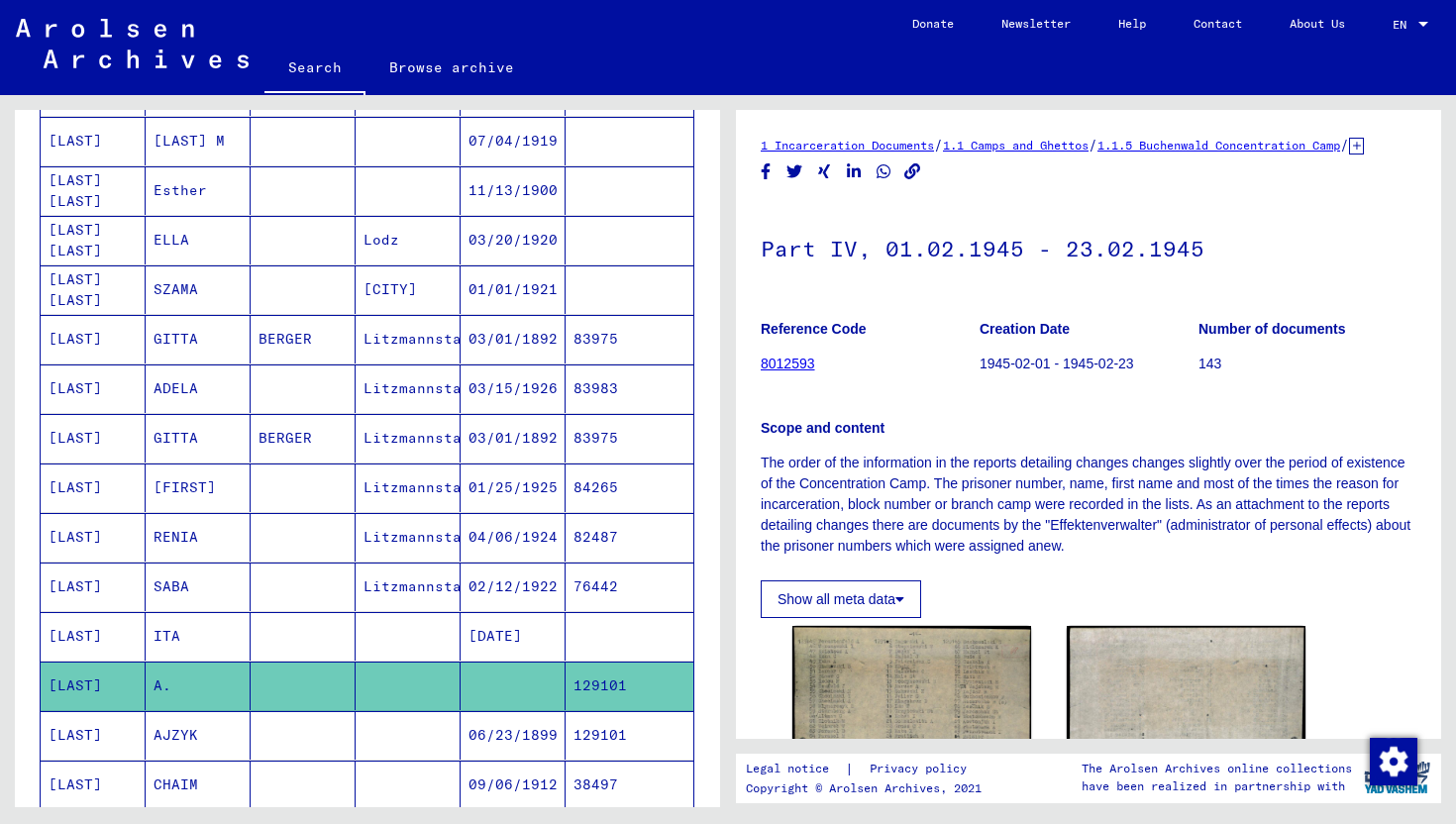 scroll, scrollTop: 5, scrollLeft: 0, axis: vertical 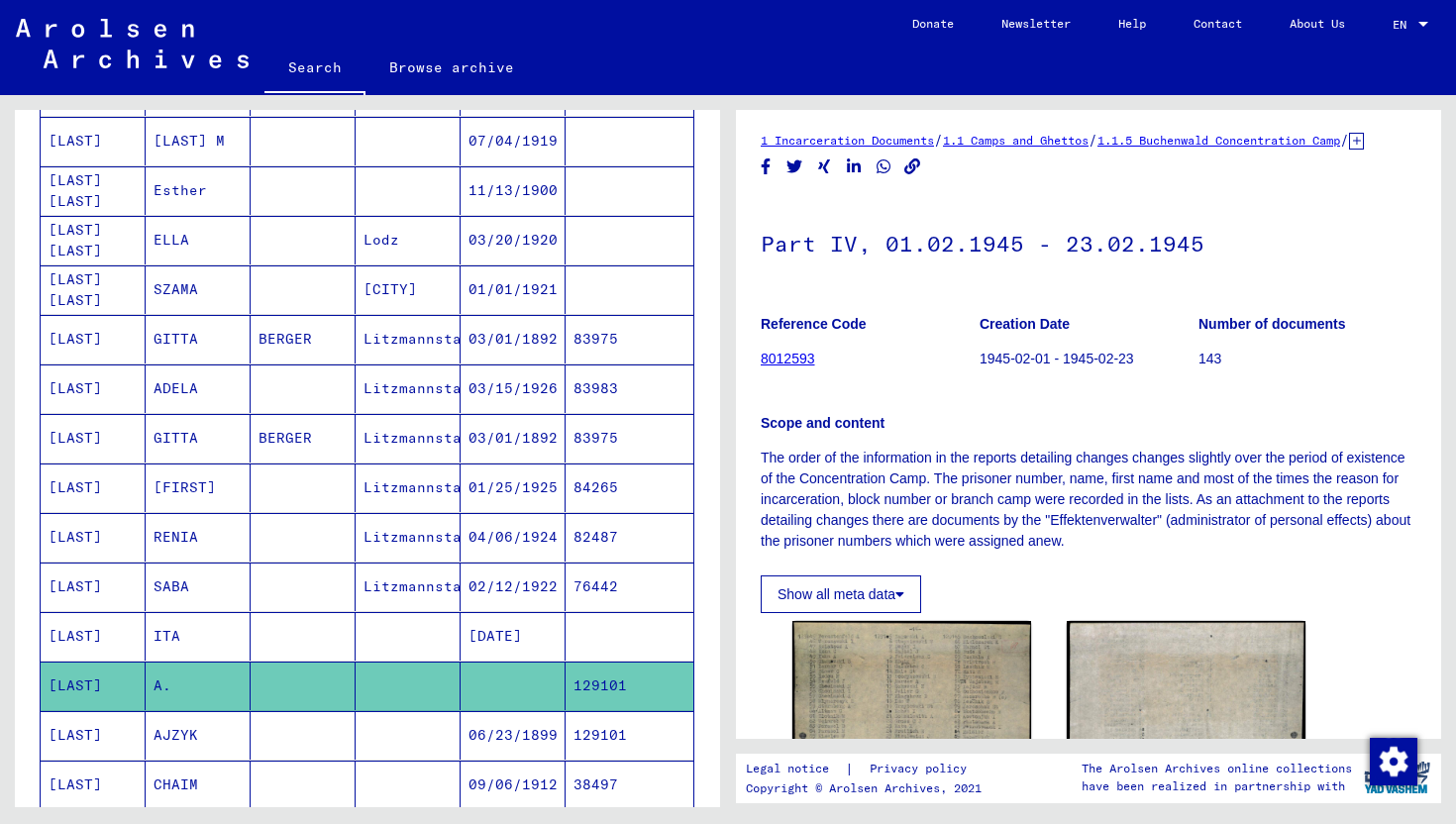 click on "09/06/1912" at bounding box center [513, 834] 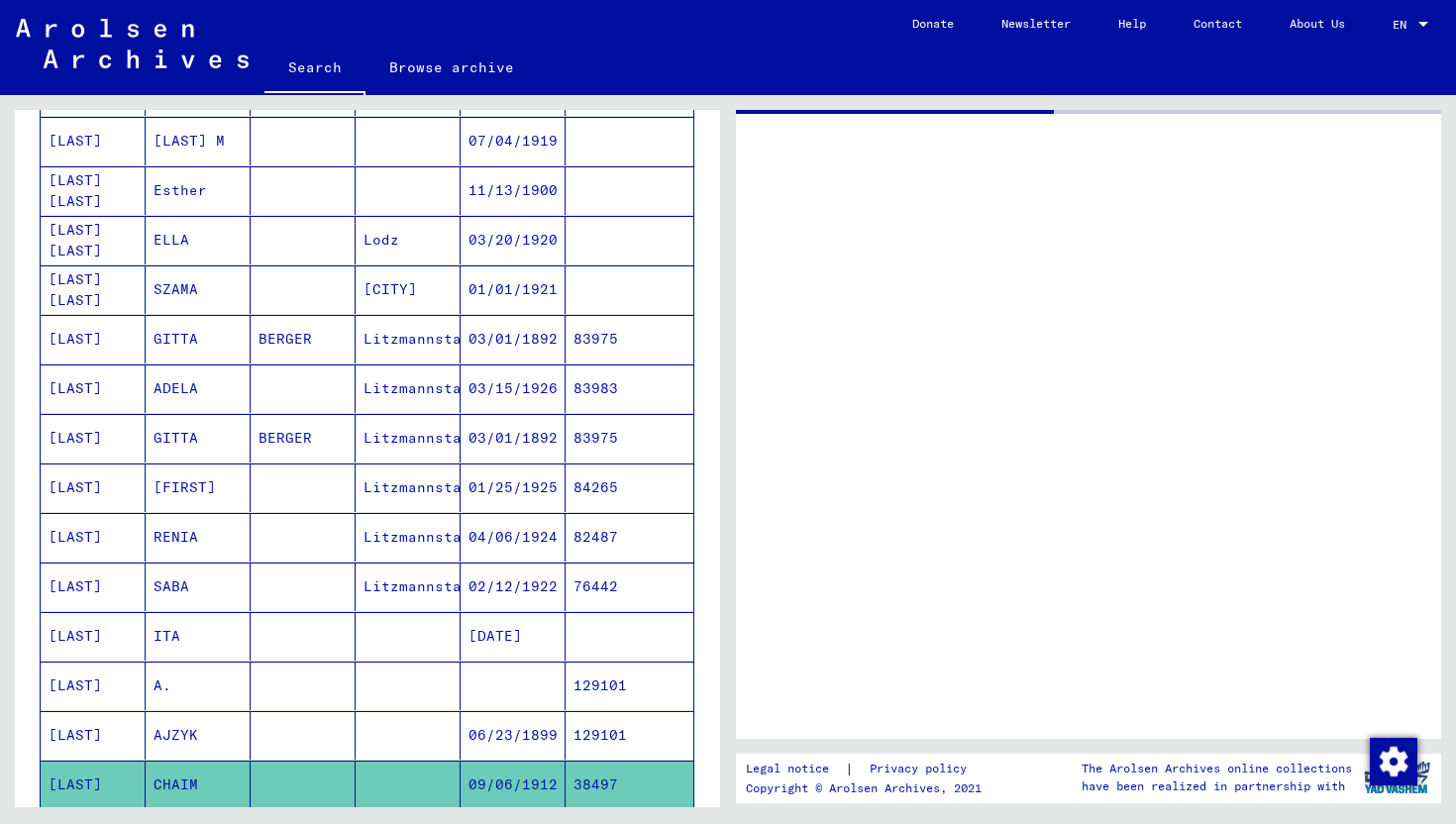 scroll, scrollTop: 0, scrollLeft: 0, axis: both 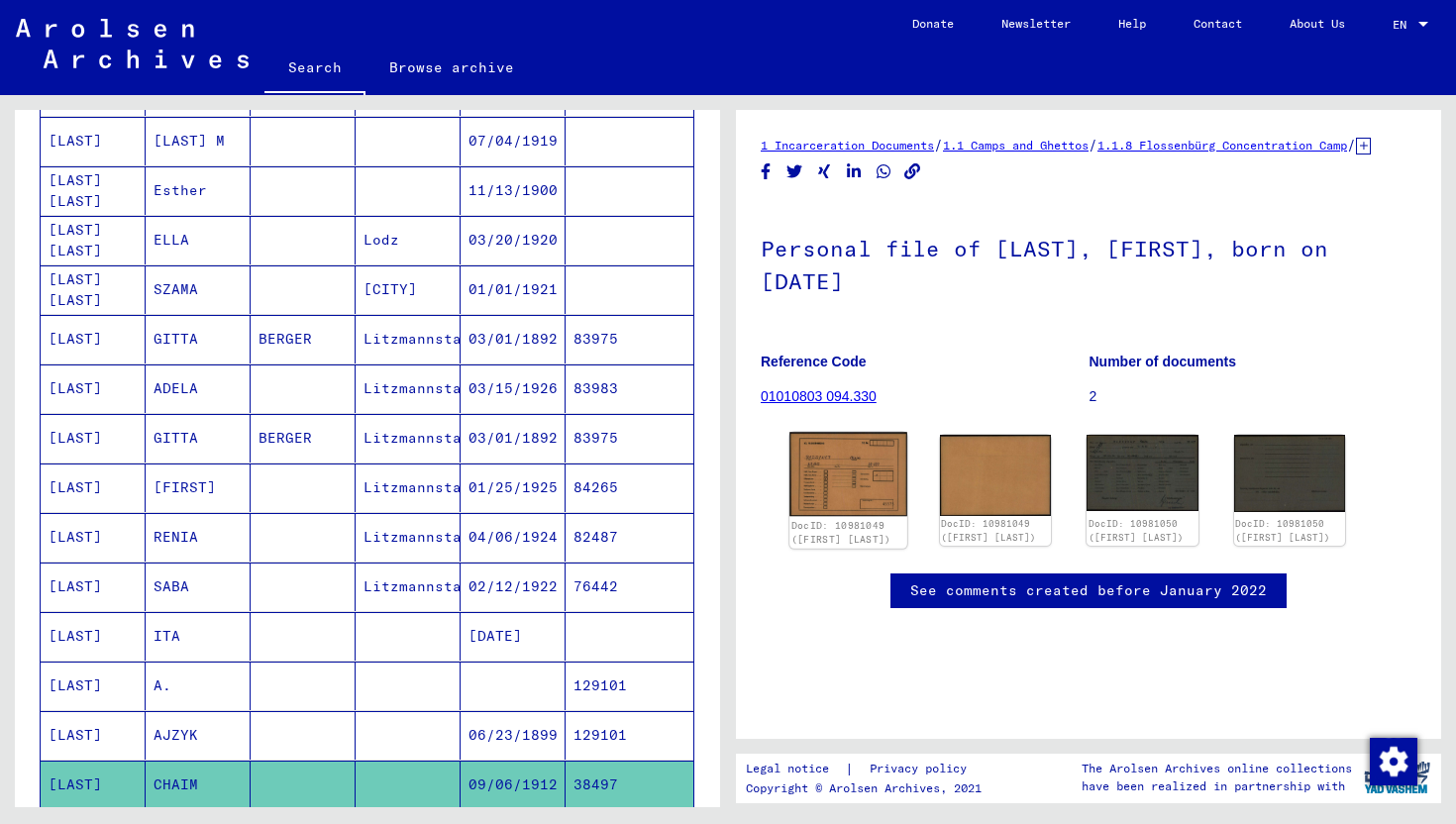 click 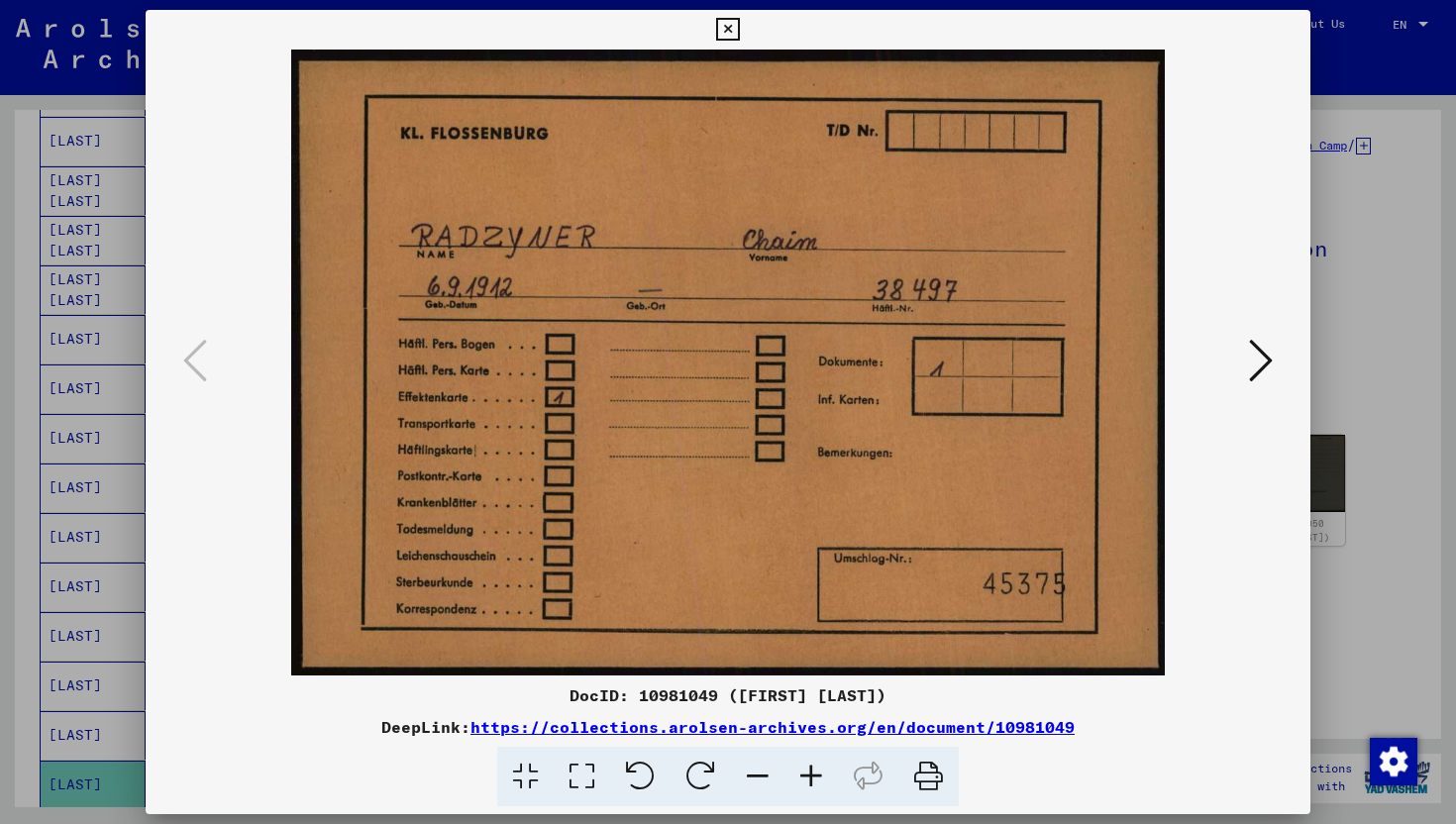 click at bounding box center (1261, 360) 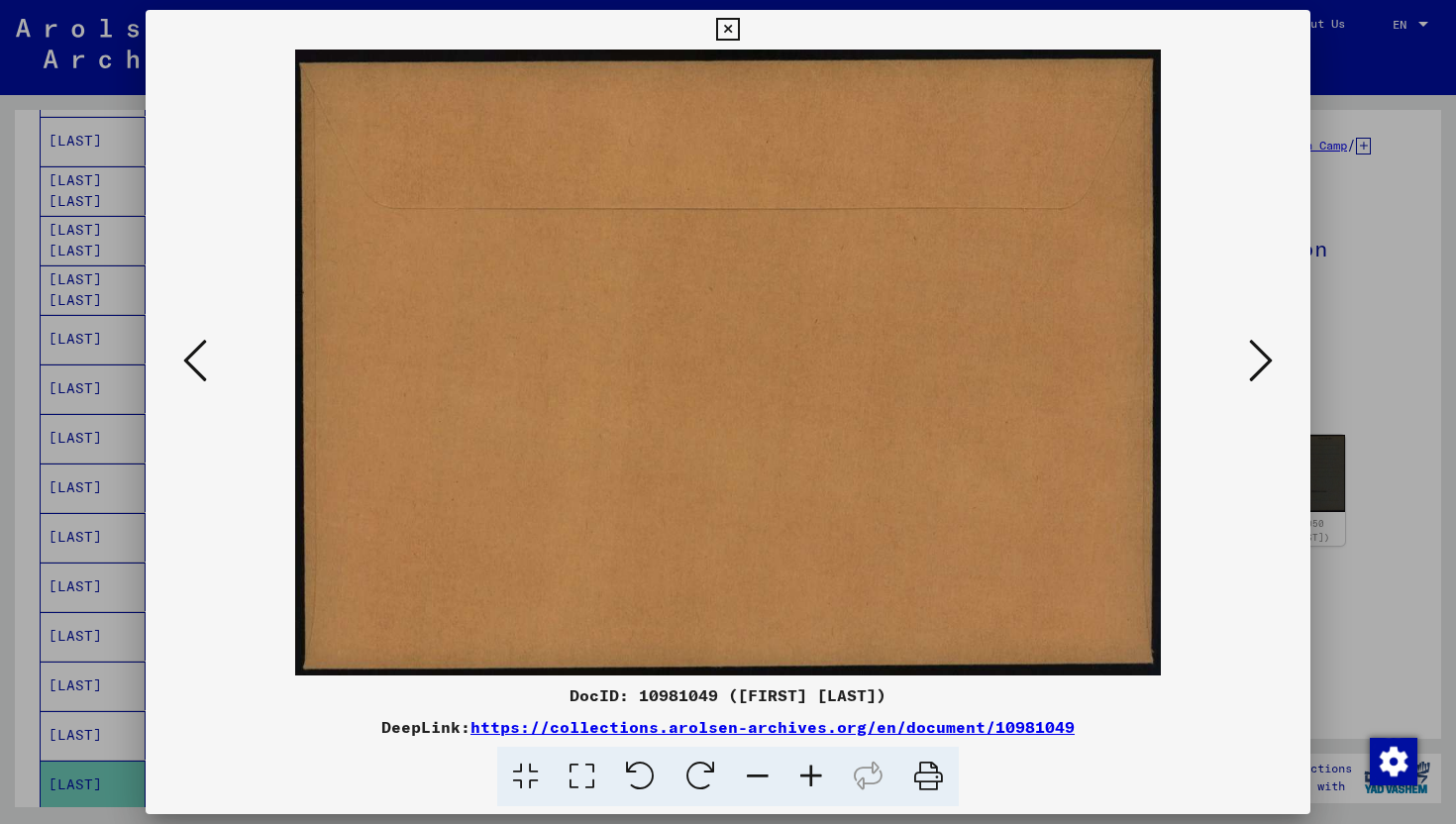 click at bounding box center [1261, 360] 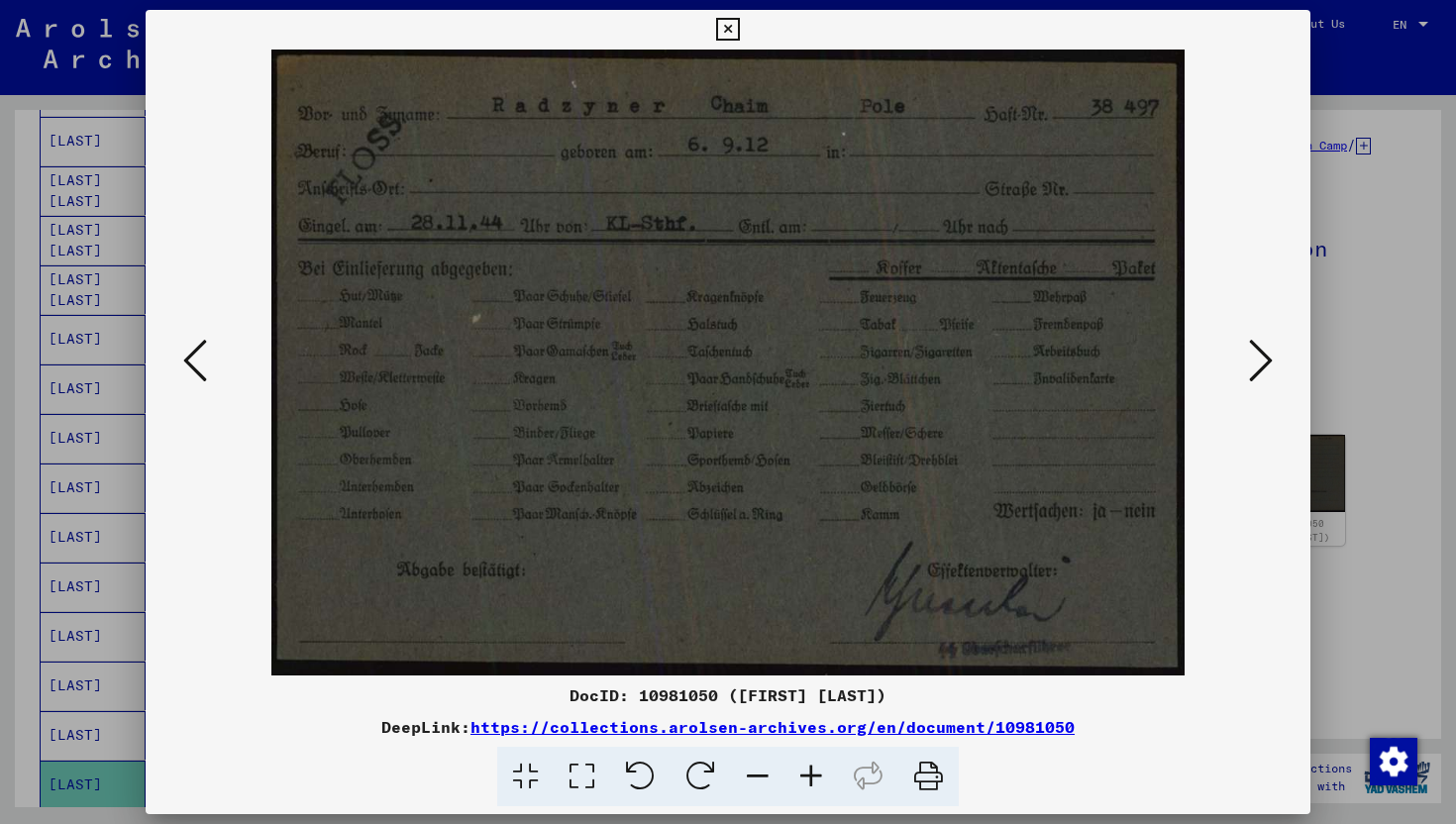 click at bounding box center (1261, 360) 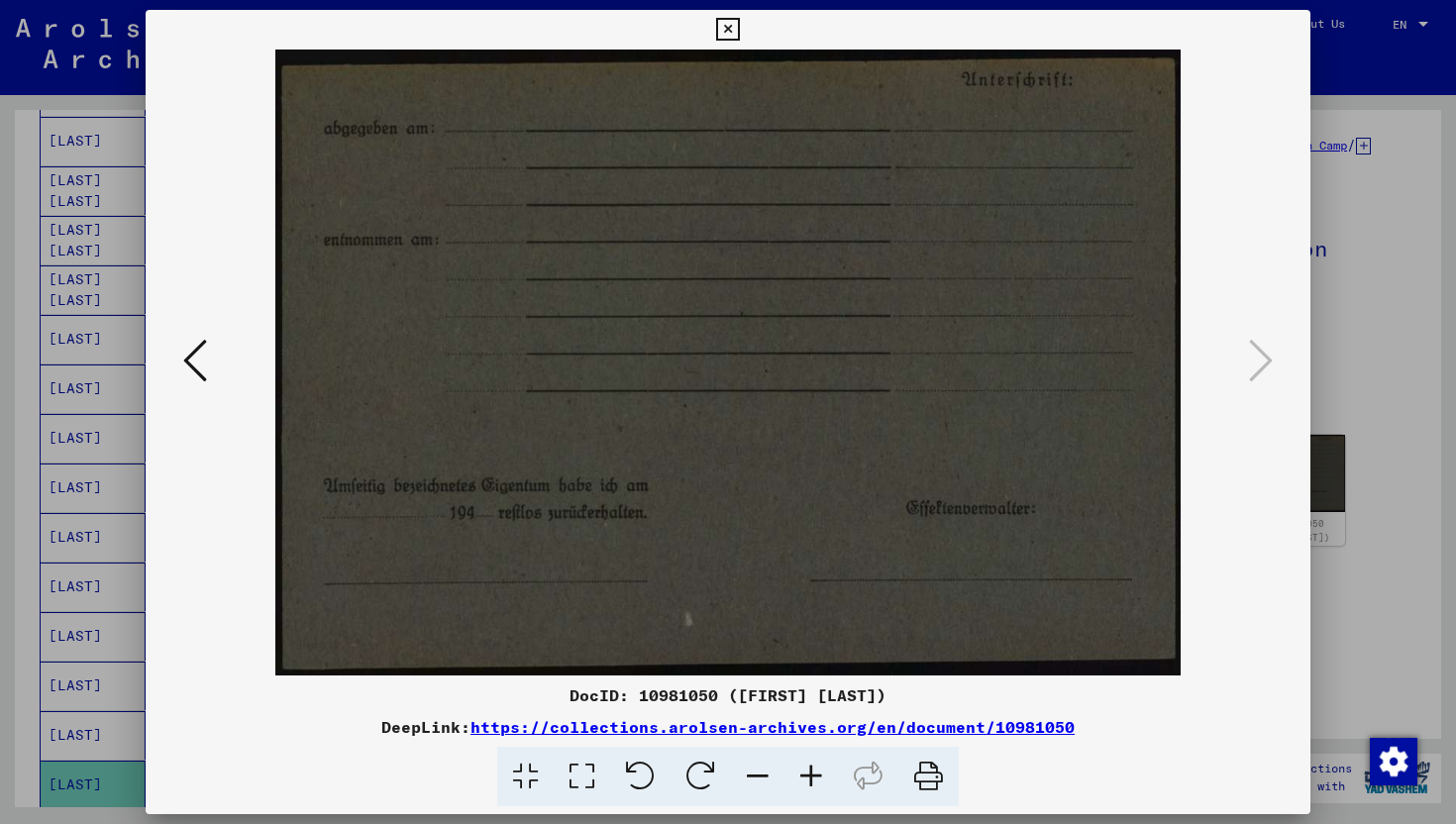 click at bounding box center (728, 412) 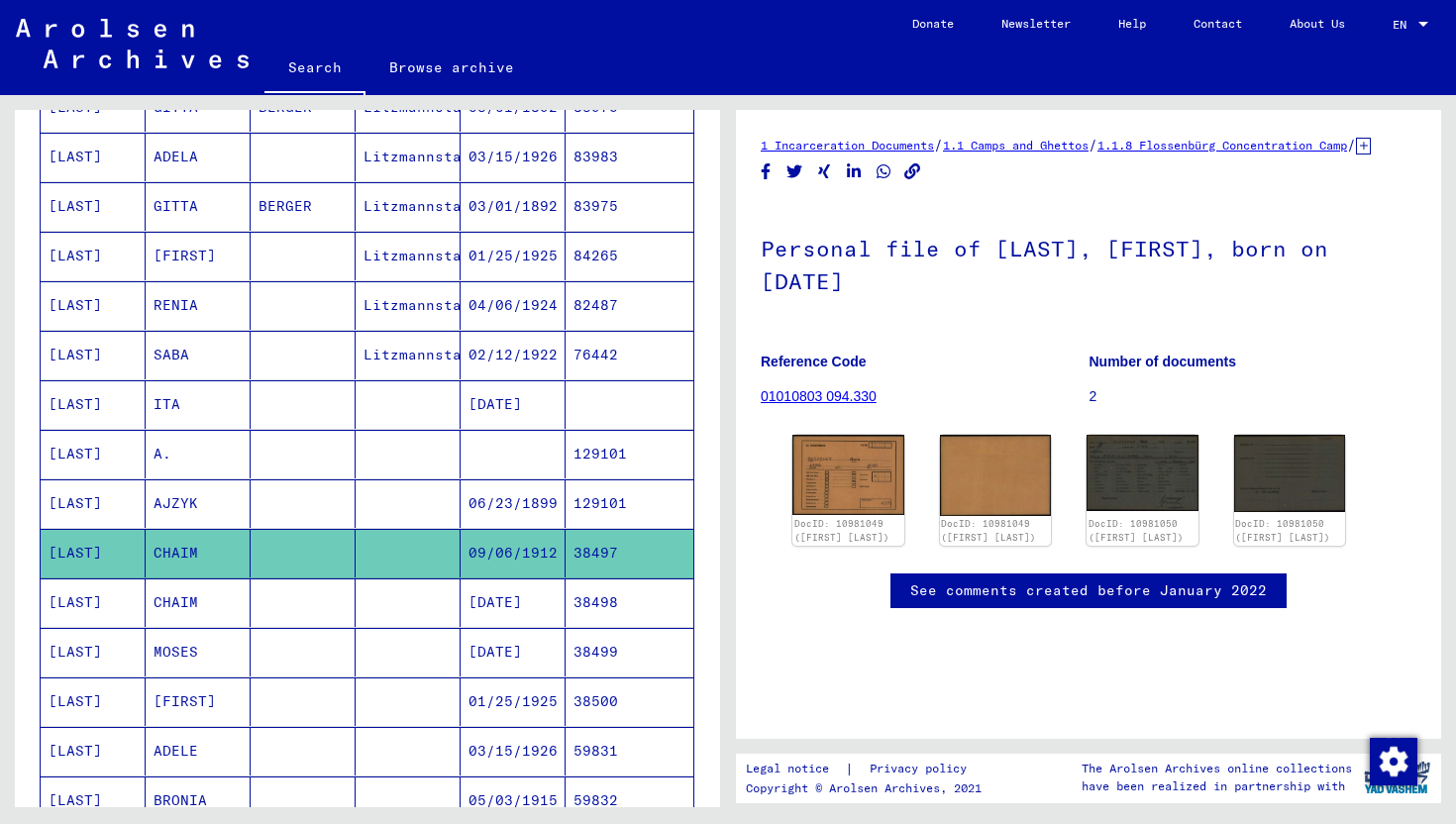 scroll, scrollTop: 683, scrollLeft: 0, axis: vertical 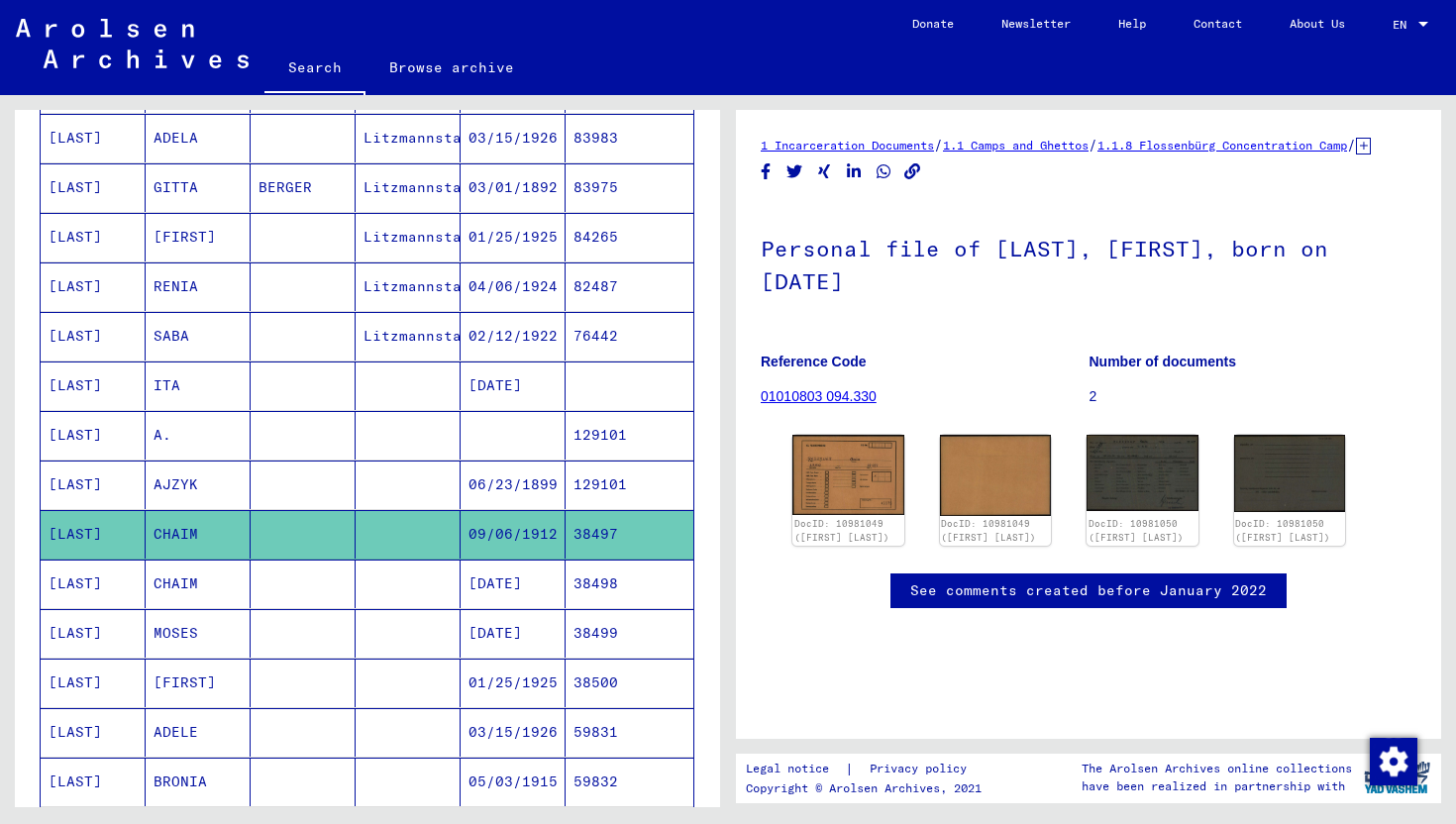 click at bounding box center [408, 633] 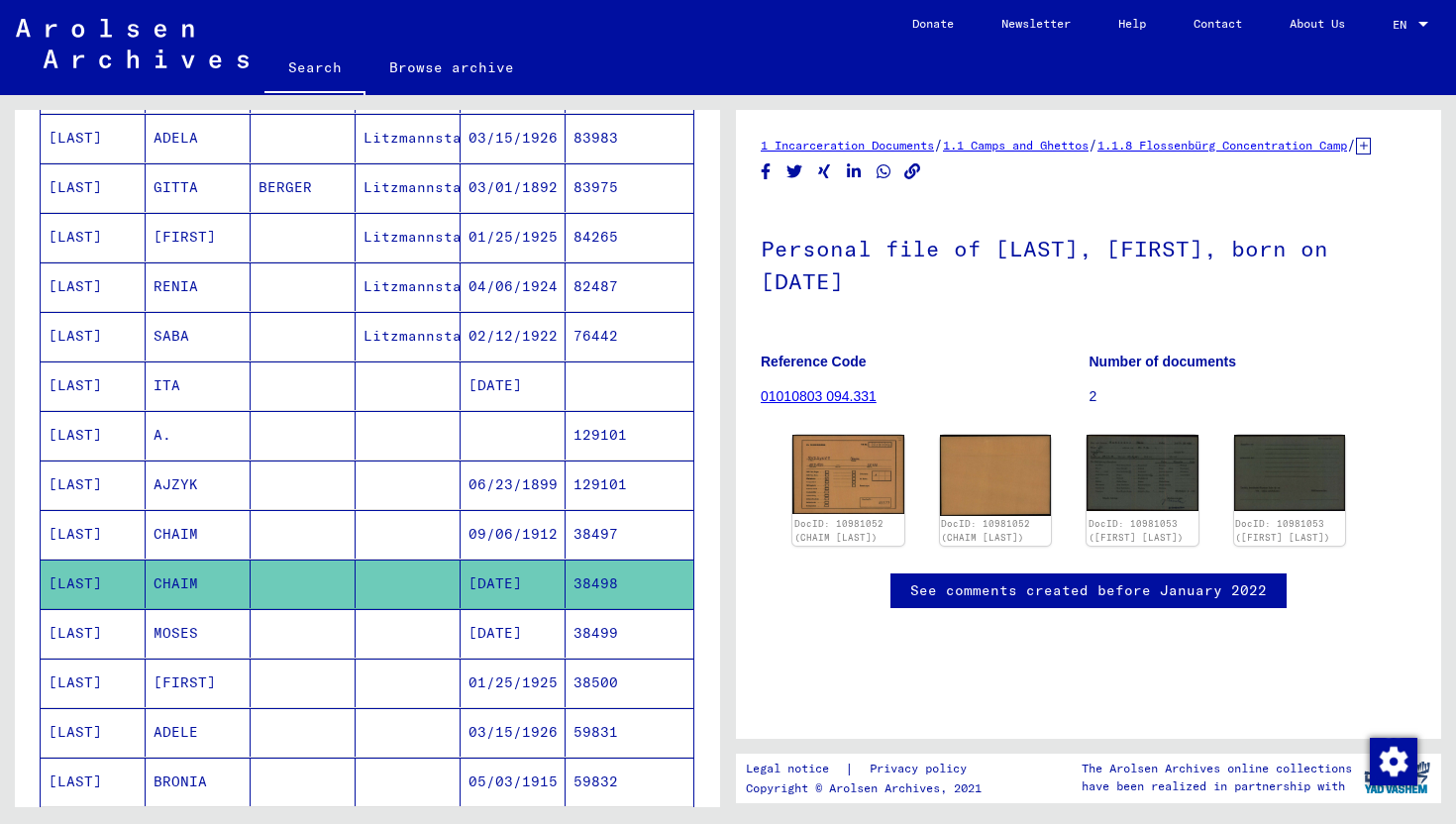 scroll, scrollTop: 0, scrollLeft: 0, axis: both 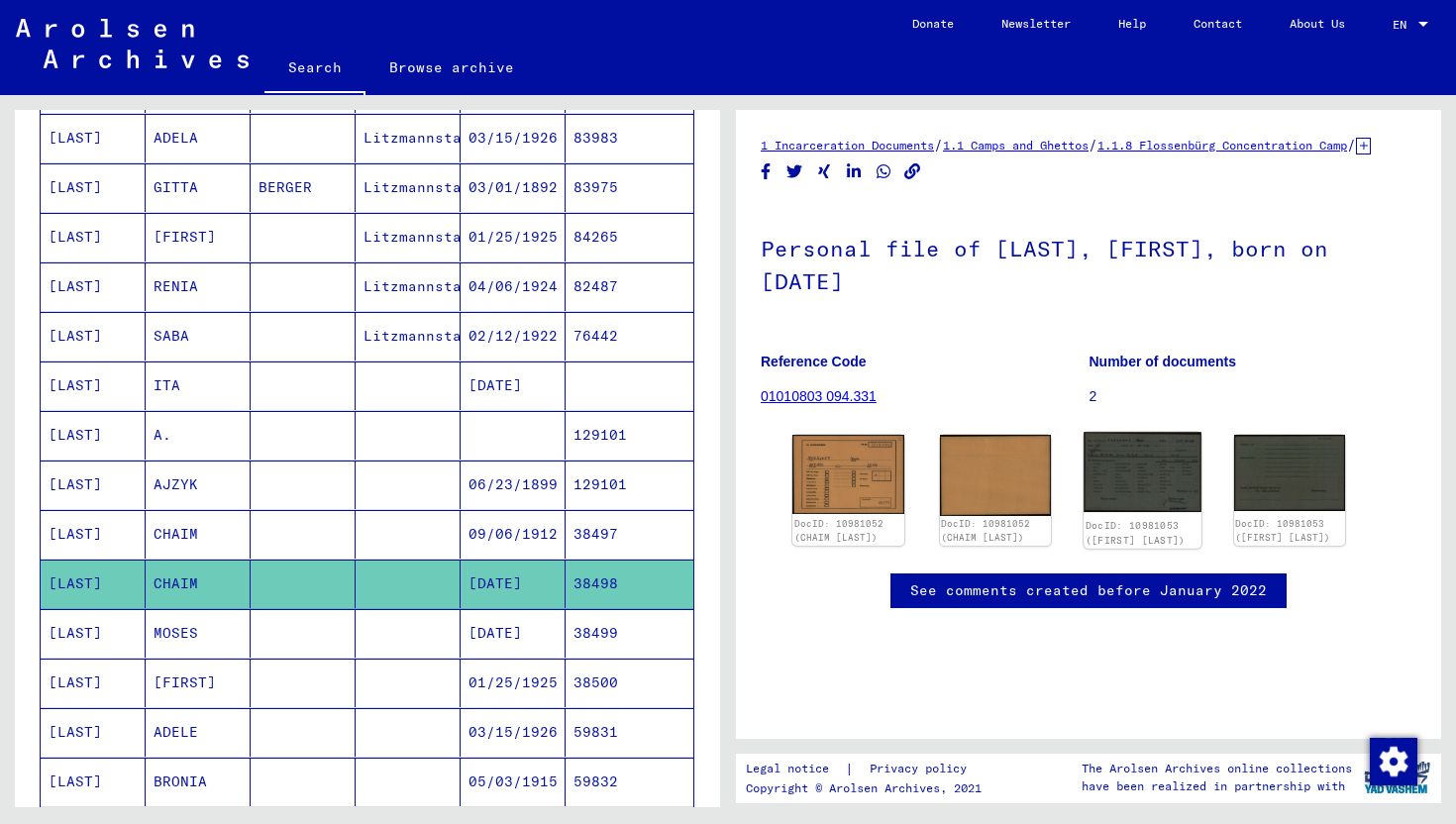 click 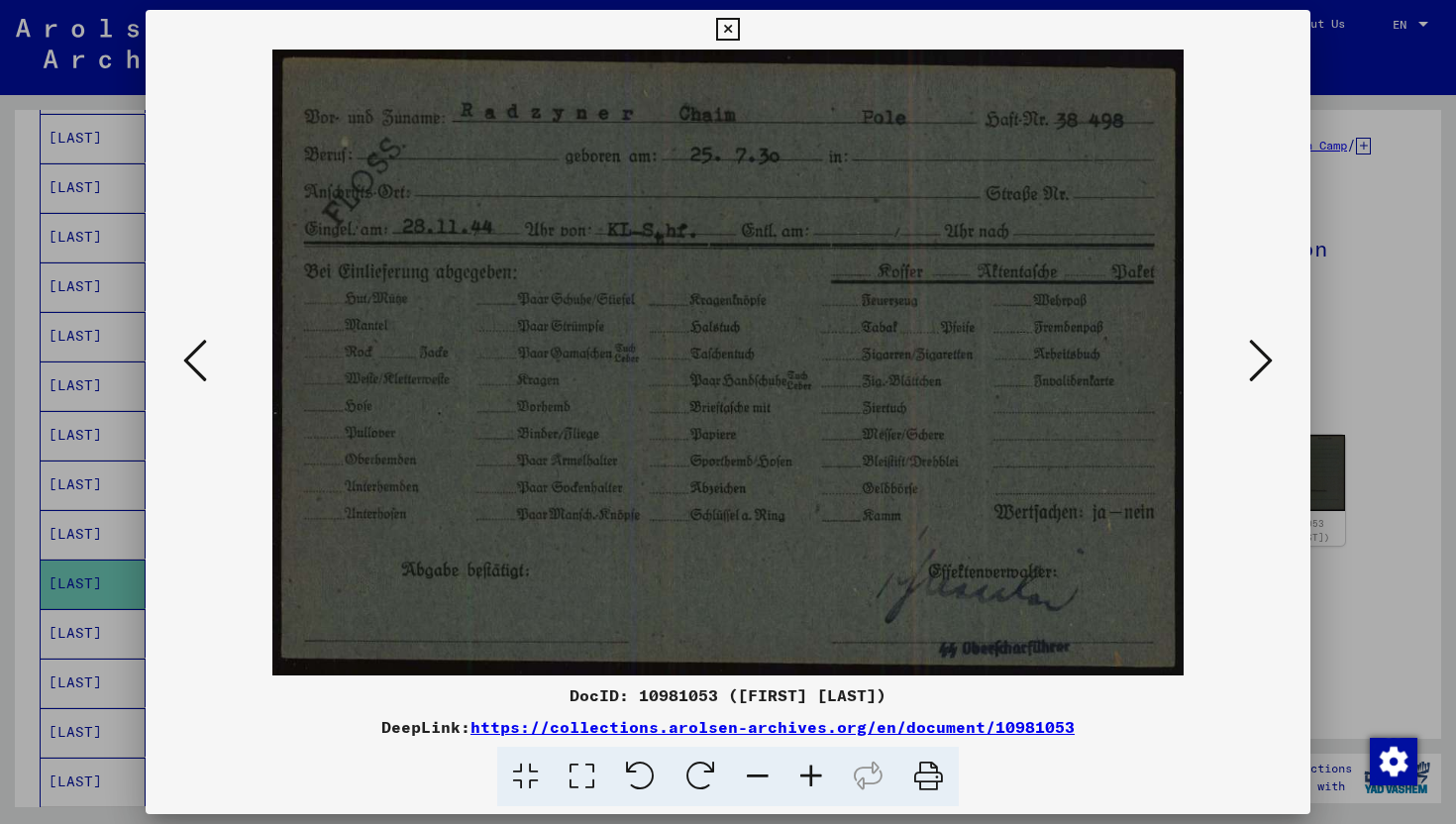 click at bounding box center [728, 412] 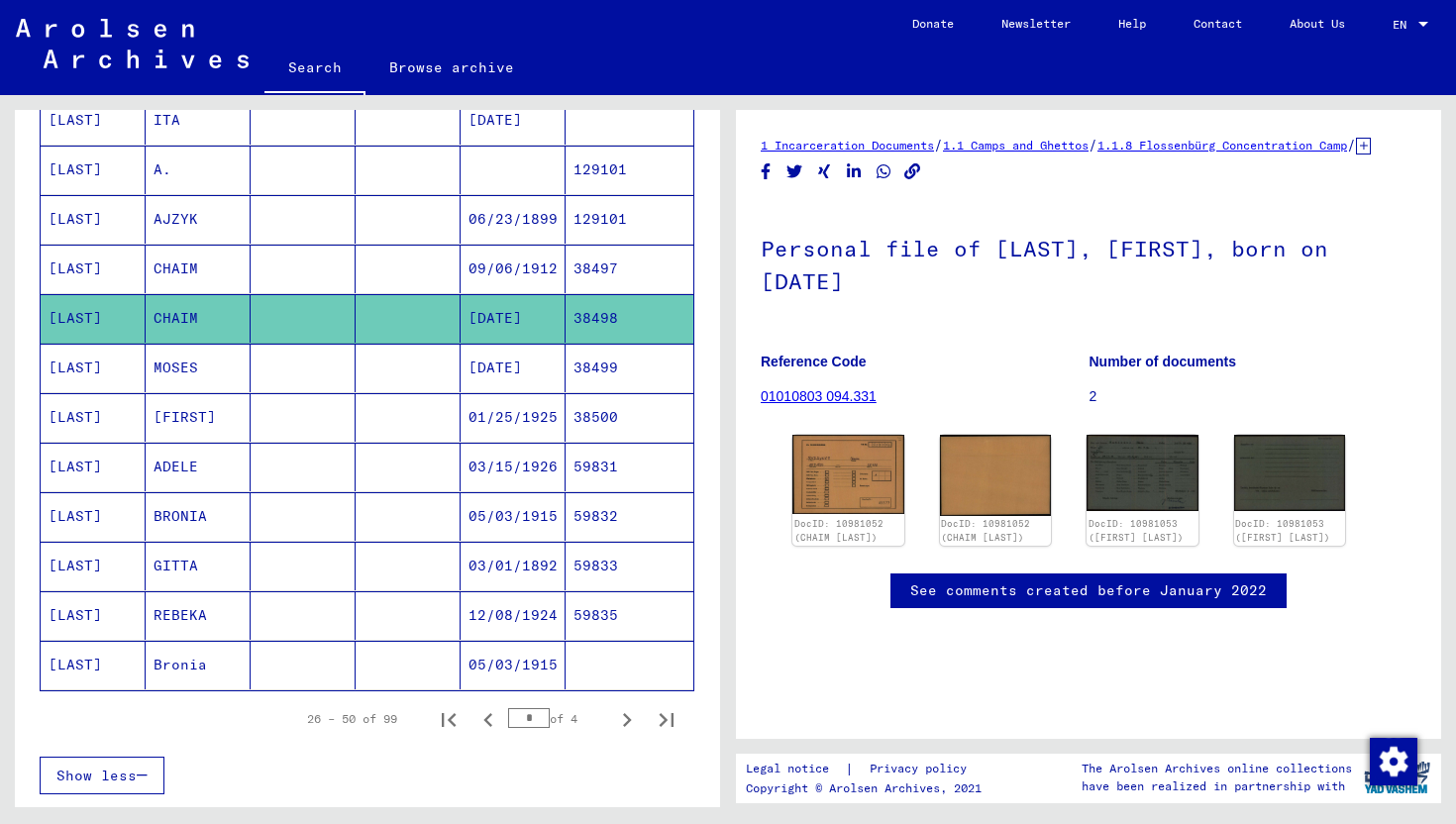 scroll, scrollTop: 952, scrollLeft: 0, axis: vertical 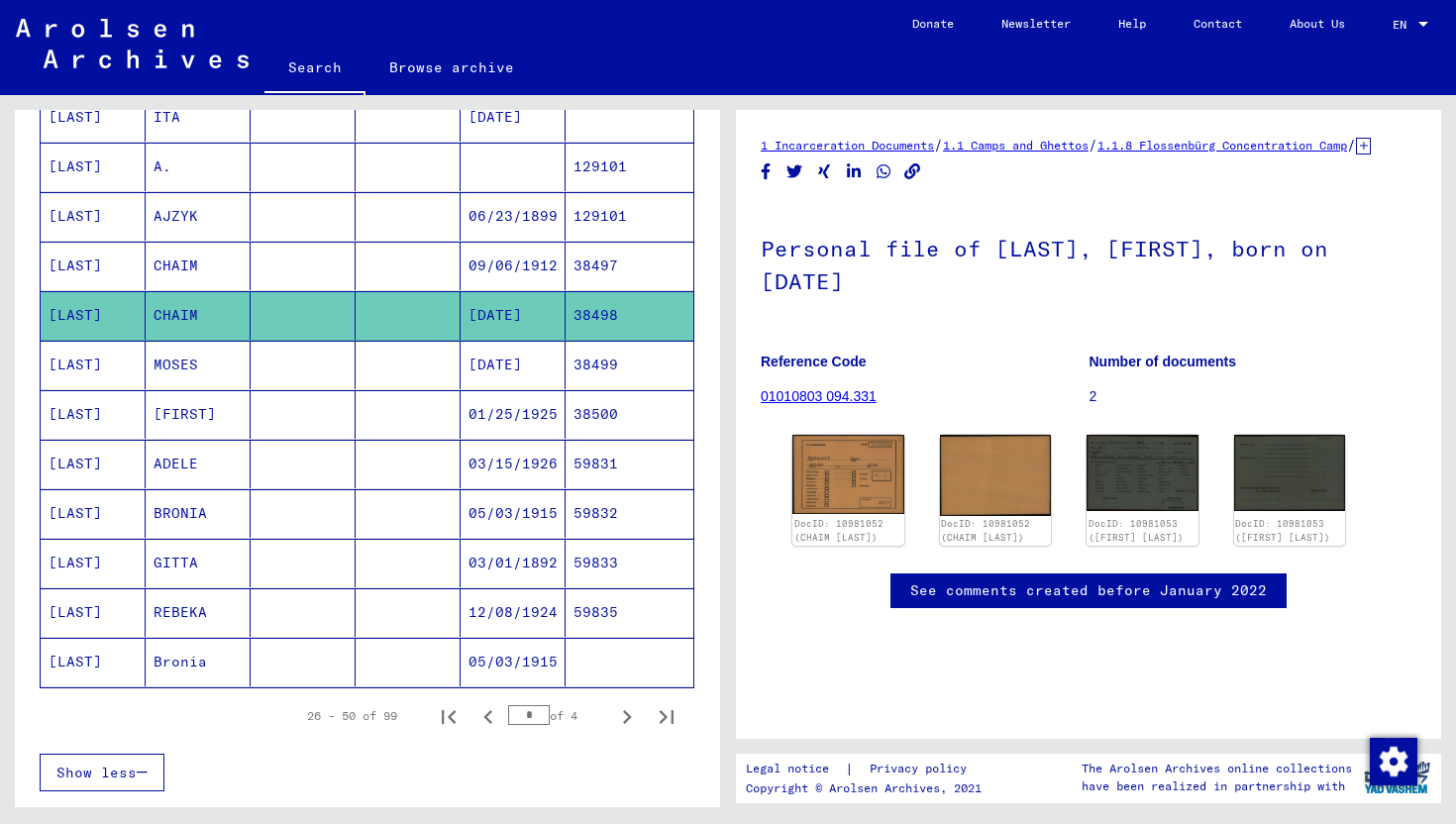 click on "05/03/1915" at bounding box center (513, 563) 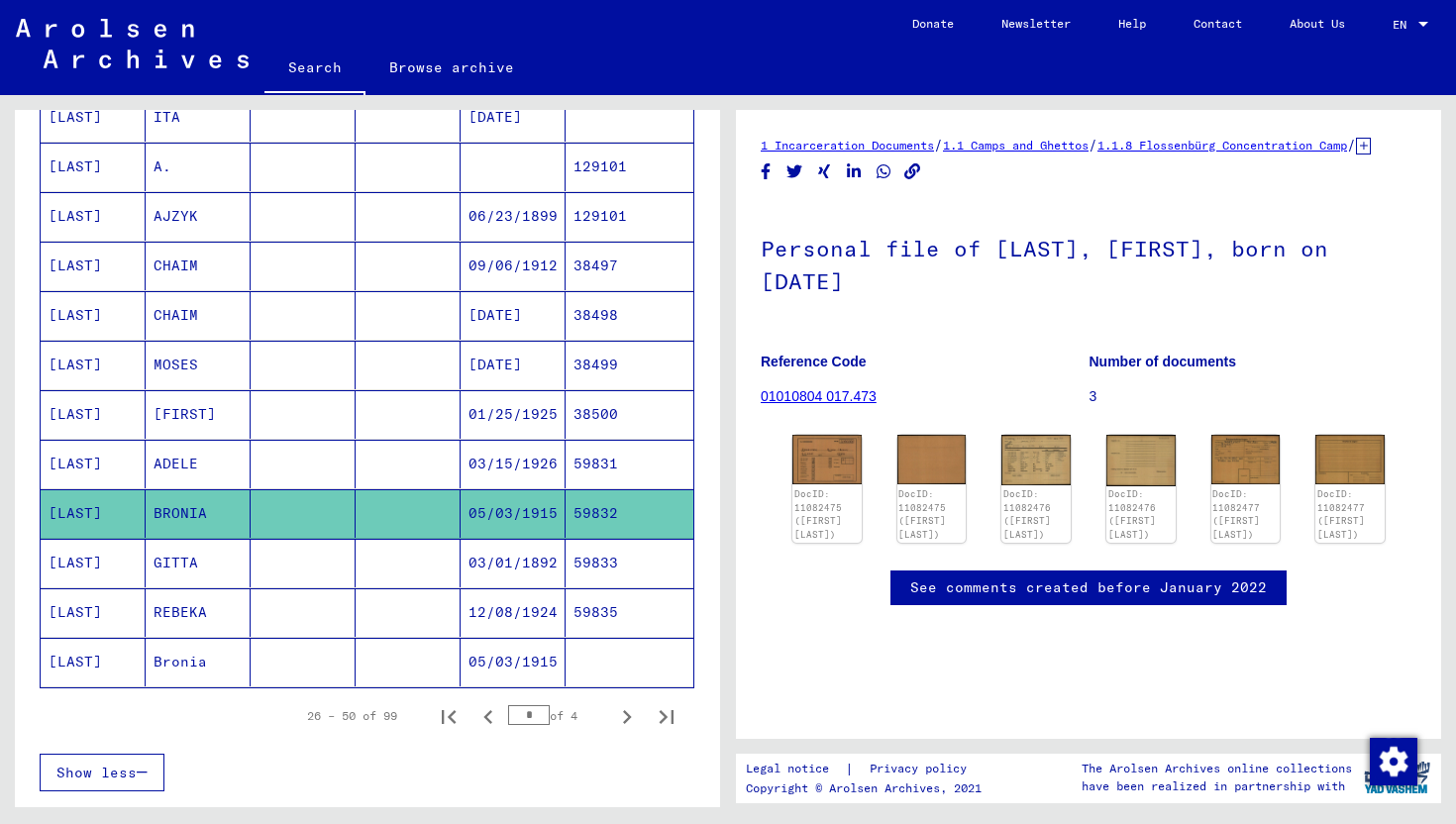 scroll, scrollTop: 0, scrollLeft: 0, axis: both 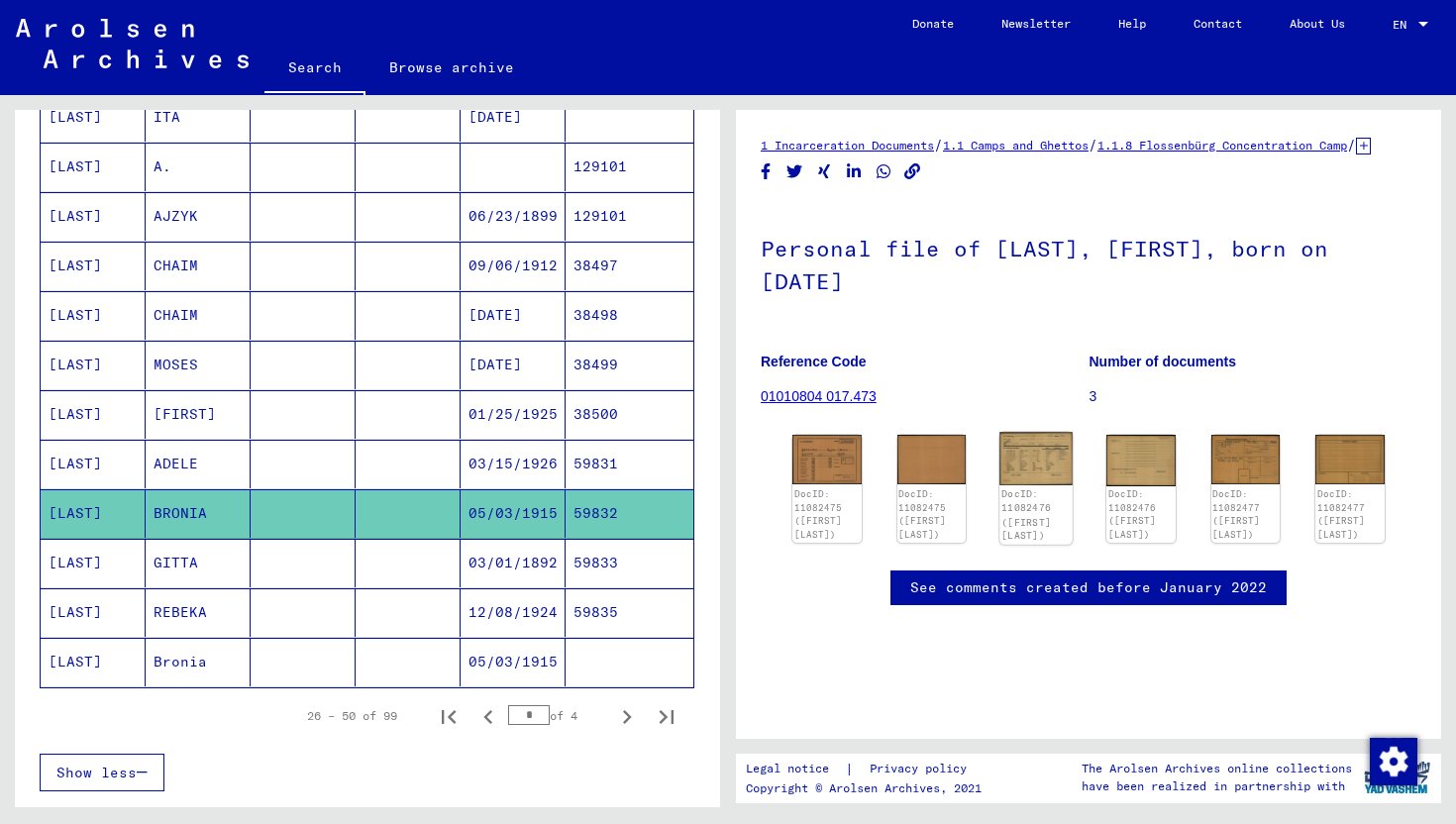 click 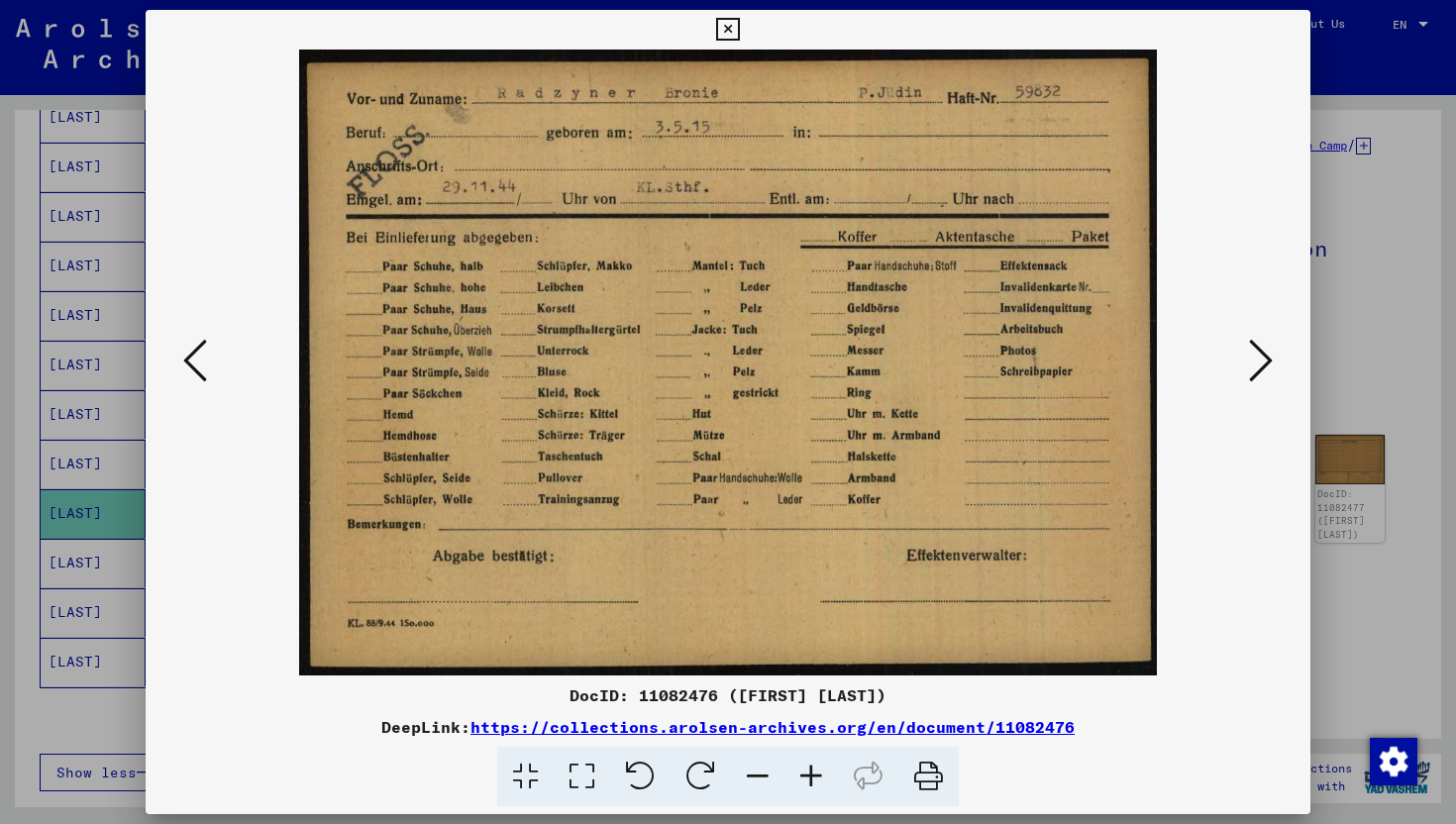 click at bounding box center (728, 412) 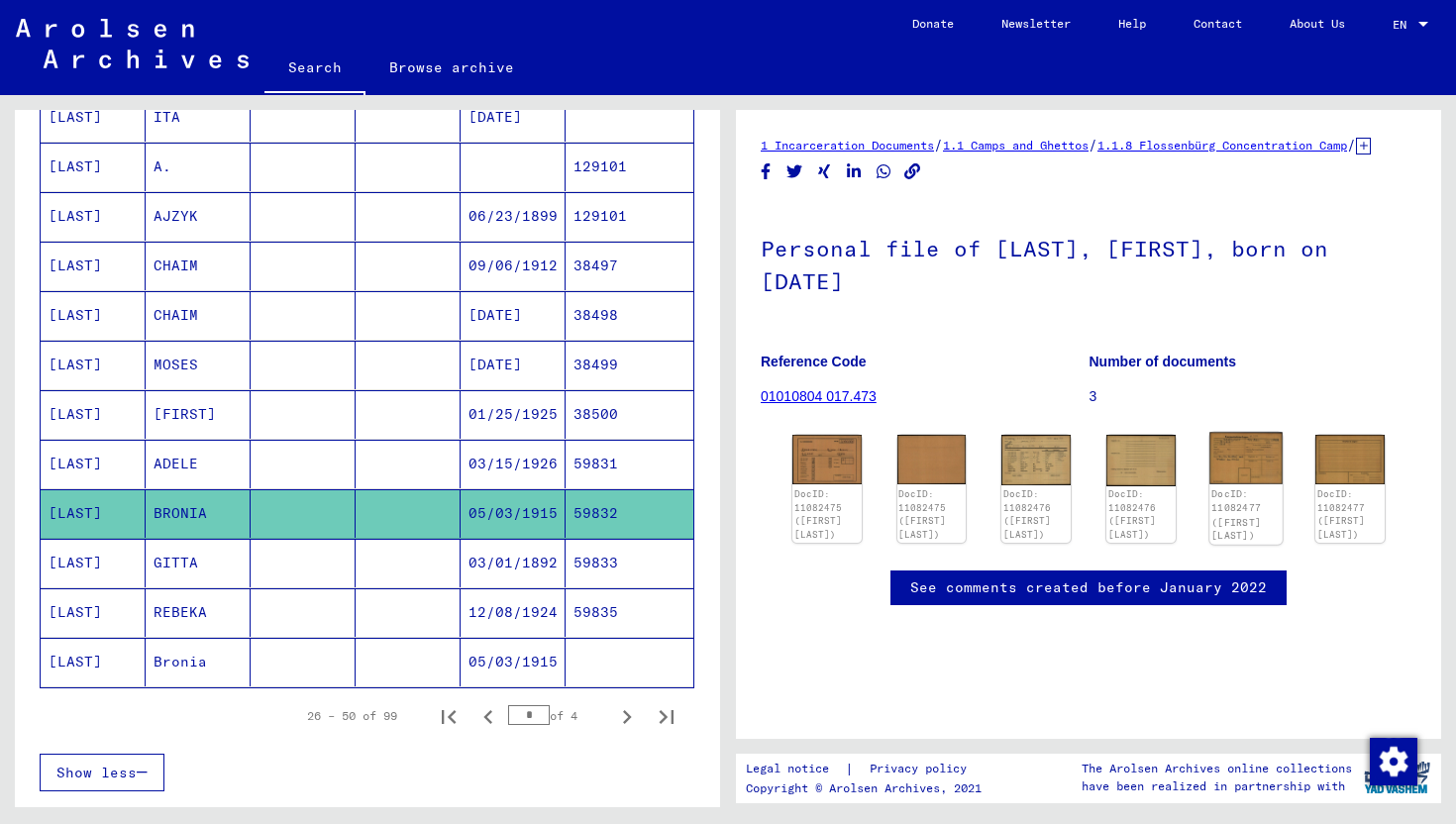 click 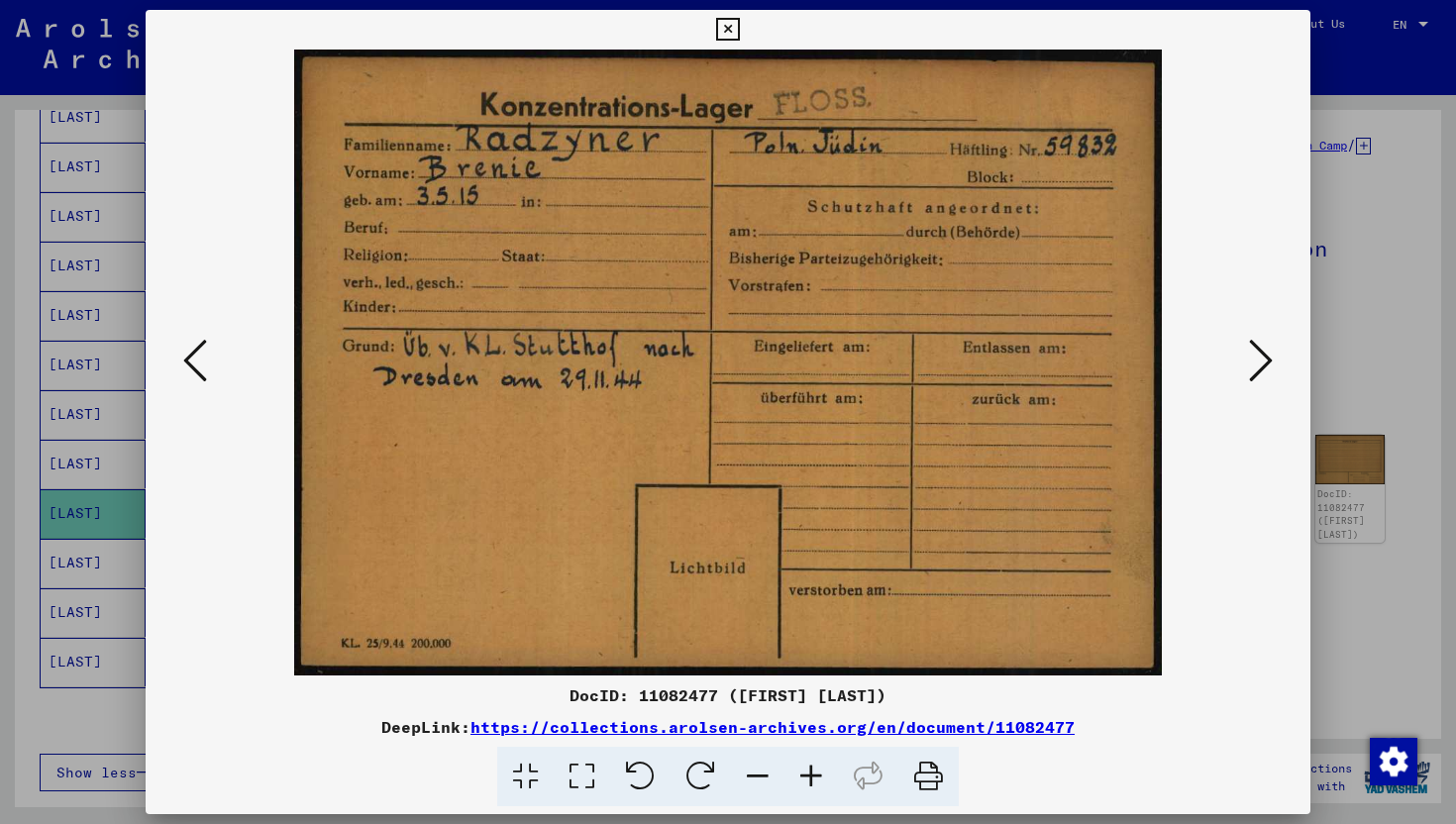 click at bounding box center [728, 412] 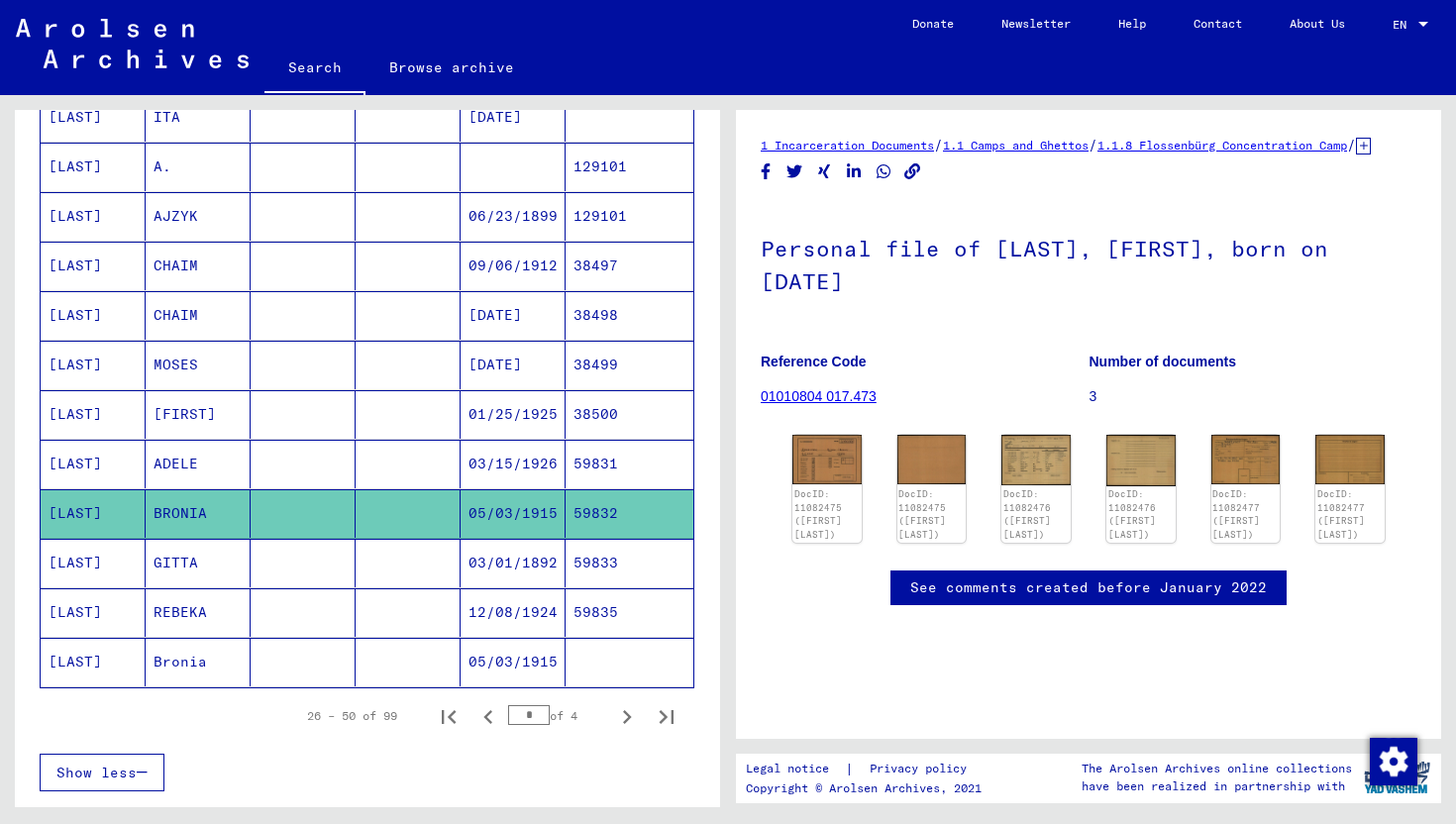 click at bounding box center (408, 662) 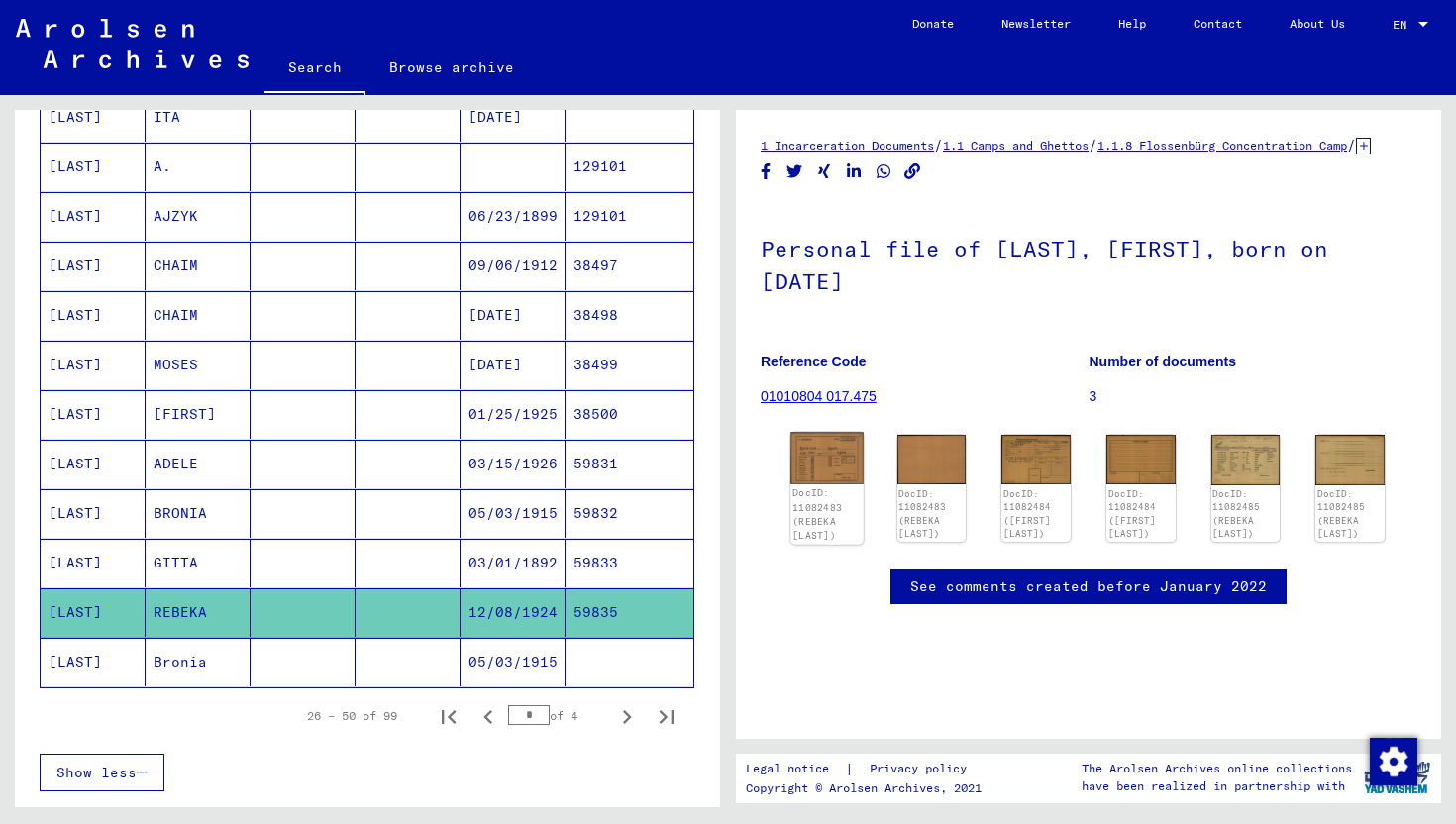 click 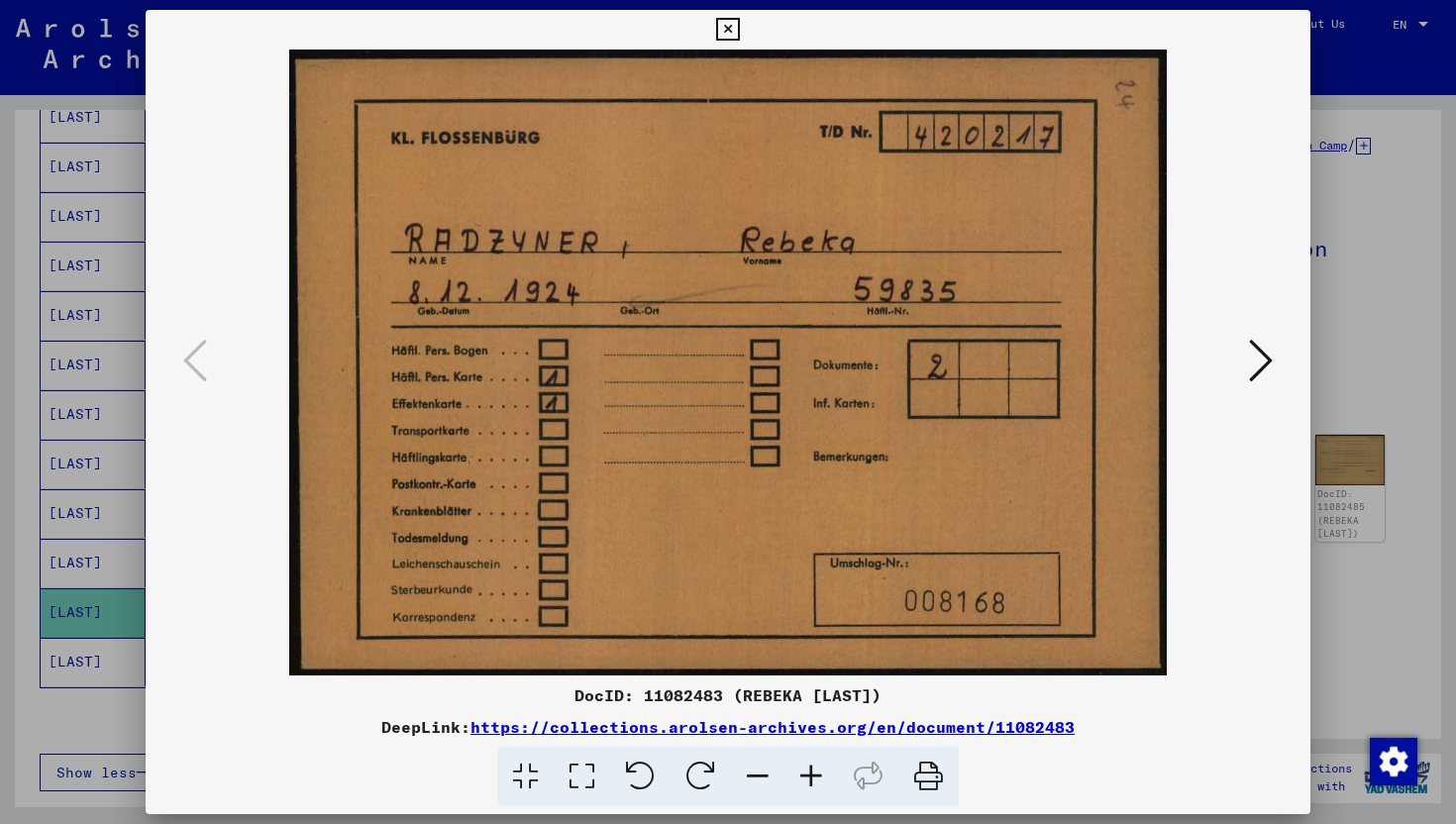 click at bounding box center [1261, 360] 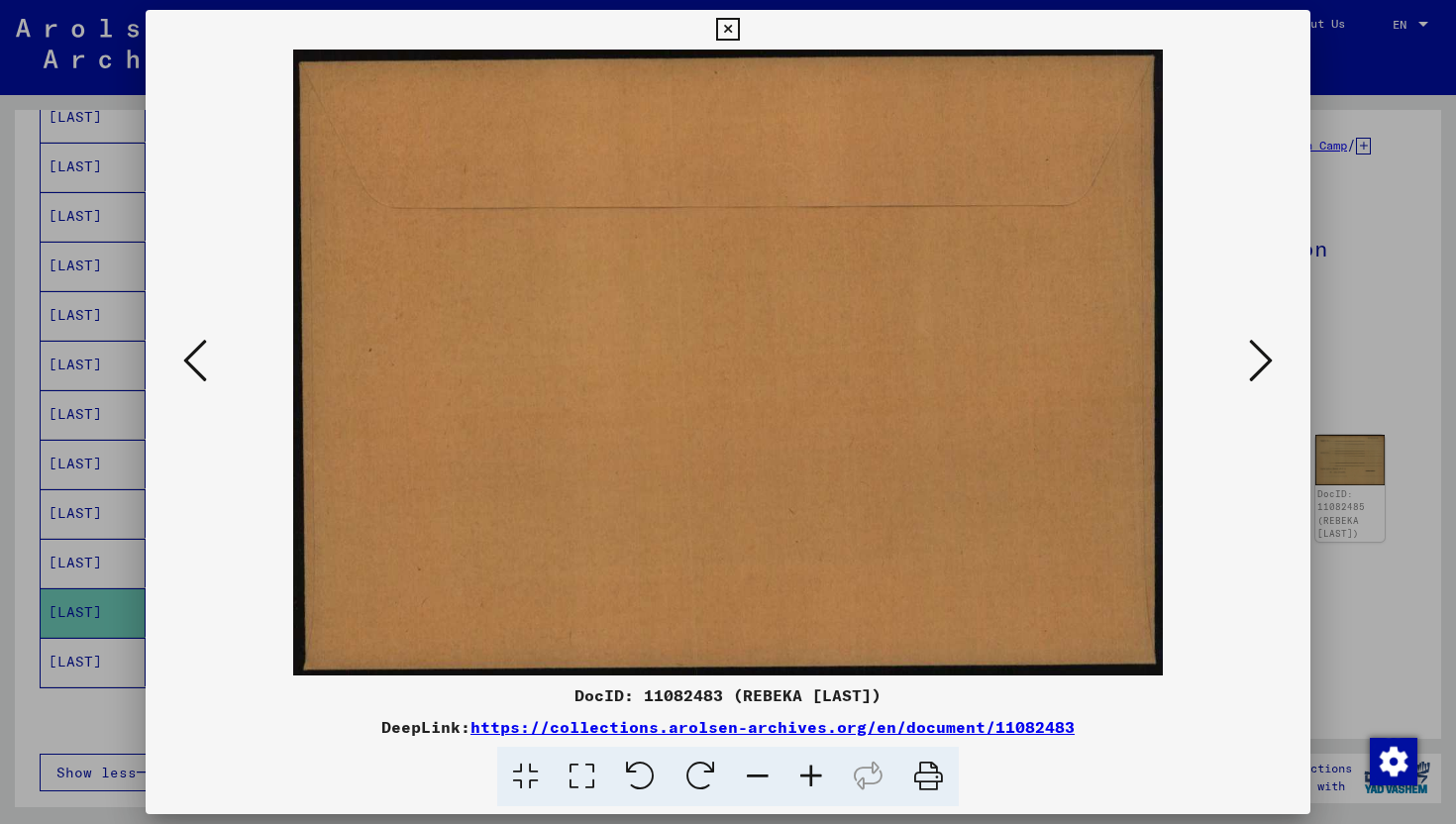 click at bounding box center (1261, 360) 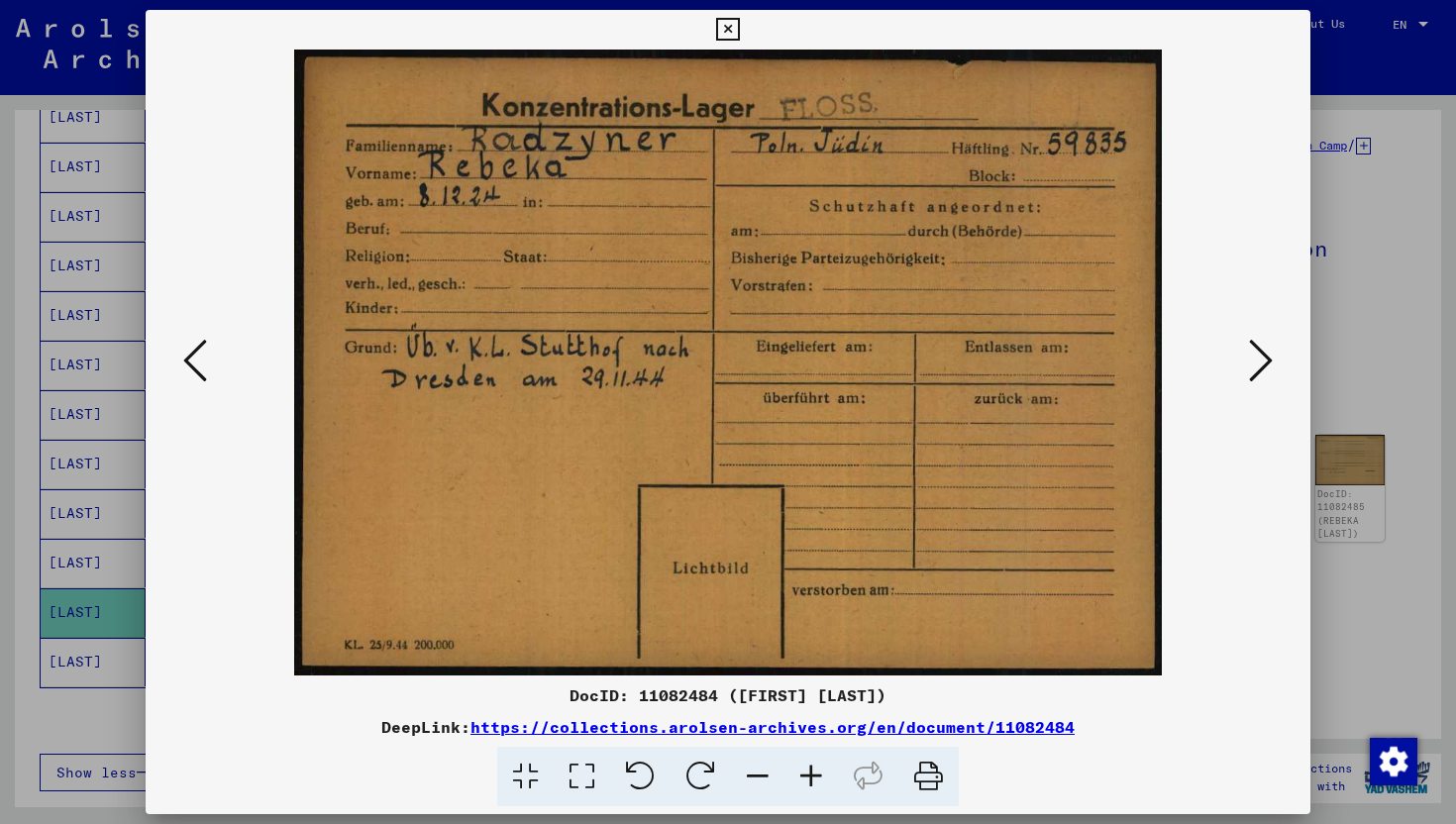 click at bounding box center [1261, 360] 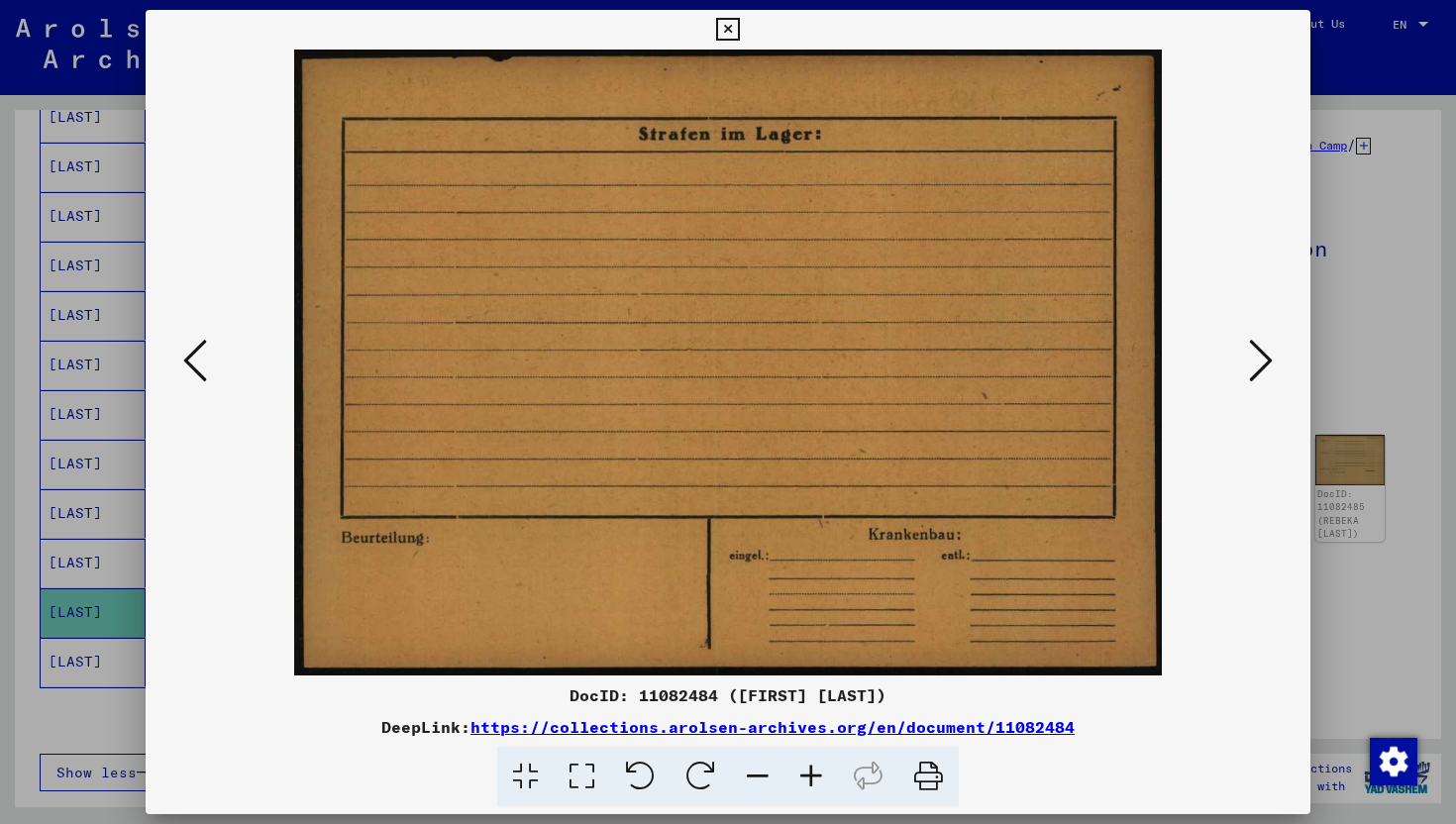 click at bounding box center [1261, 360] 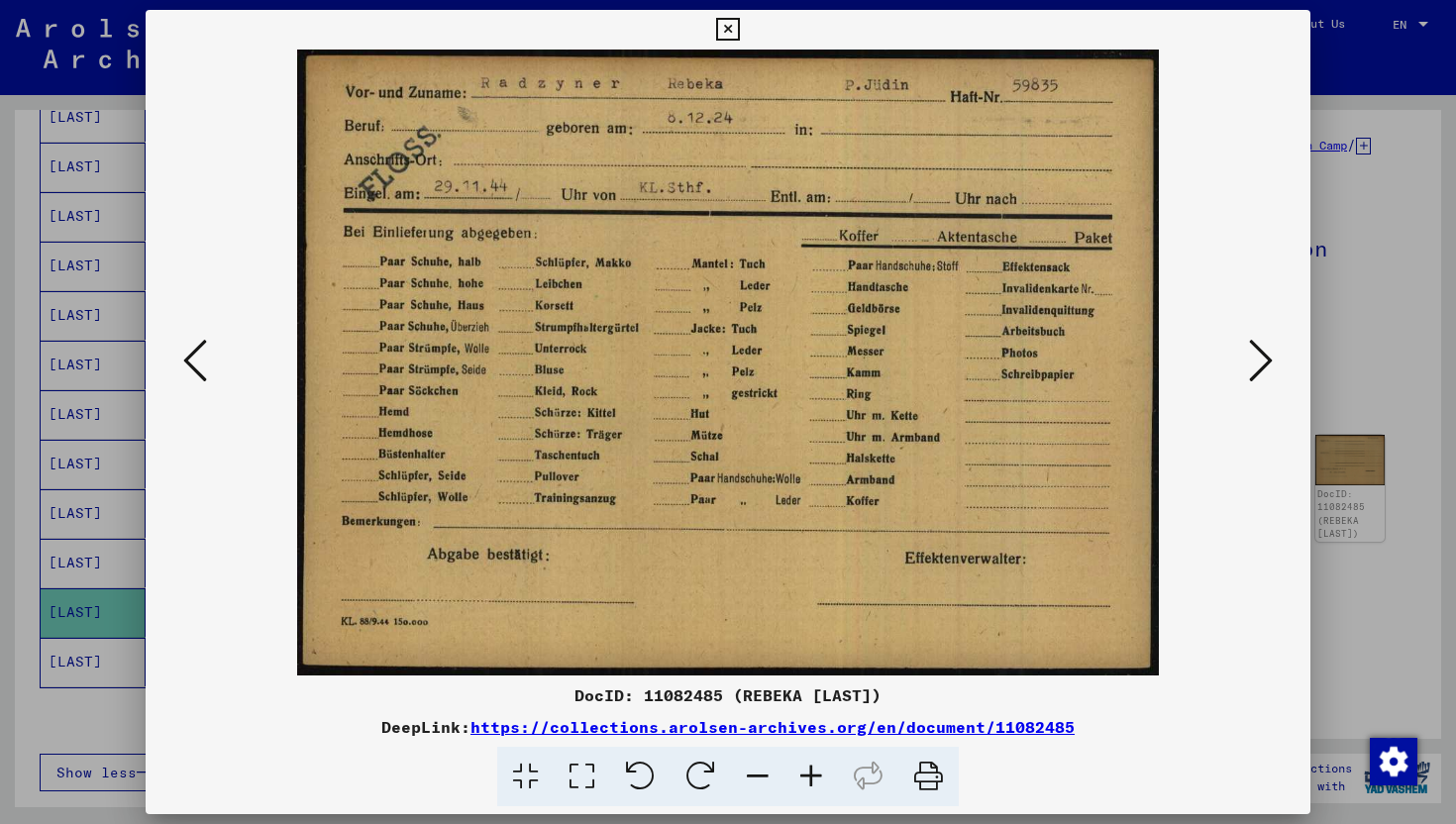 click at bounding box center [1261, 360] 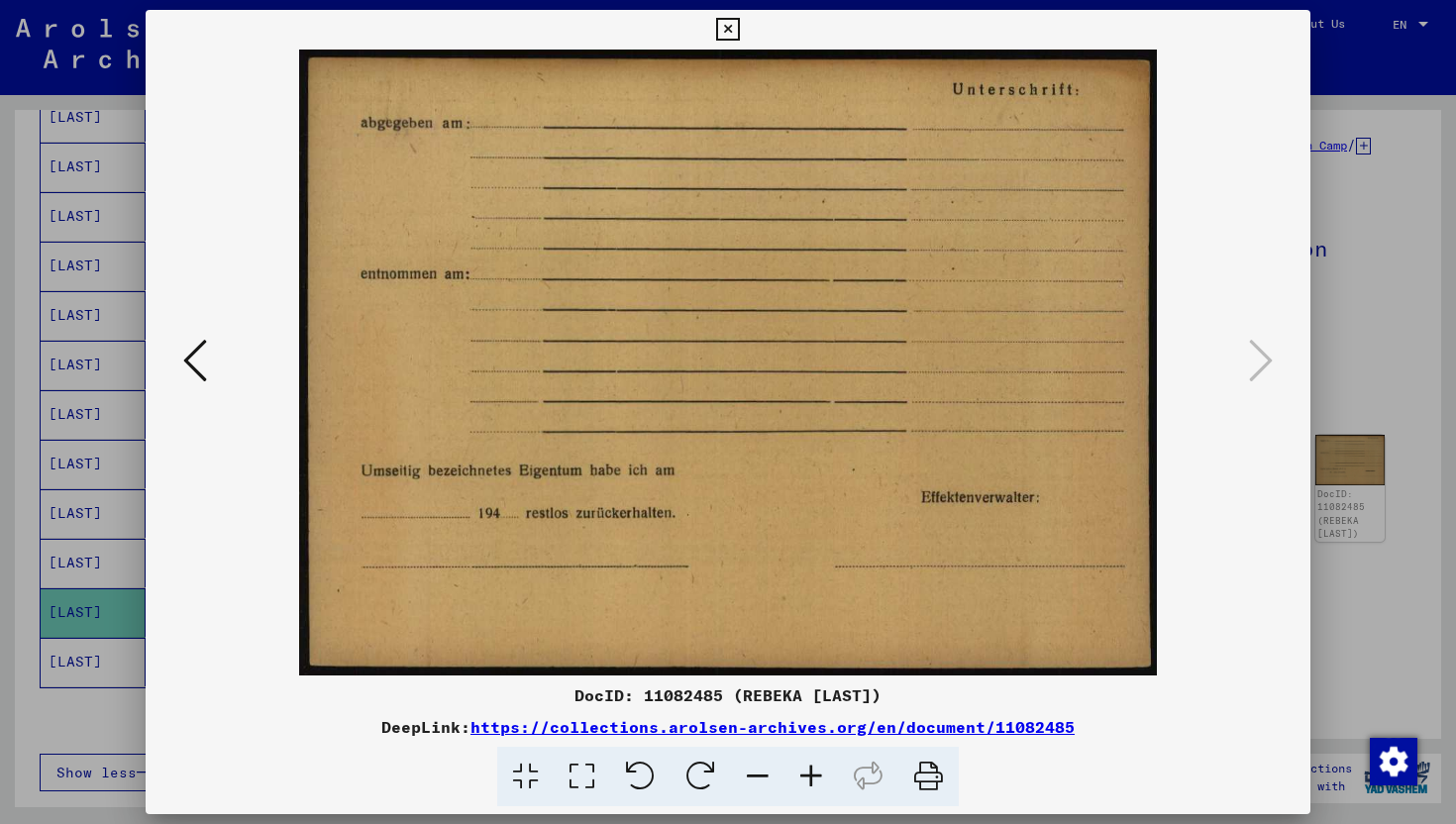 click at bounding box center [728, 412] 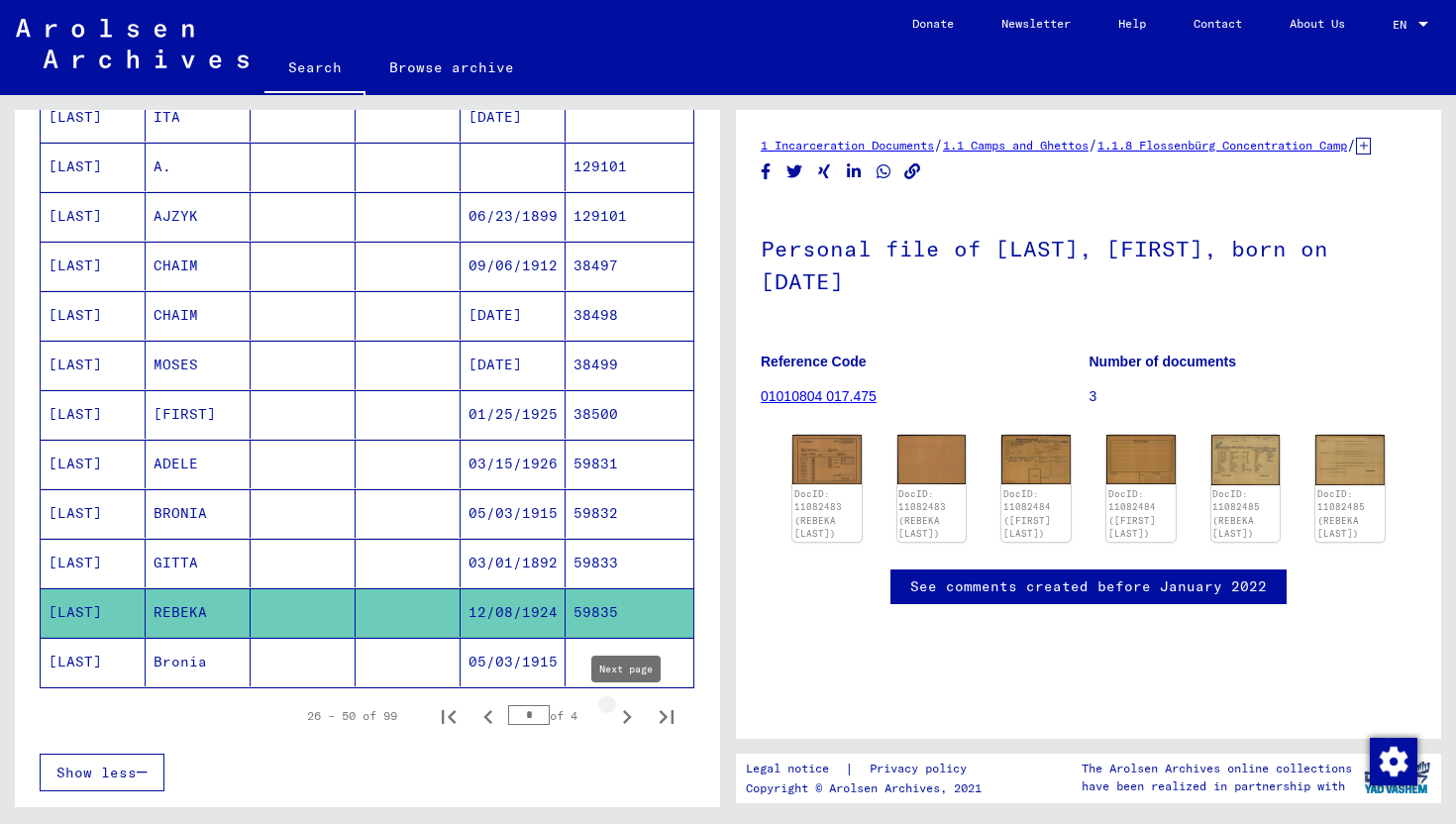 click 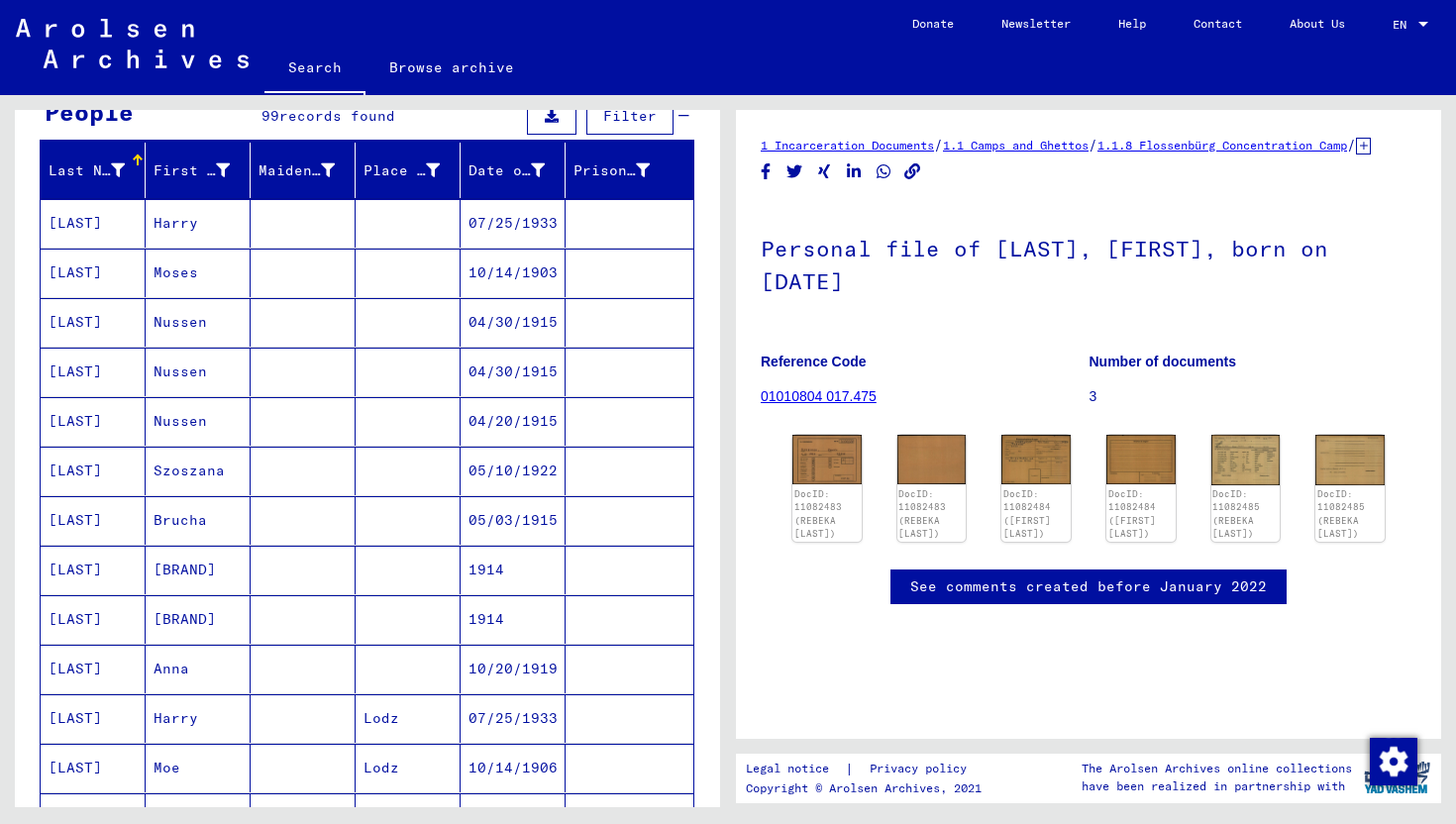 scroll, scrollTop: 197, scrollLeft: 0, axis: vertical 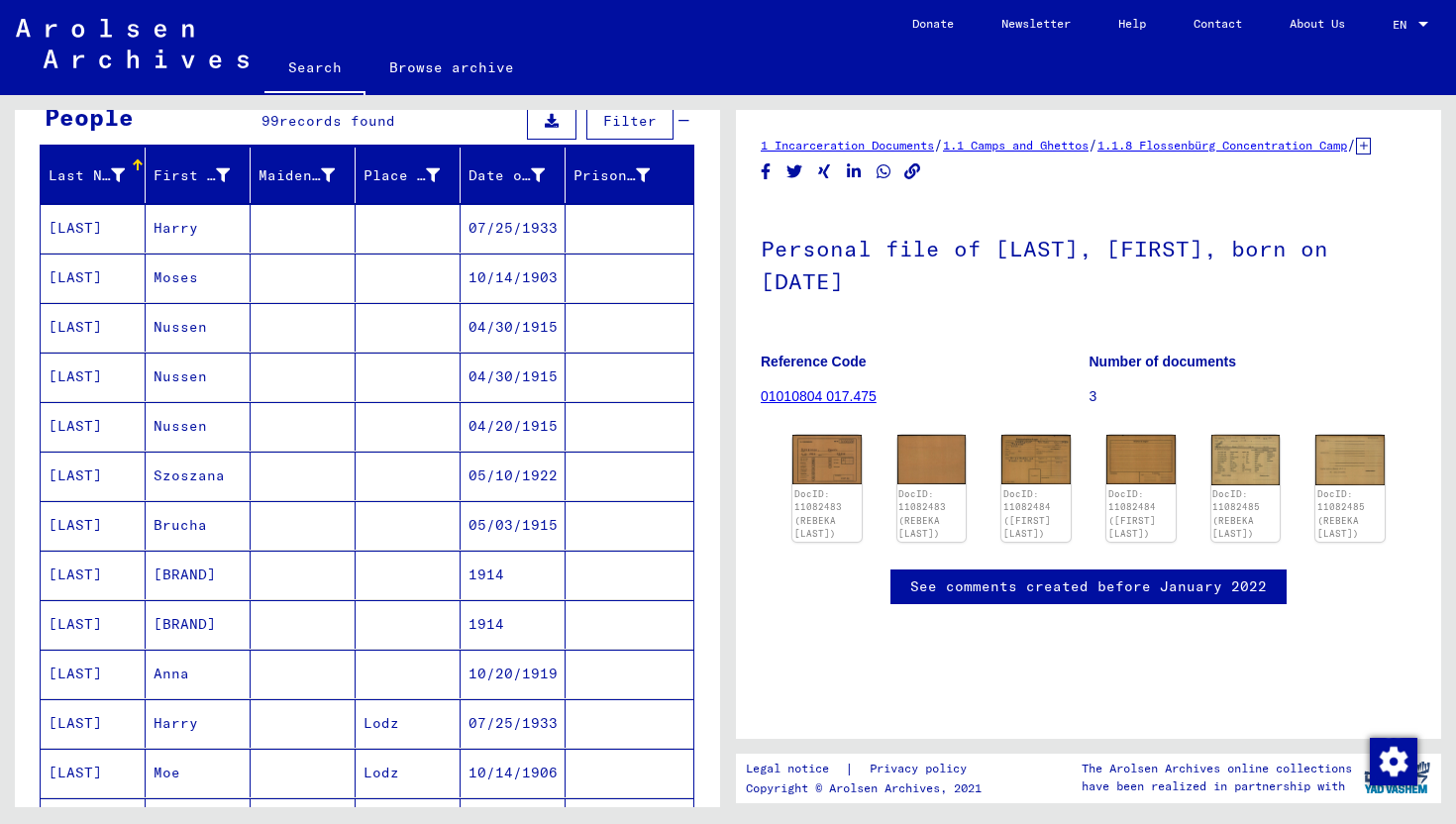 click at bounding box center (408, 525) 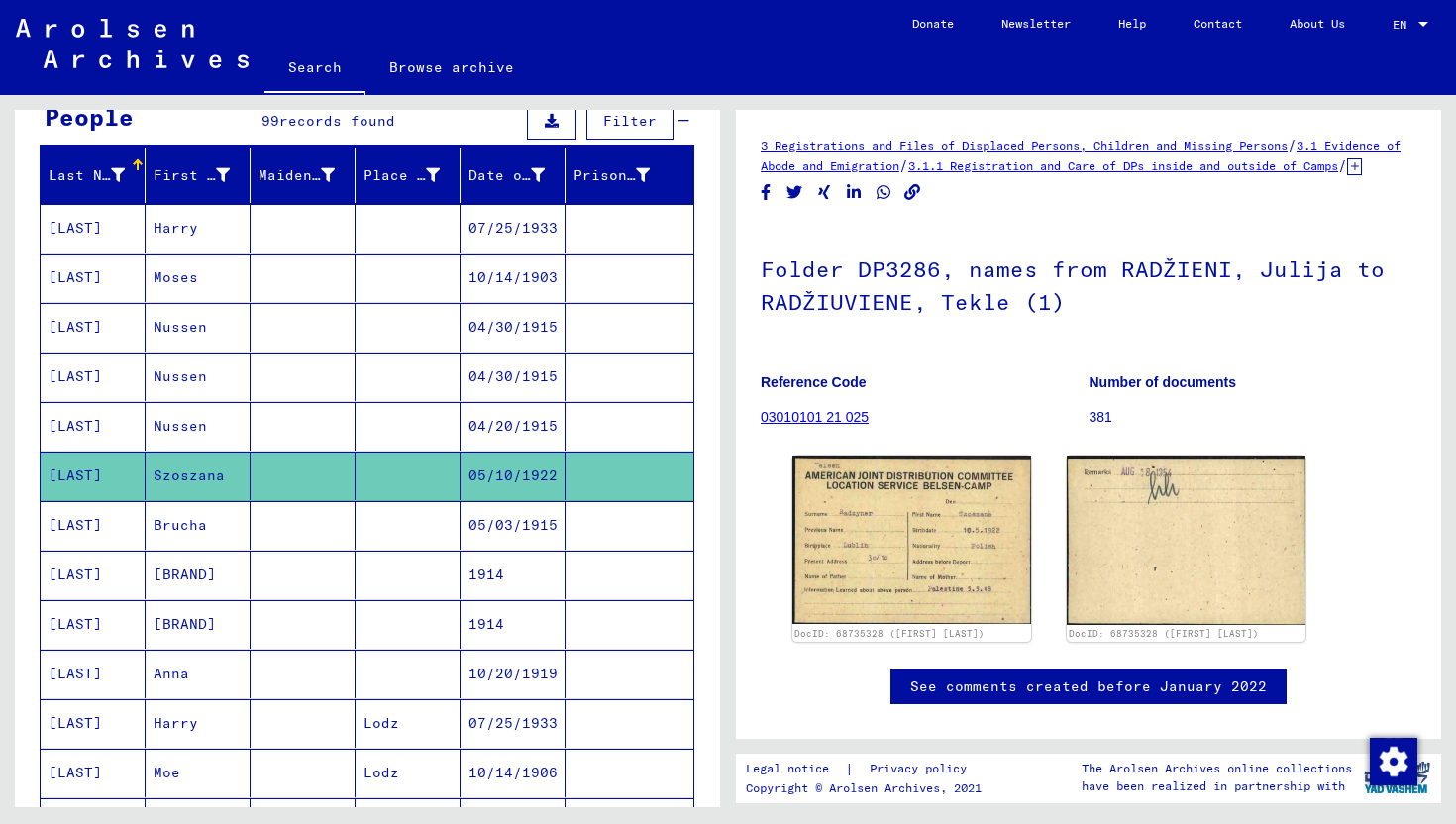 scroll, scrollTop: 0, scrollLeft: 0, axis: both 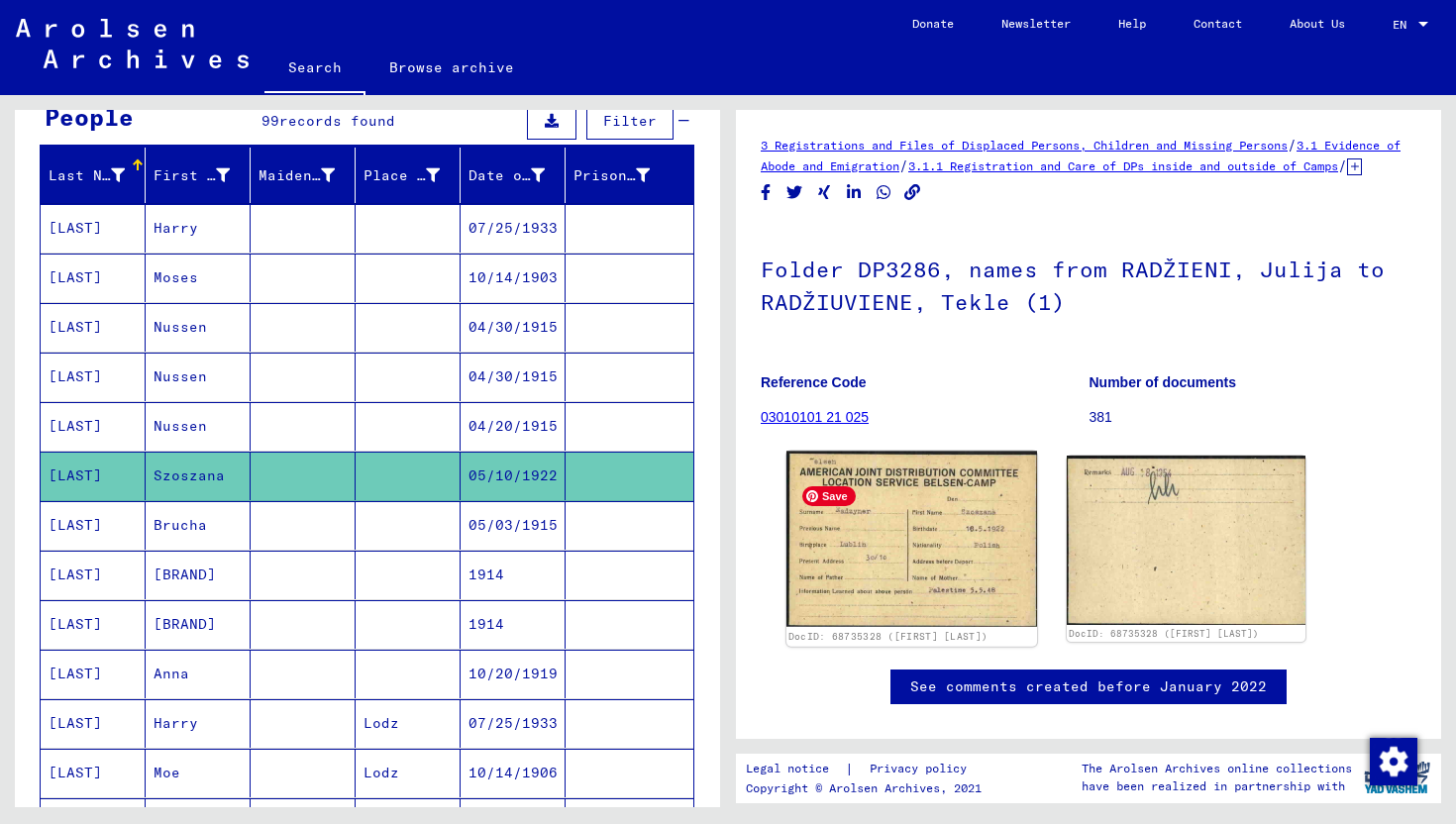 click 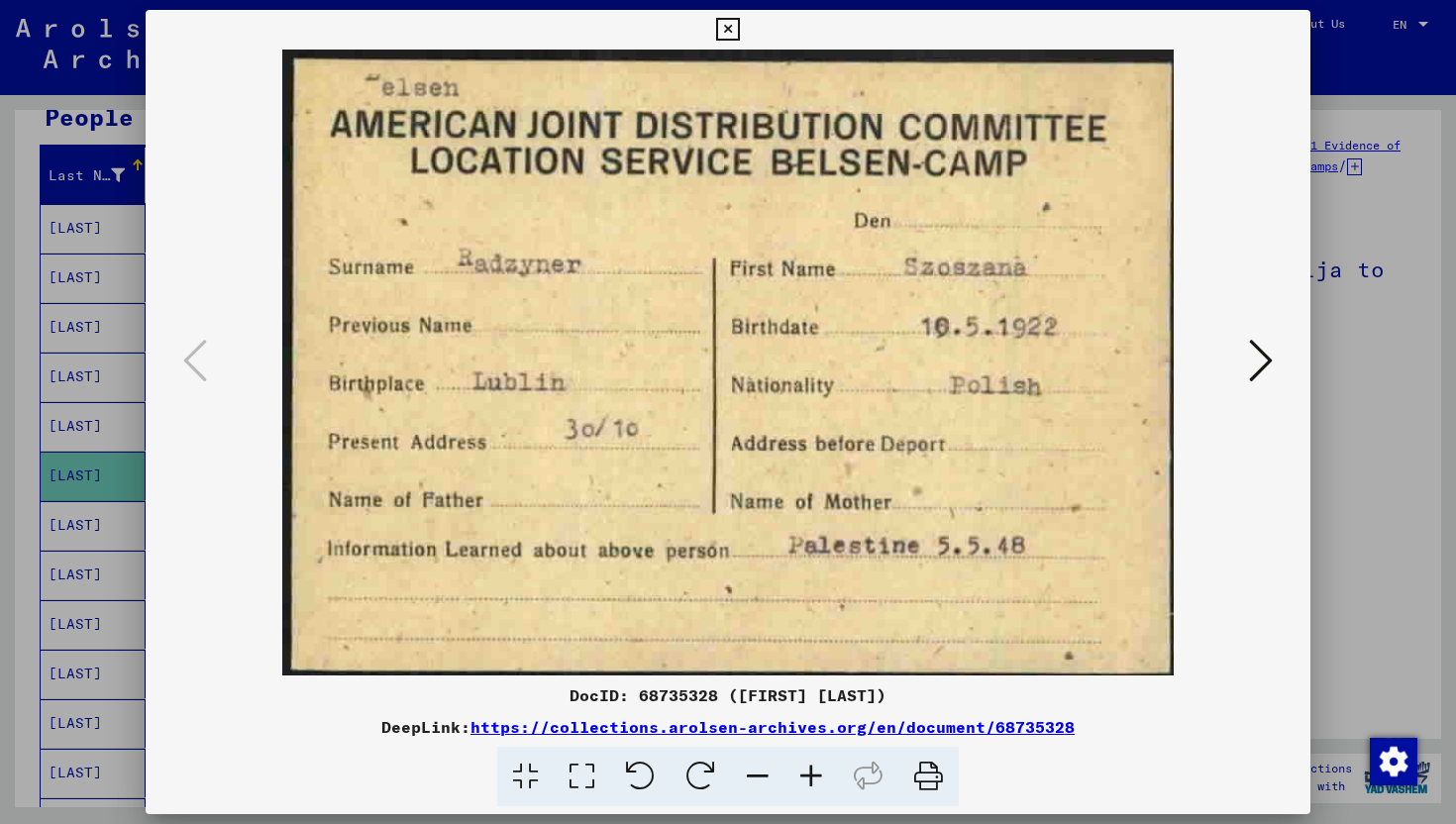 click at bounding box center (728, 412) 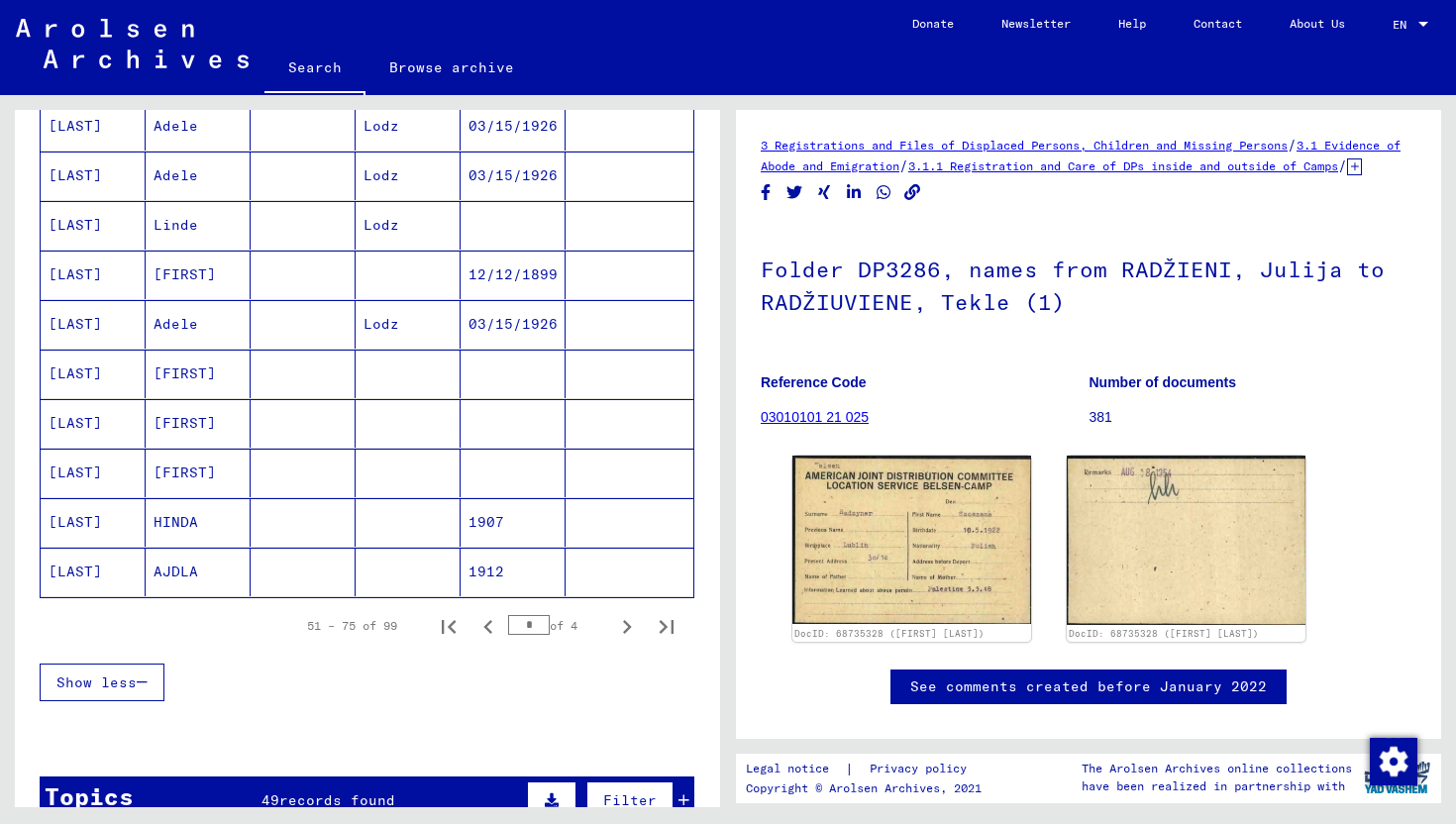 scroll, scrollTop: 1046, scrollLeft: 0, axis: vertical 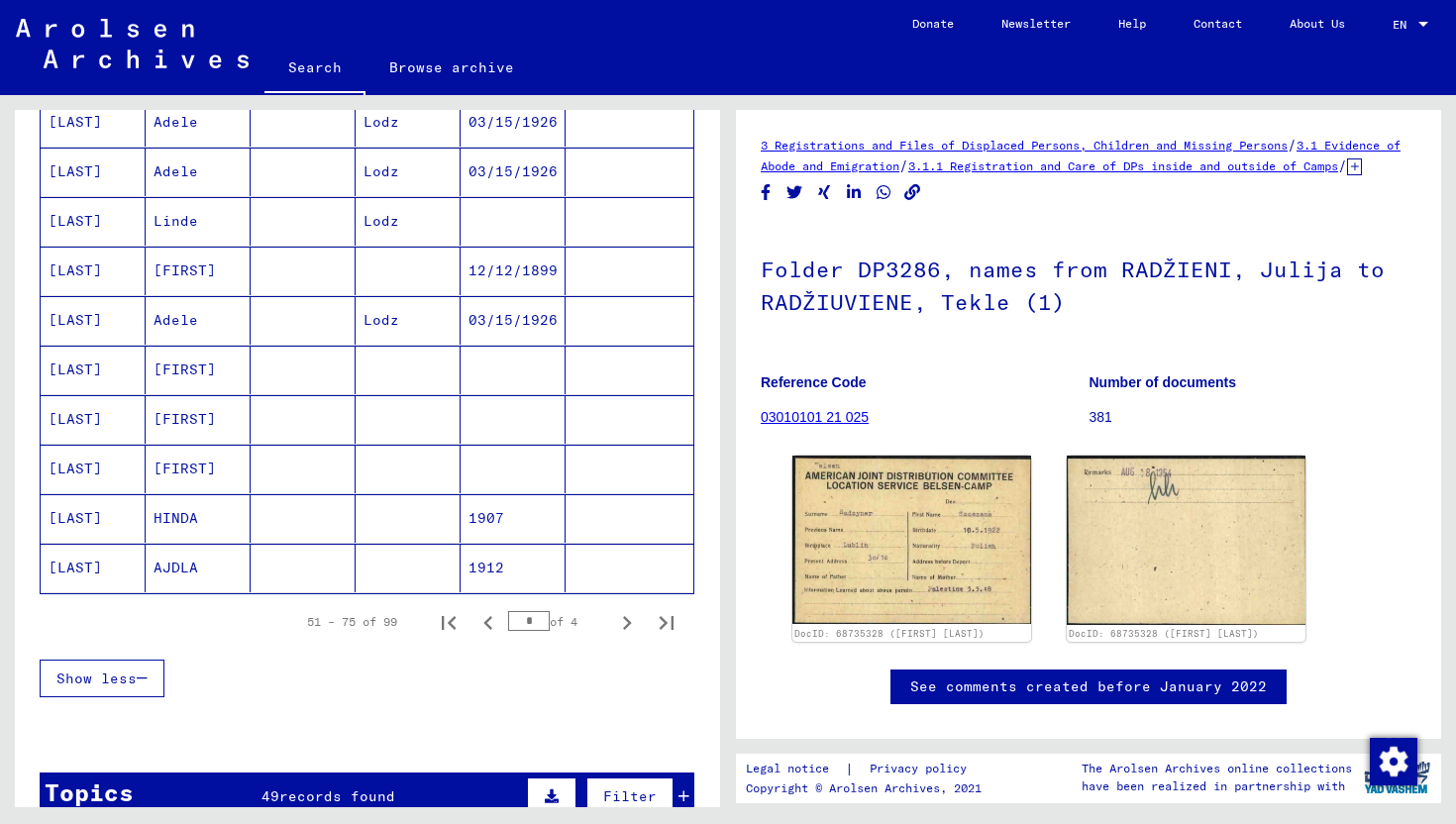 click at bounding box center (513, 518) 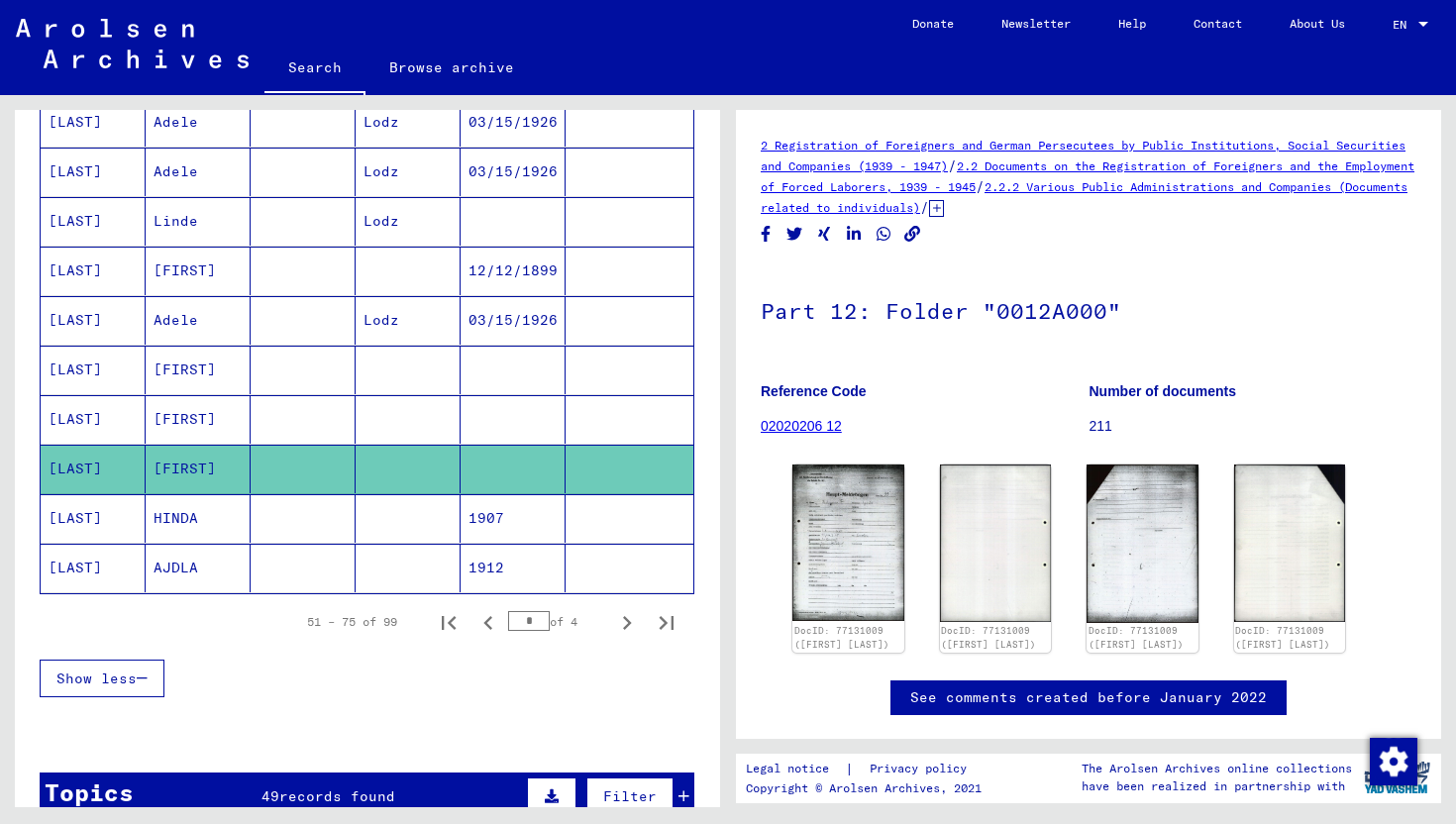 scroll, scrollTop: 0, scrollLeft: 0, axis: both 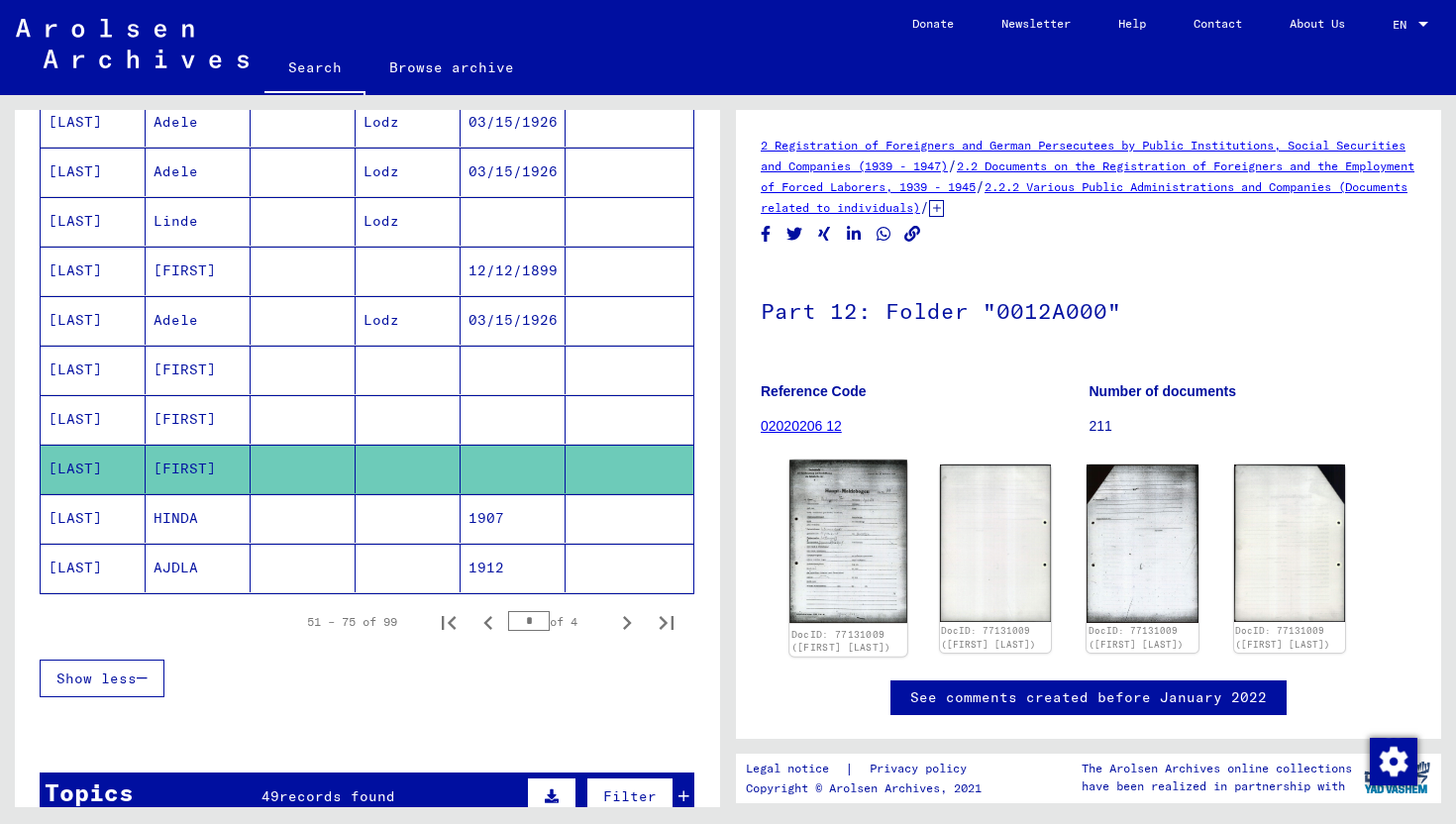 click 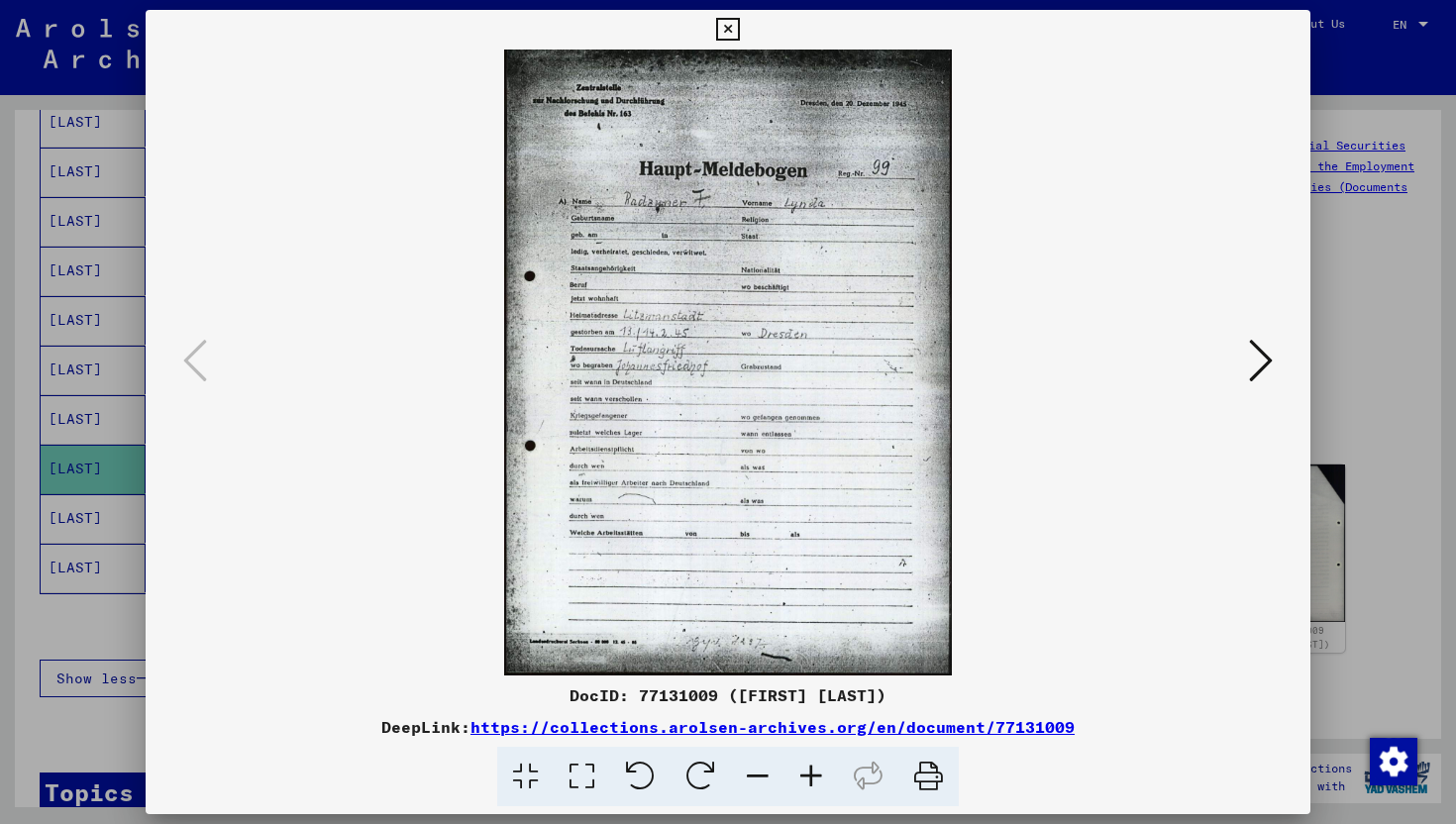 click at bounding box center (728, 412) 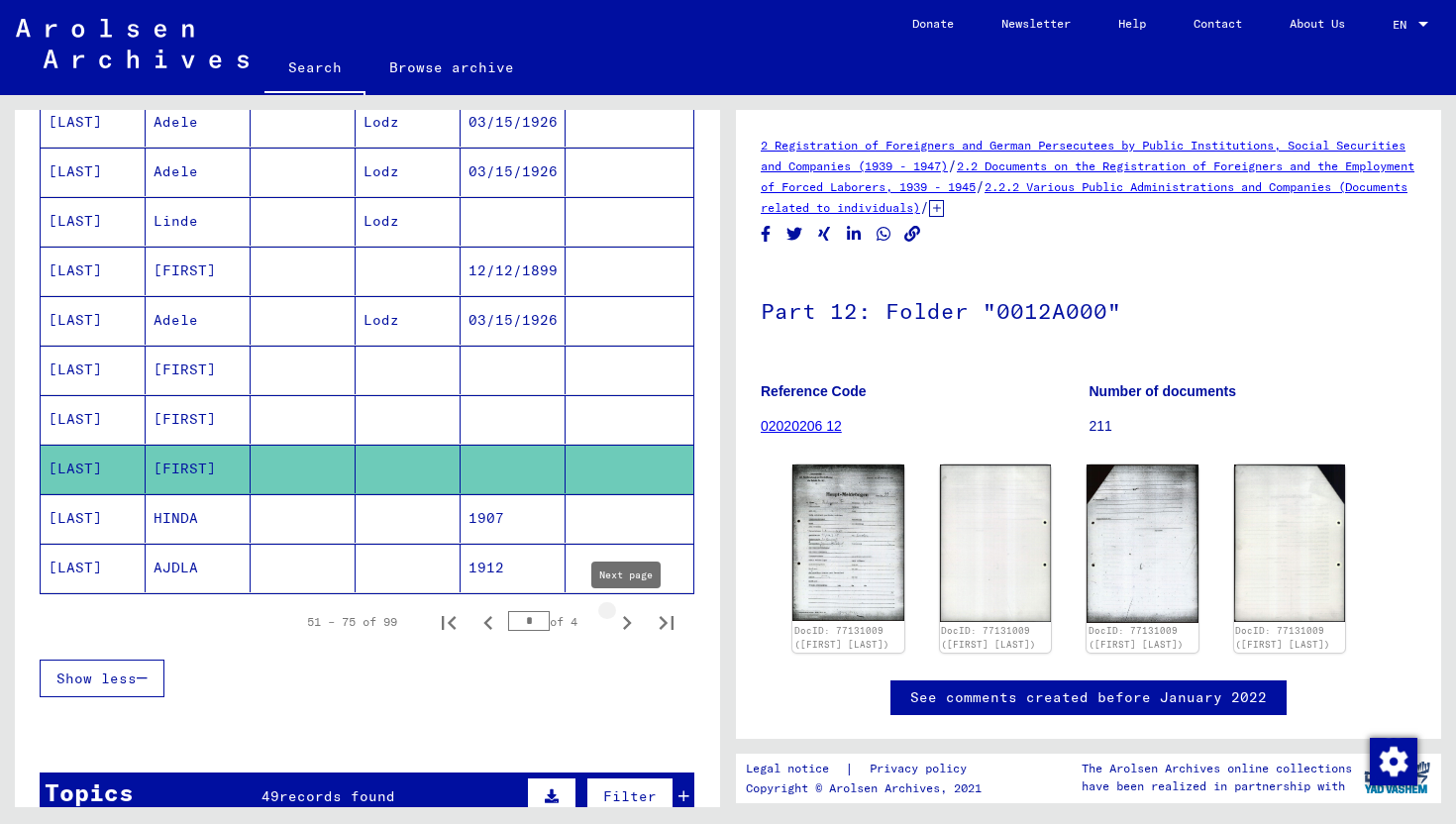 click 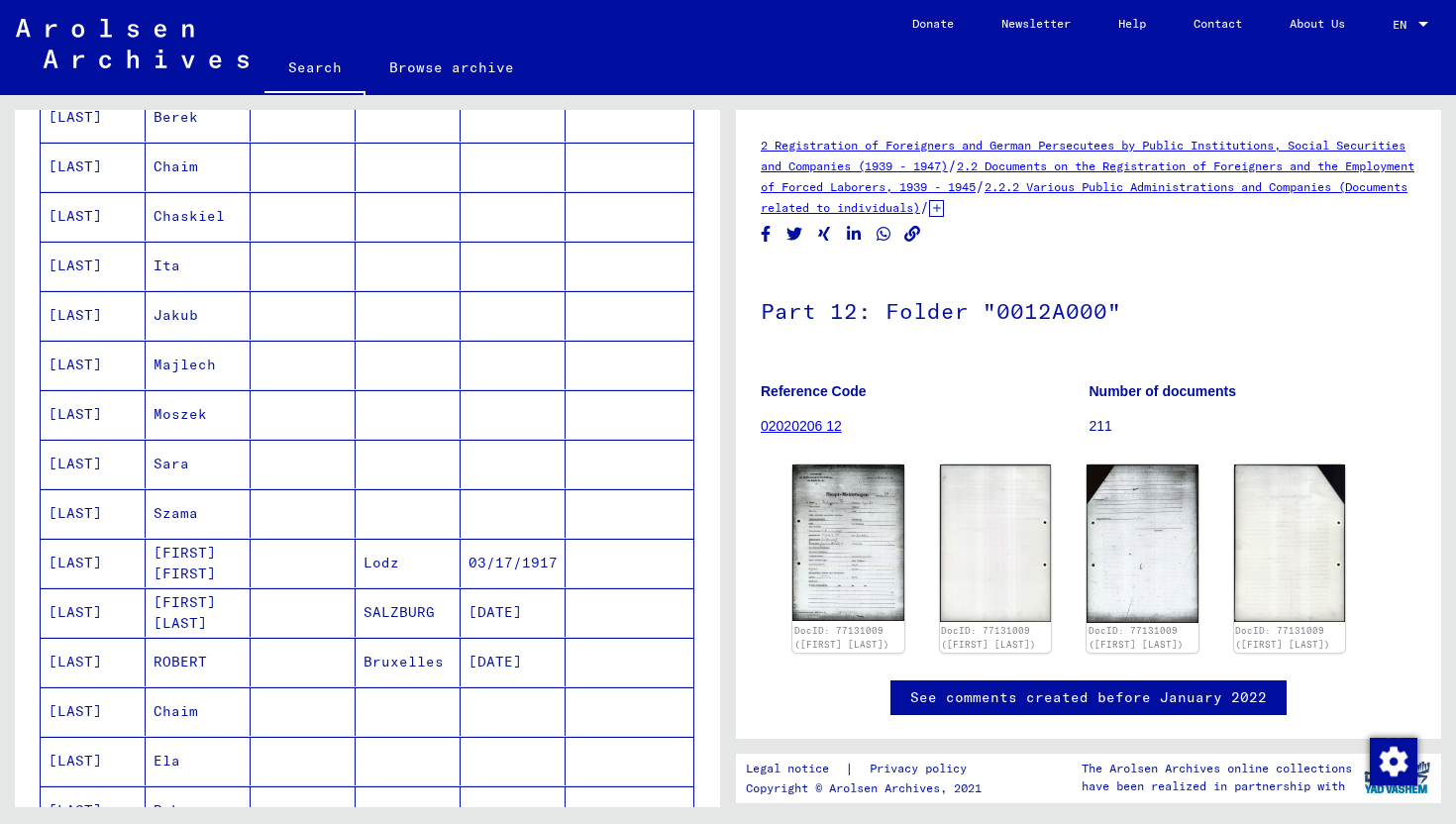 scroll, scrollTop: 97, scrollLeft: 0, axis: vertical 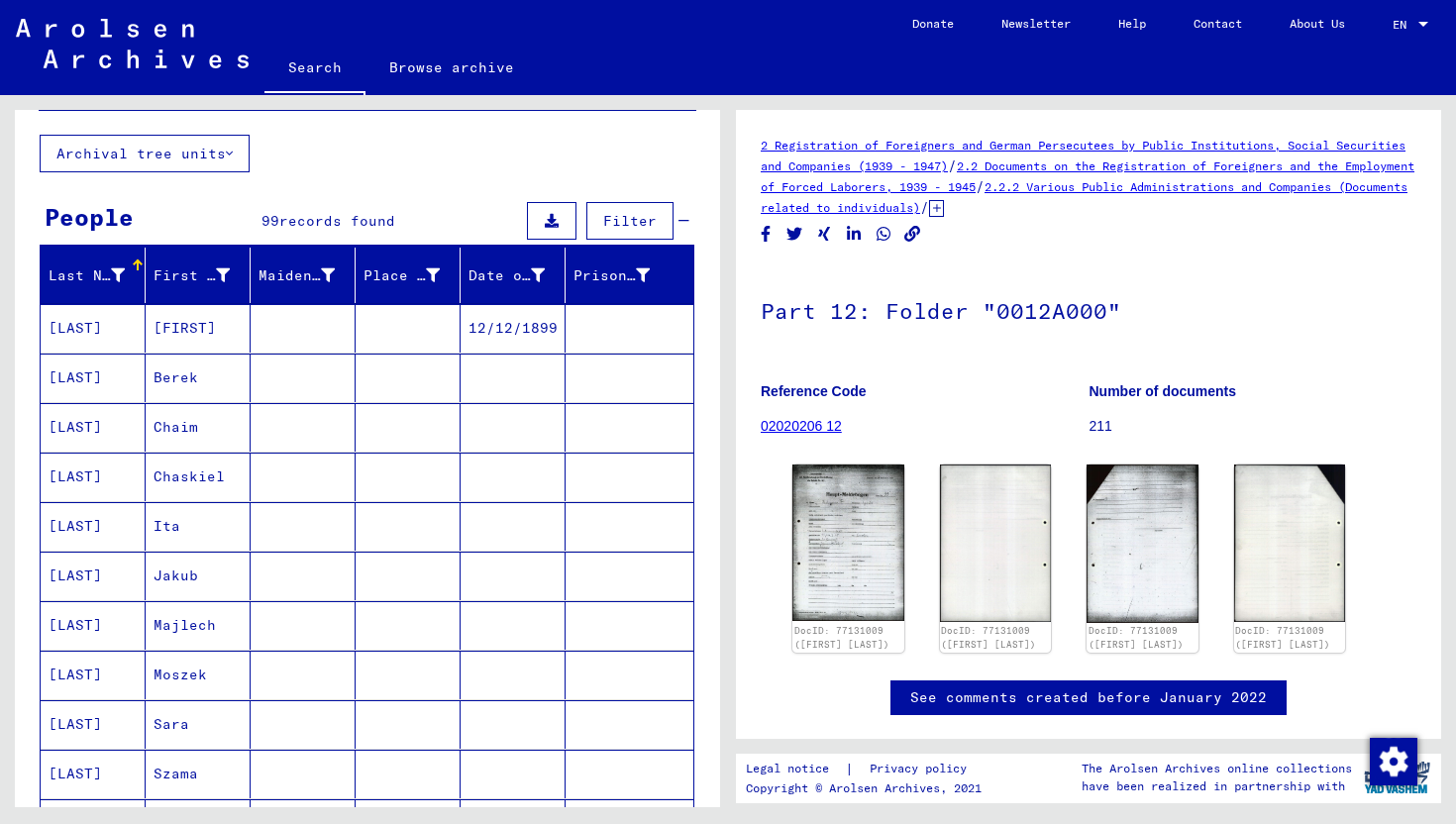 click at bounding box center (303, 575) 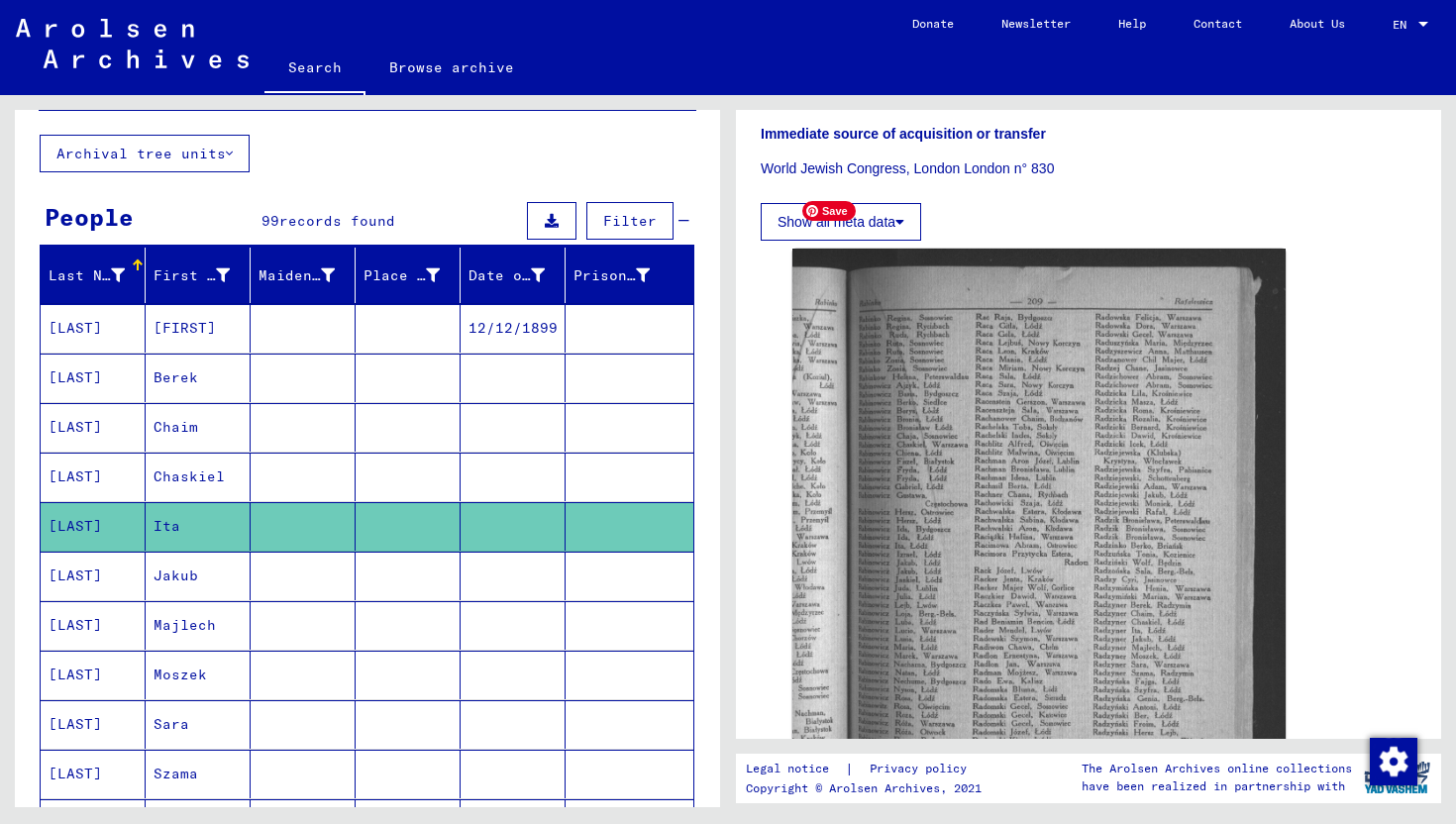 scroll, scrollTop: 540, scrollLeft: 0, axis: vertical 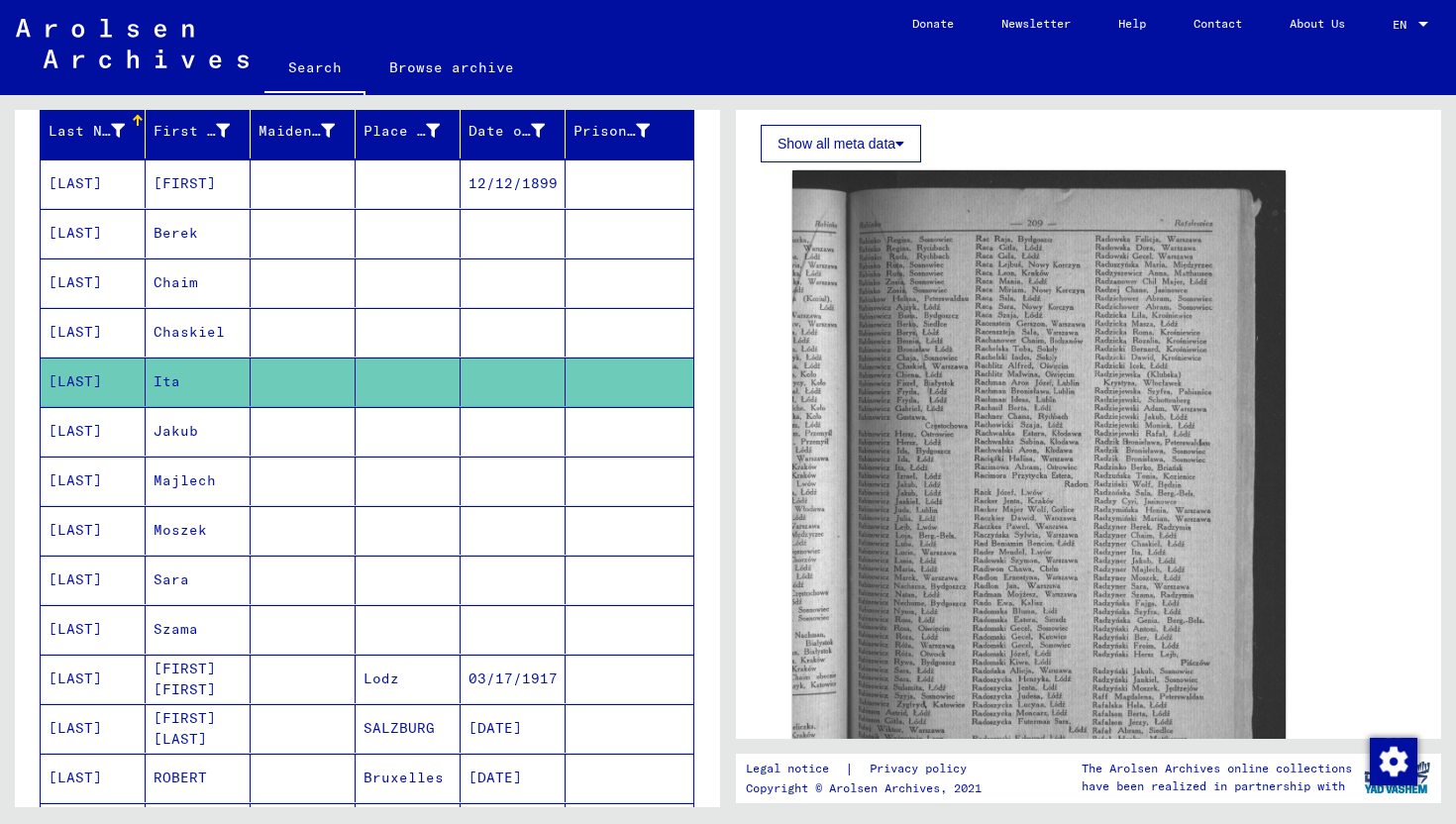 click at bounding box center (513, 678) 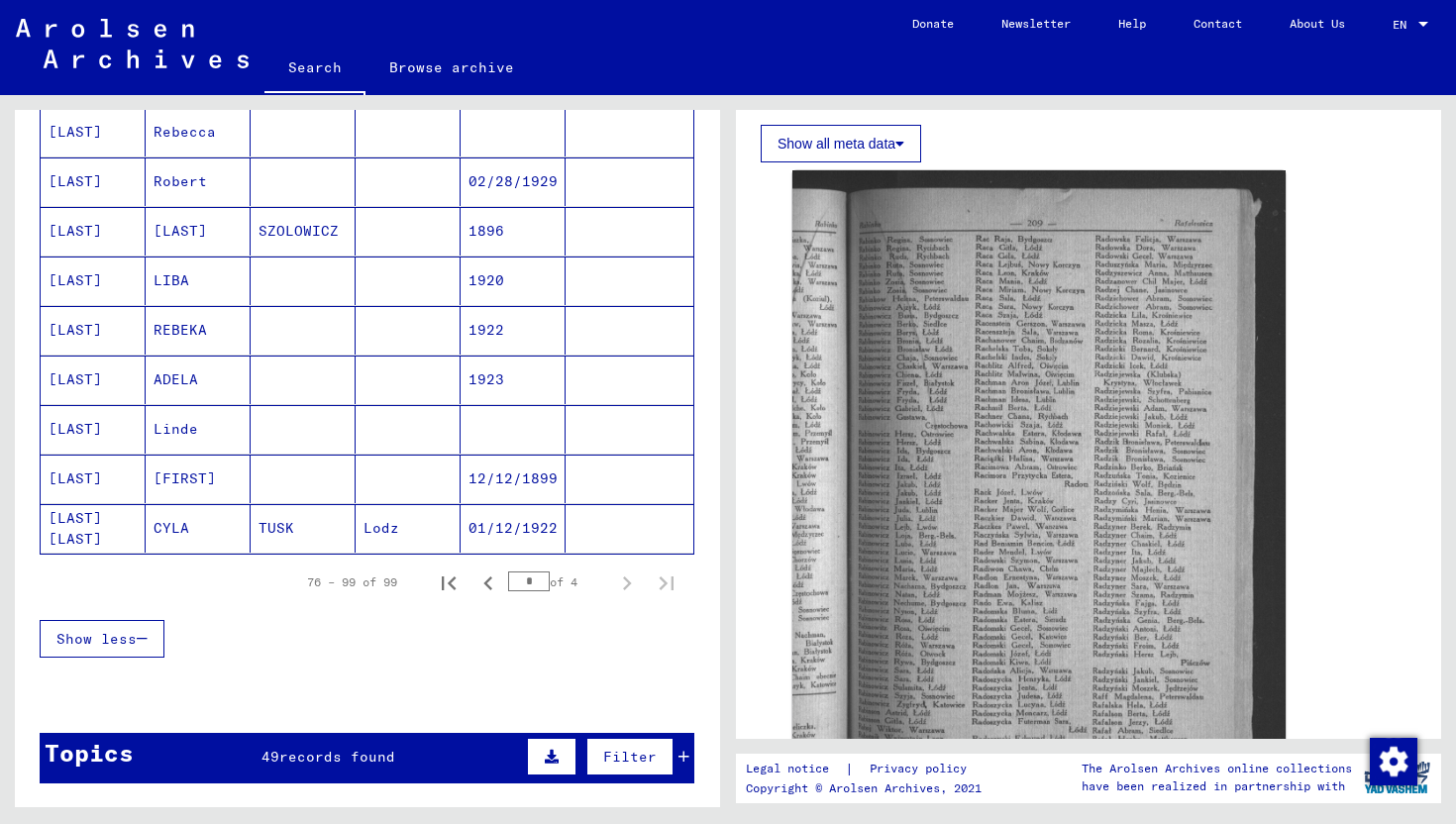 scroll, scrollTop: 1009, scrollLeft: 0, axis: vertical 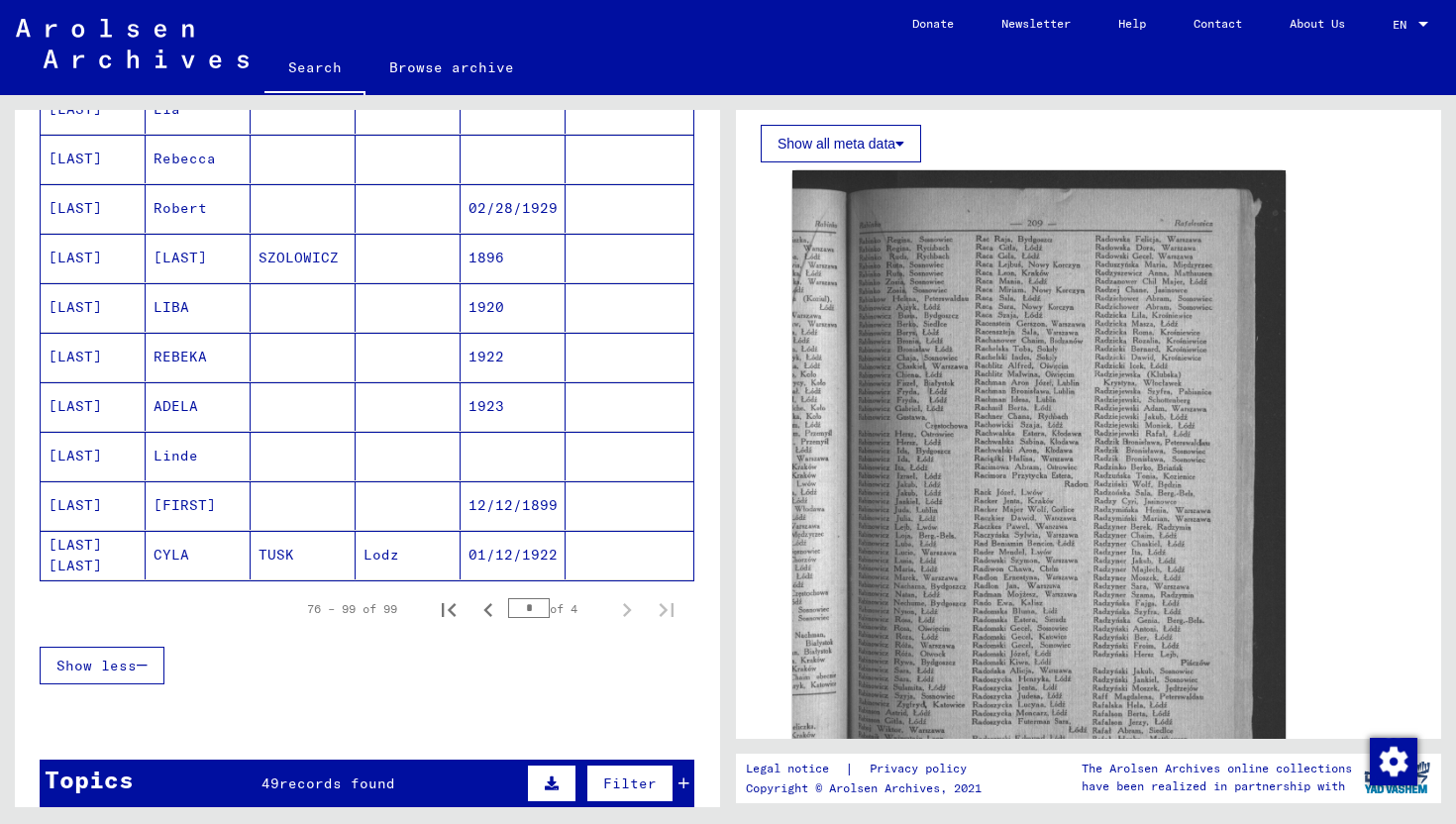 click on "12/12/1899" at bounding box center (513, 555) 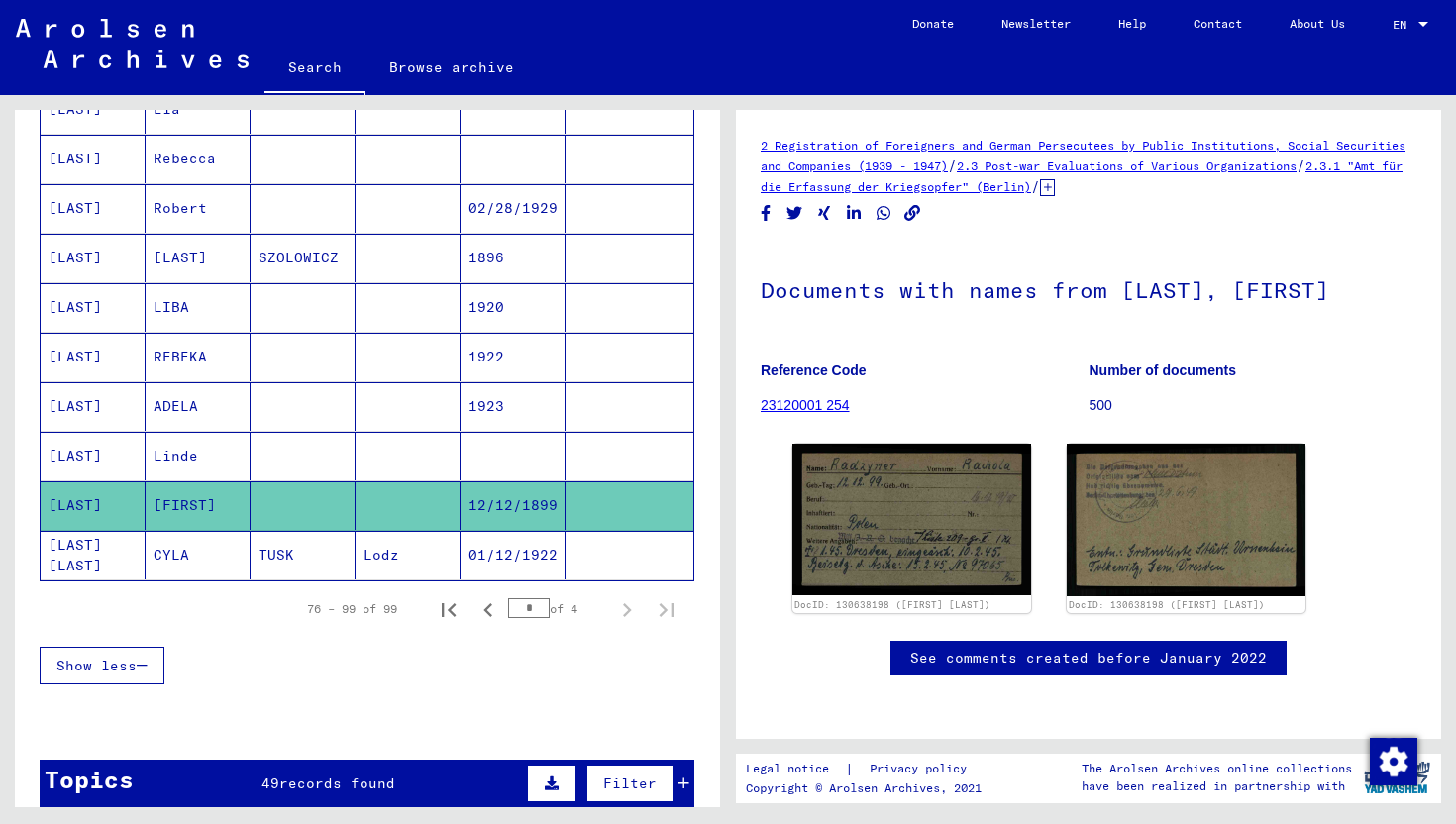 scroll, scrollTop: 0, scrollLeft: 0, axis: both 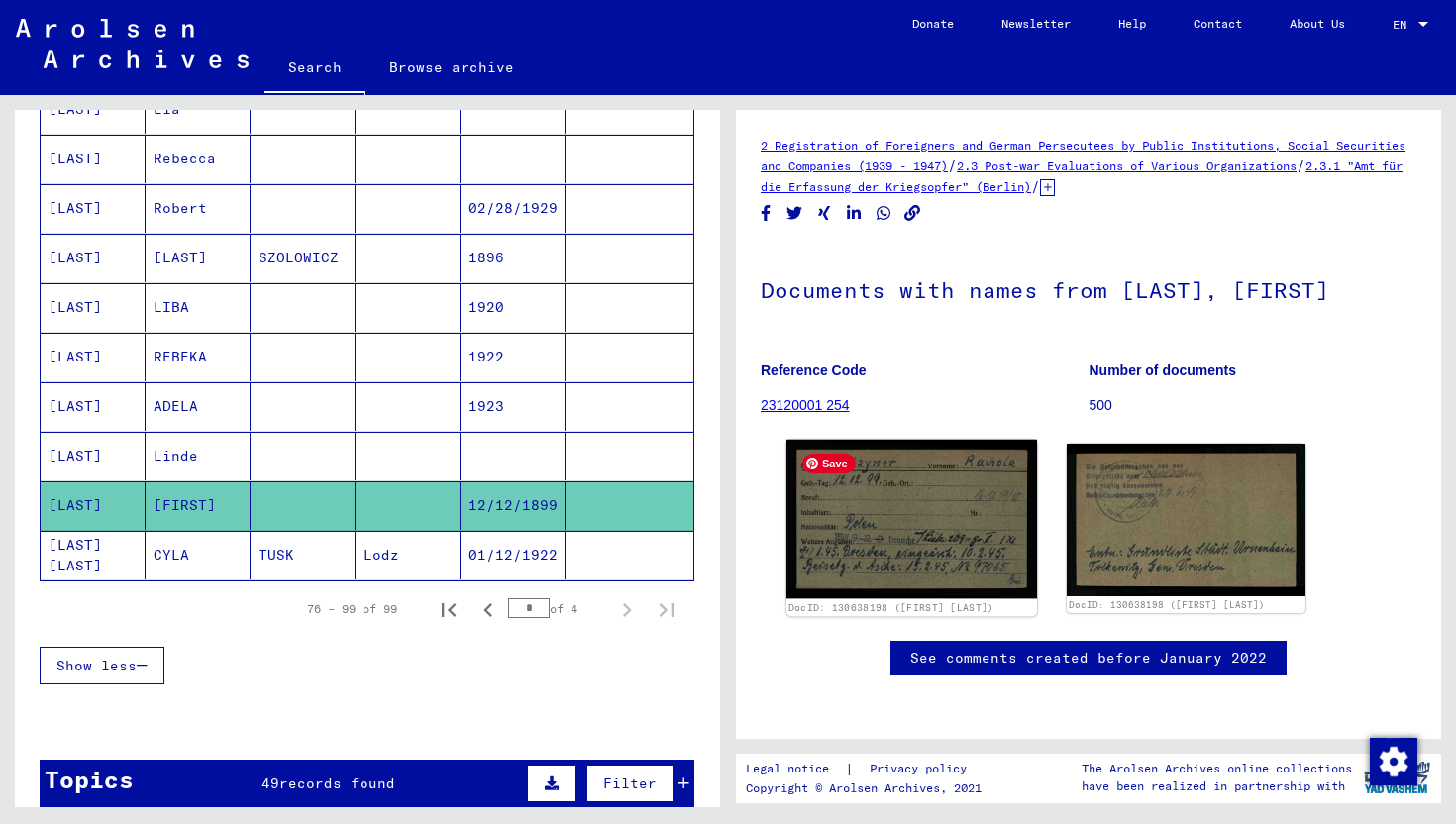 click 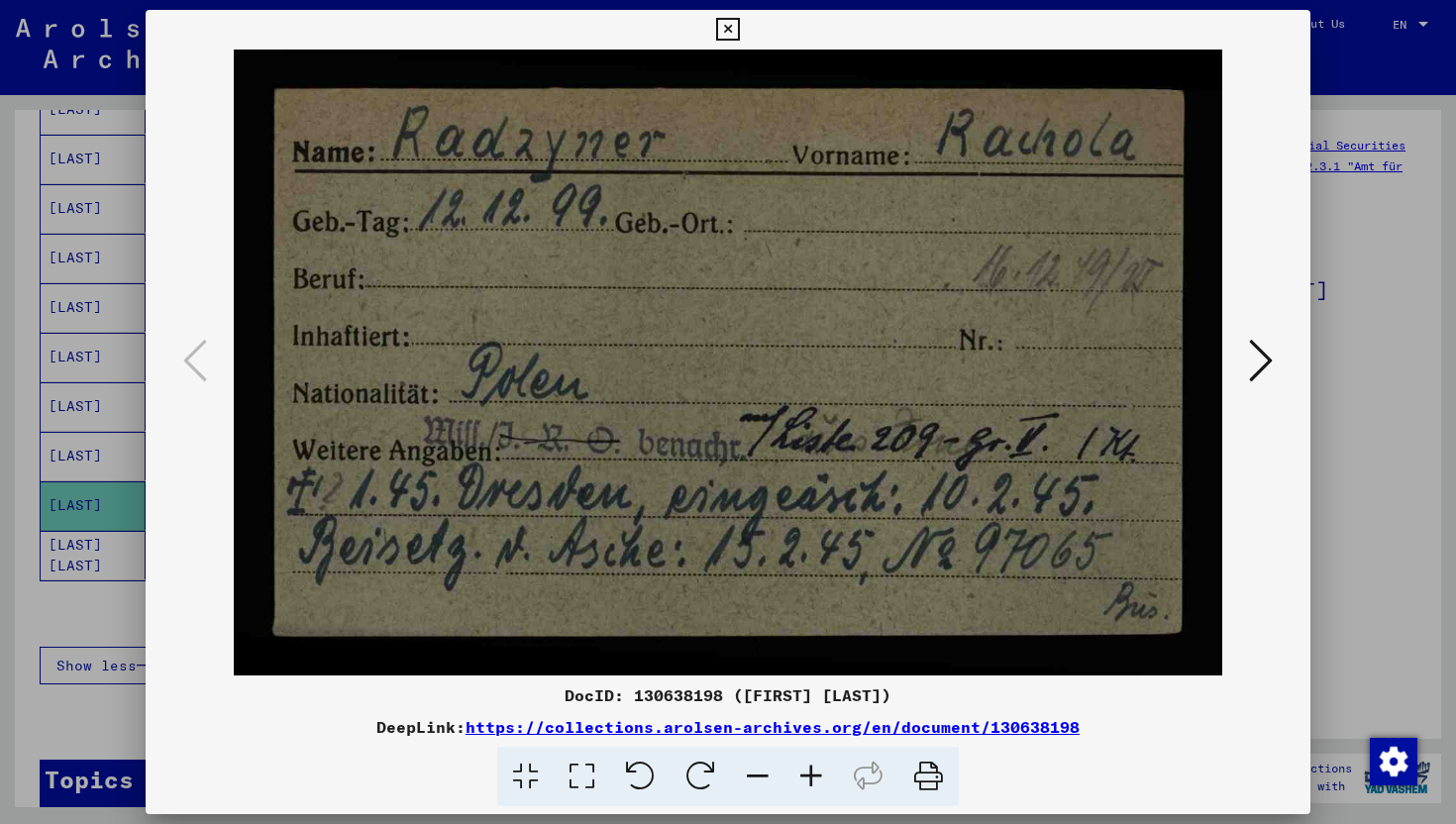 click at bounding box center (1261, 360) 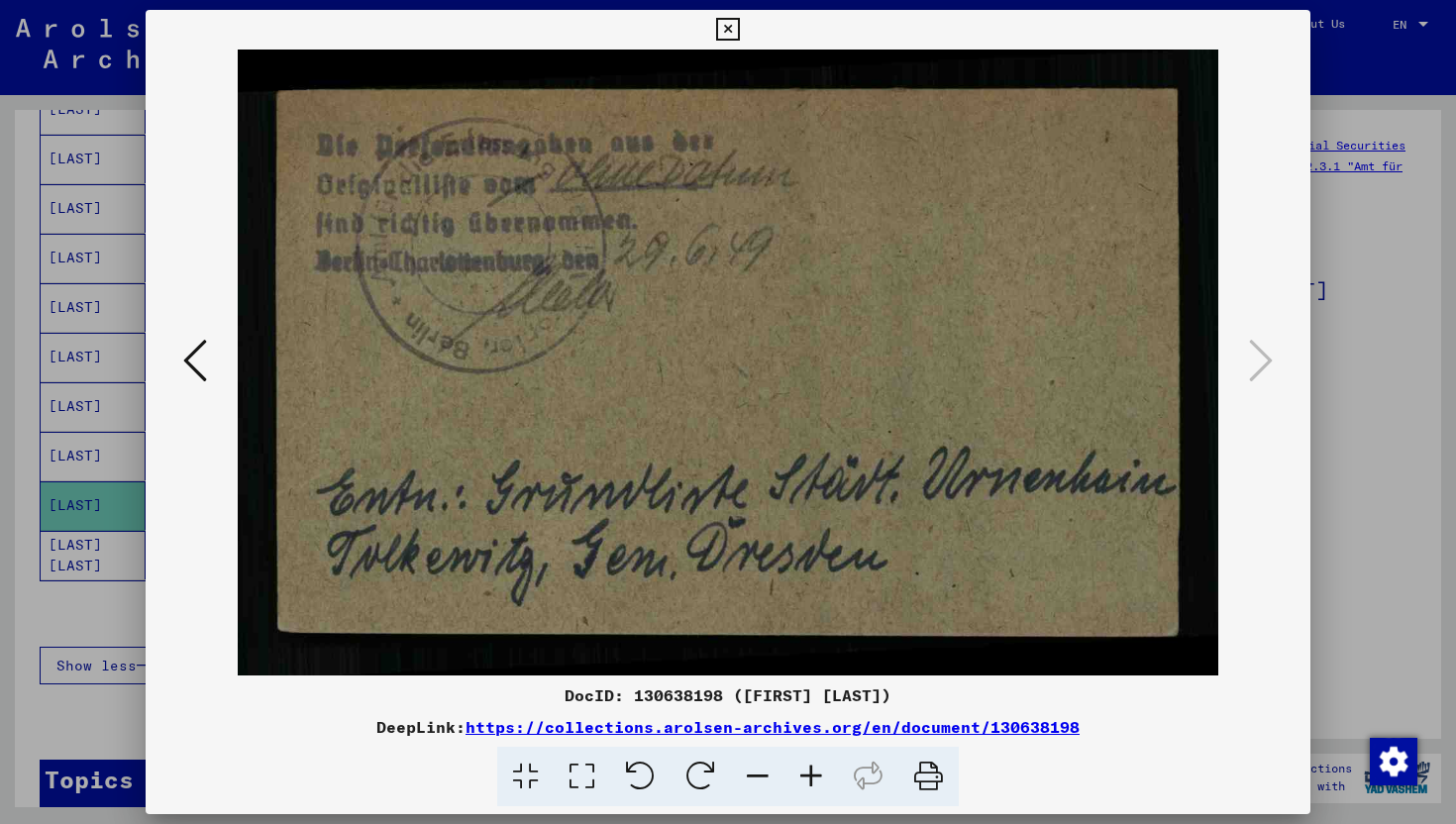 click at bounding box center (728, 412) 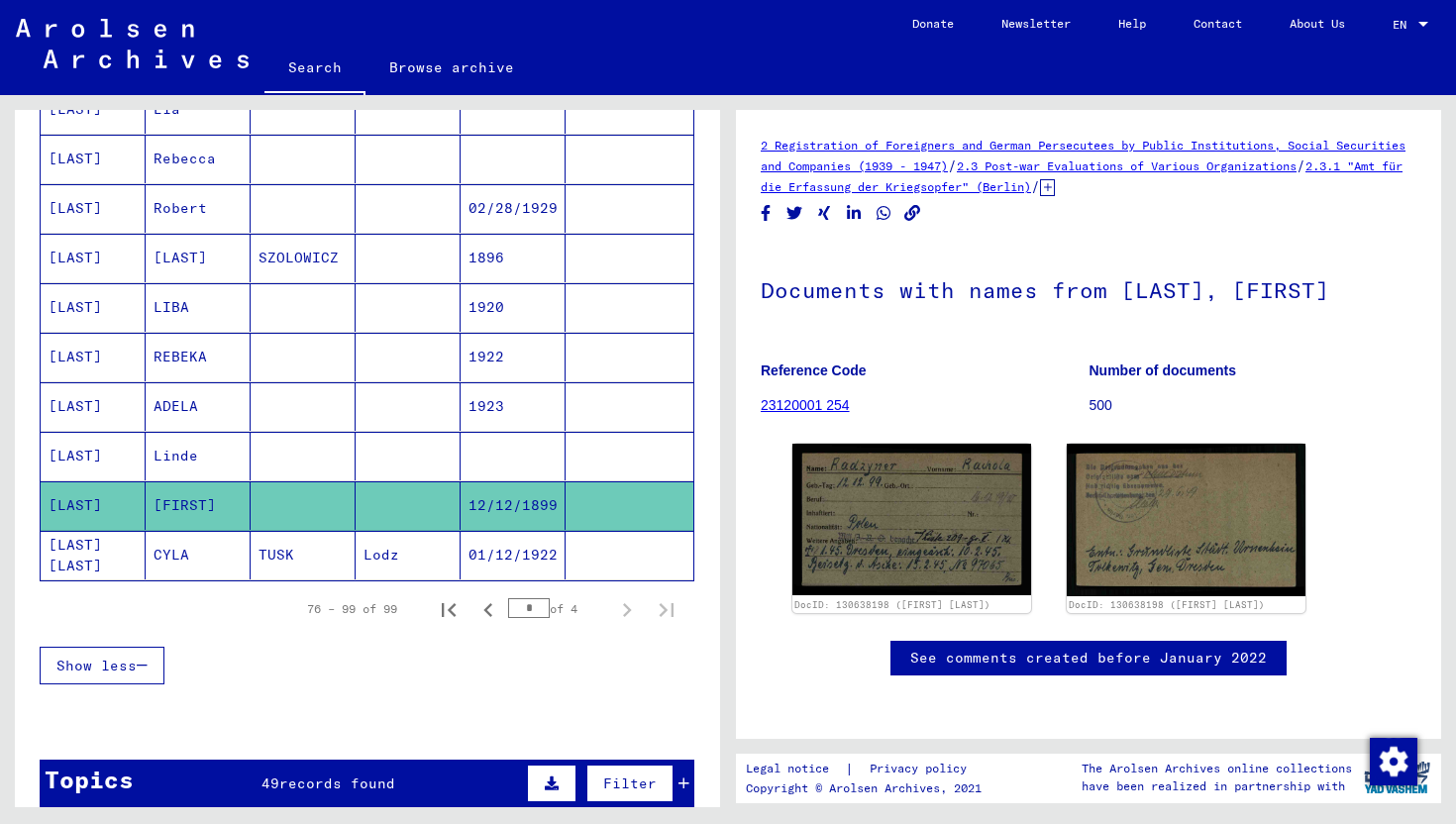 click on "[LAST]" at bounding box center (93, 505) 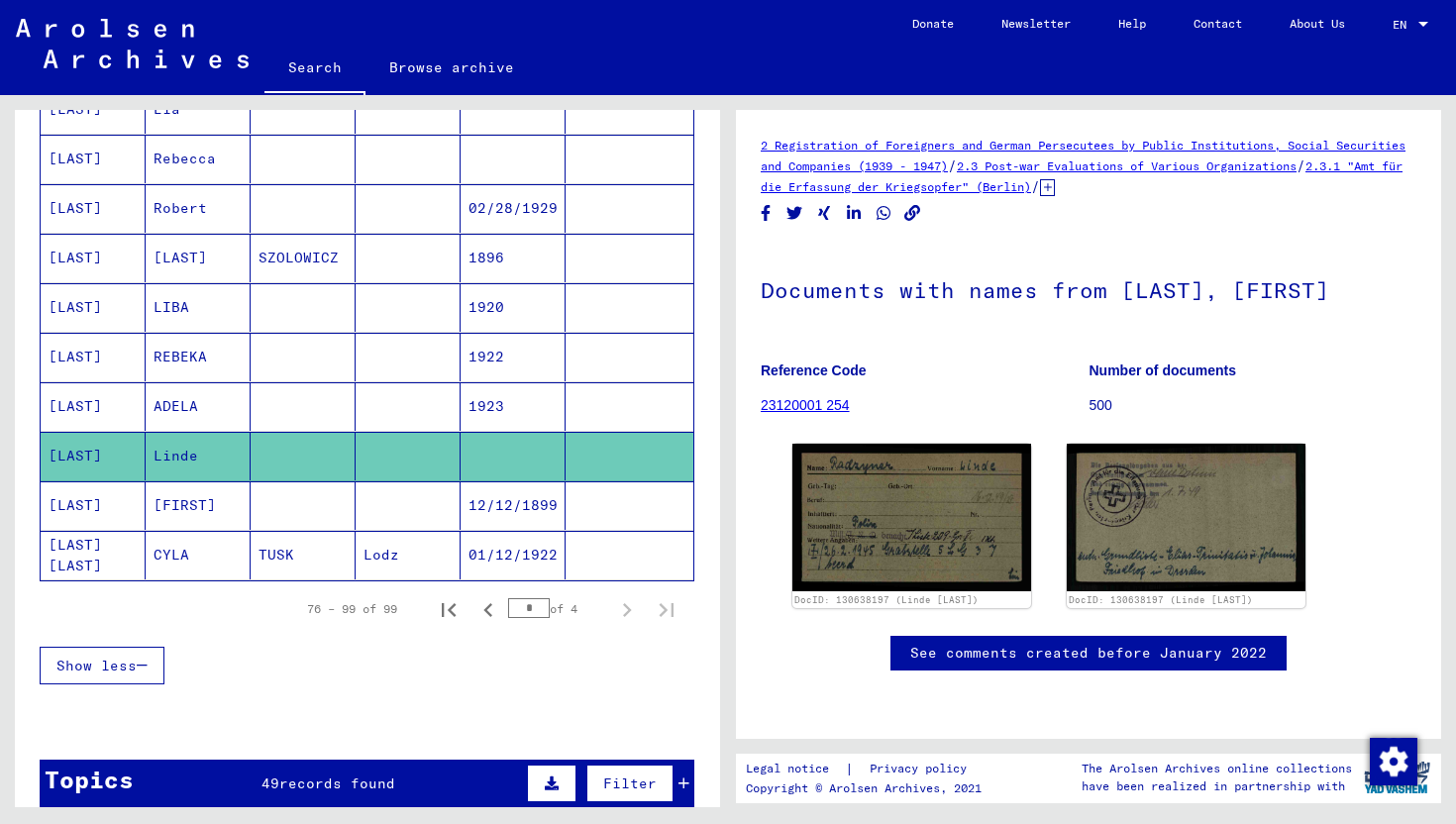 scroll, scrollTop: 0, scrollLeft: 0, axis: both 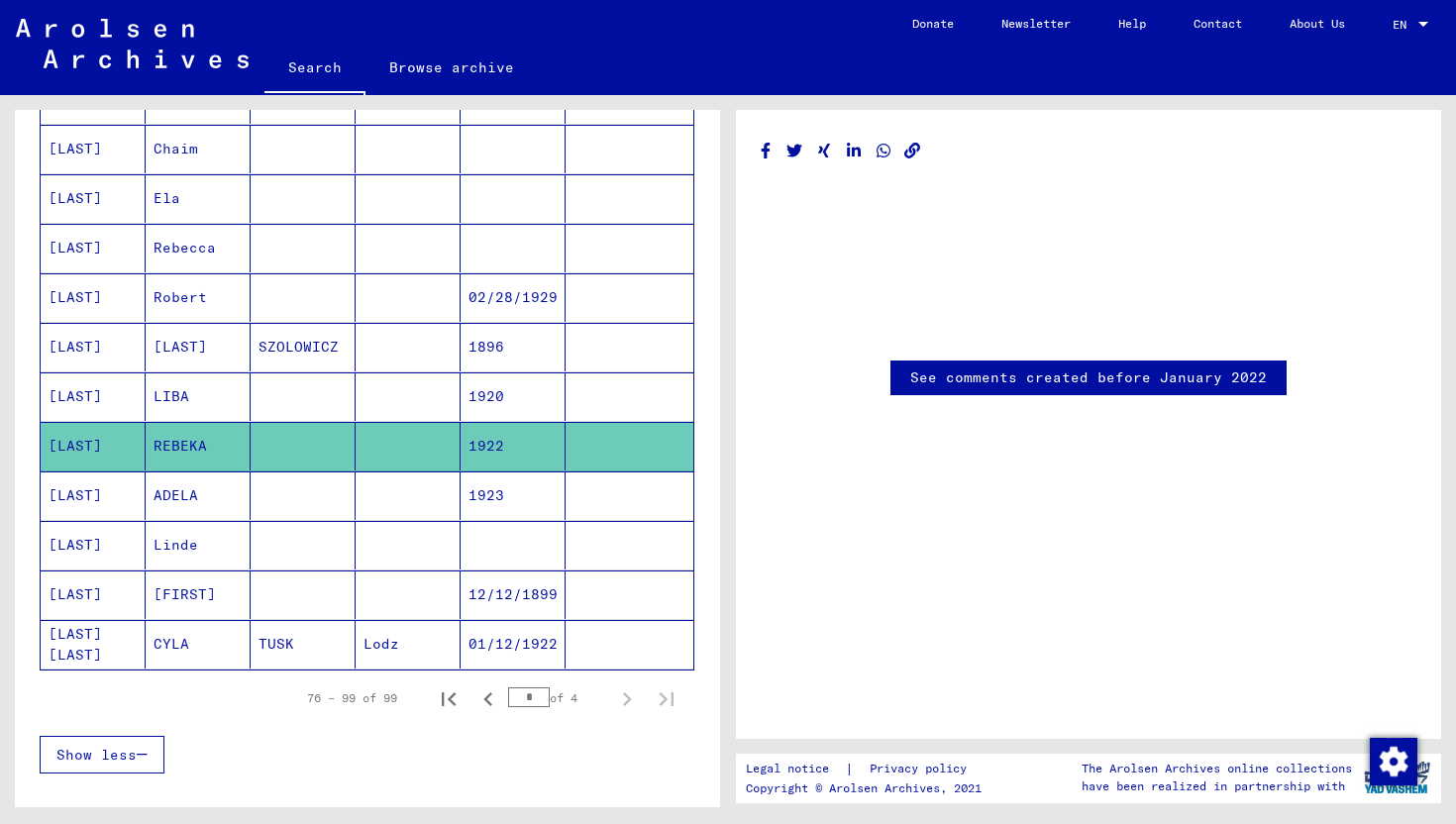 click on "1920" at bounding box center (513, 446) 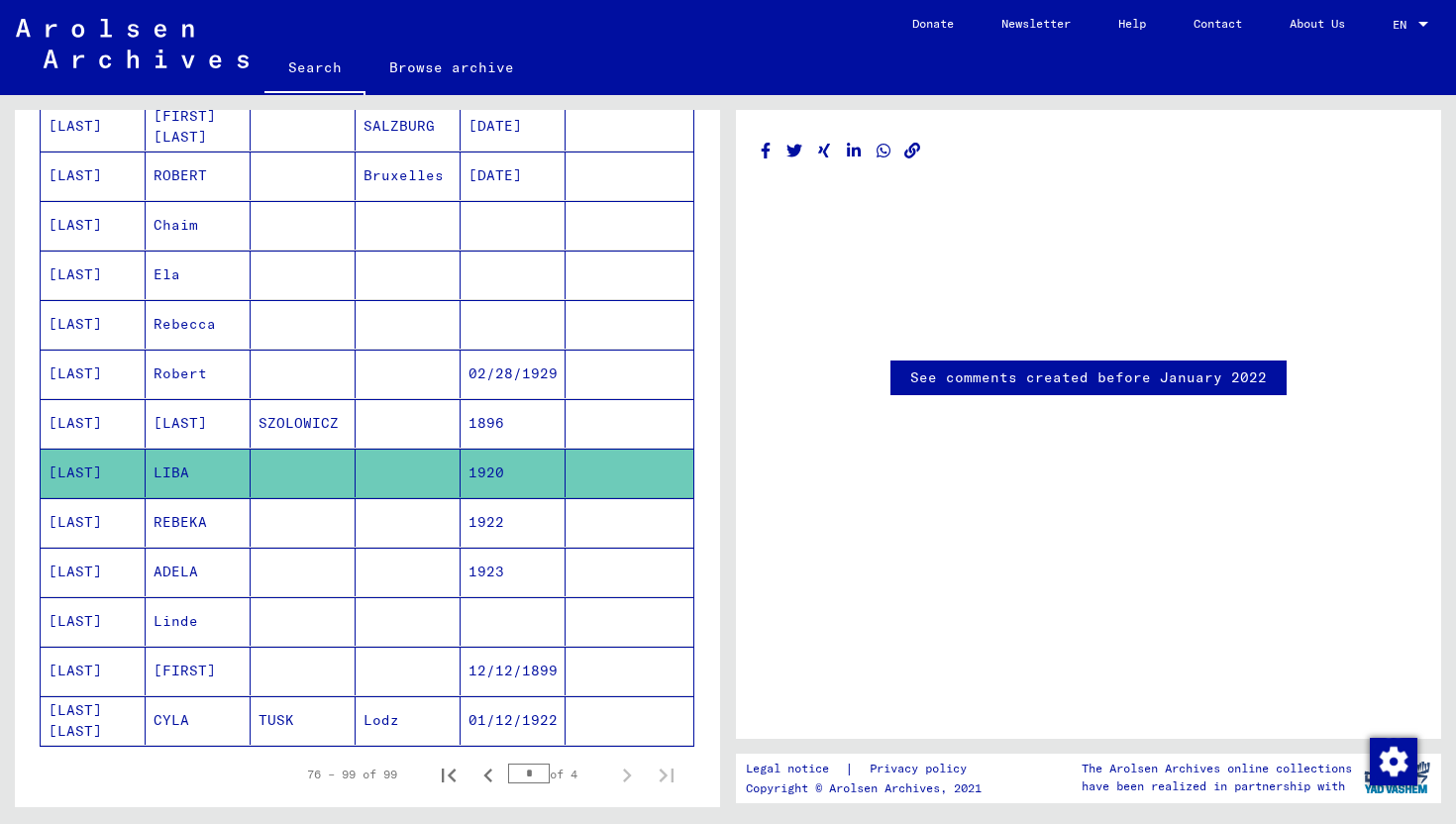 scroll, scrollTop: 798, scrollLeft: 0, axis: vertical 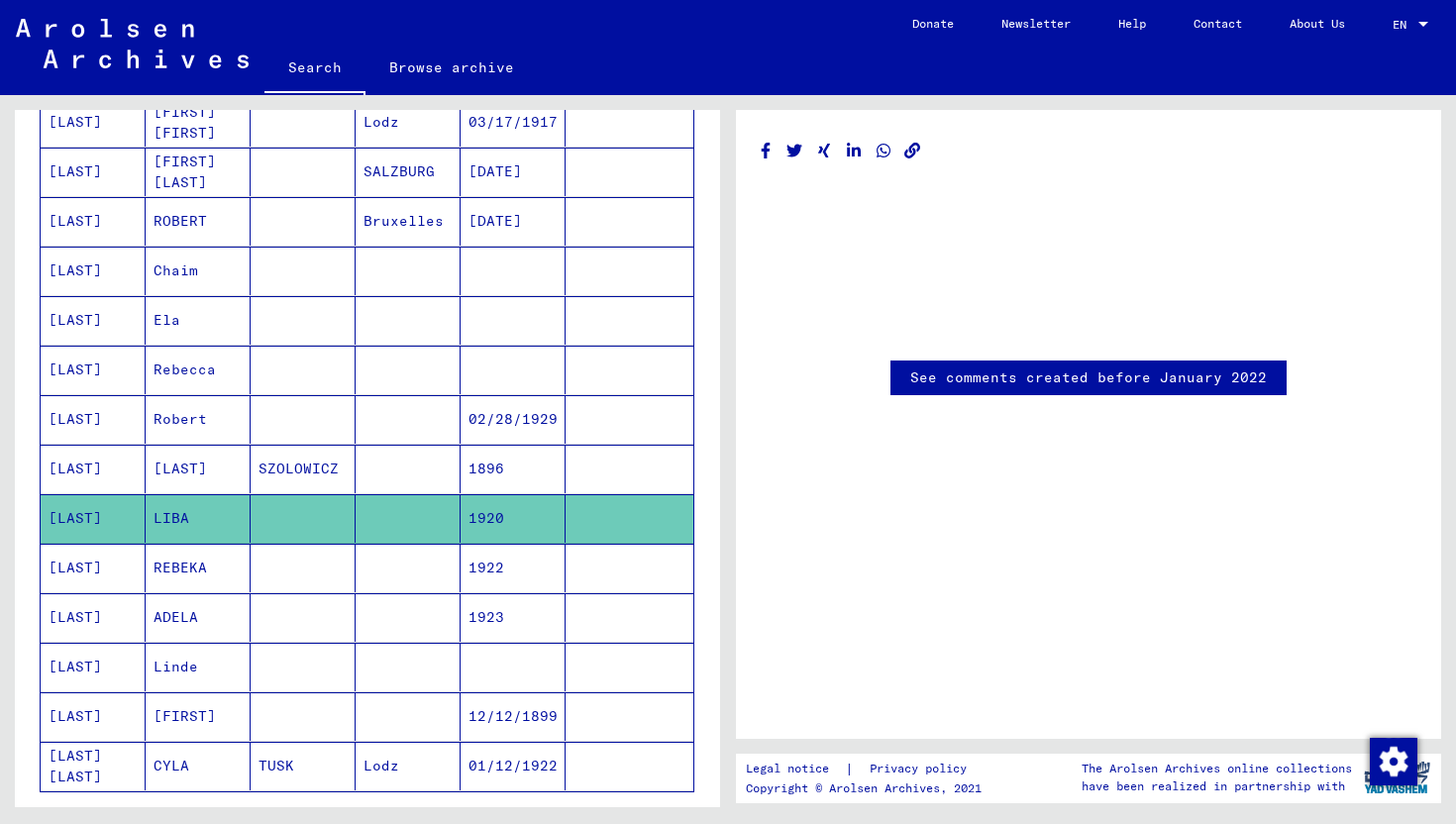 click at bounding box center [513, 419] 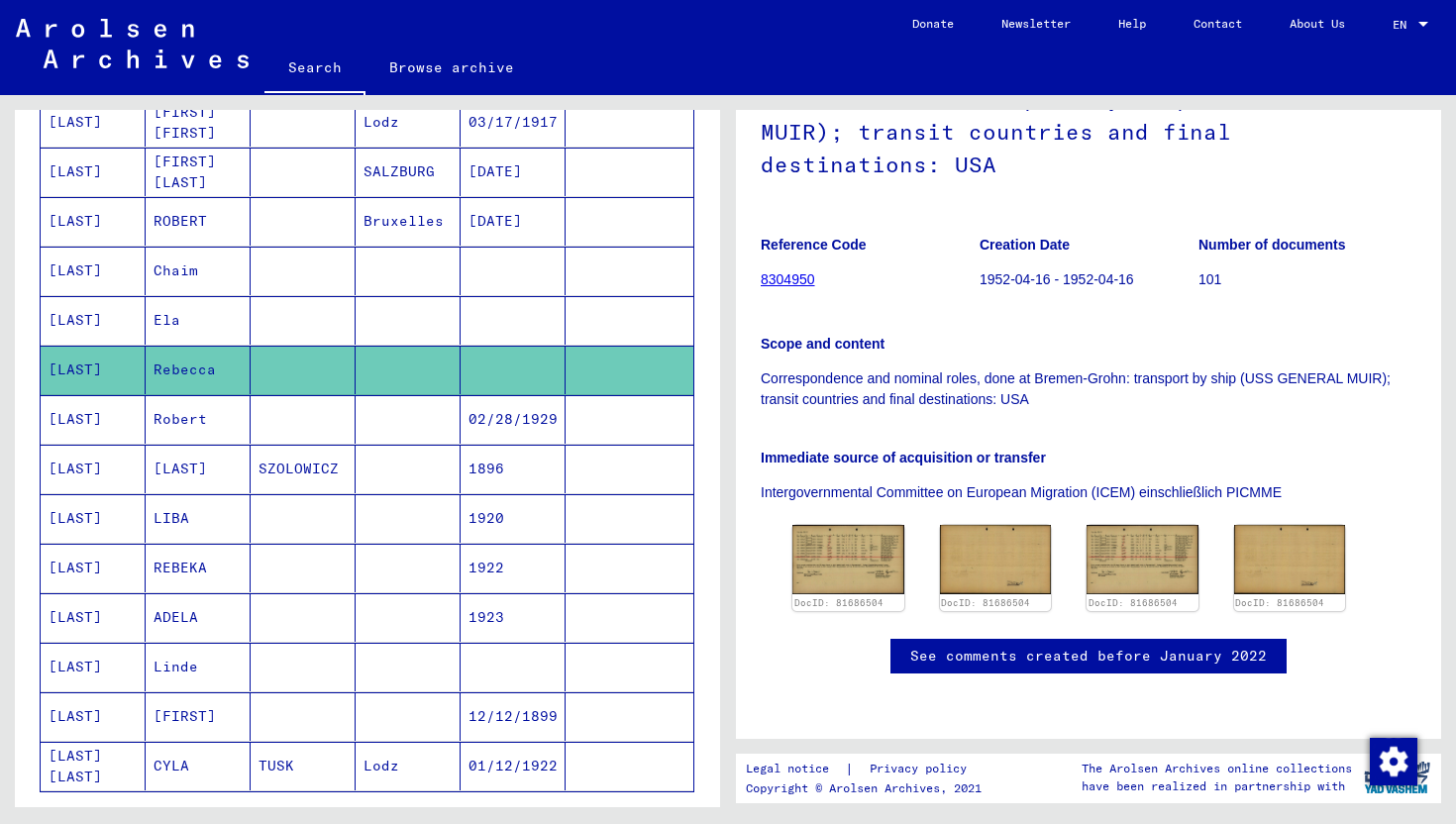 scroll, scrollTop: 303, scrollLeft: 0, axis: vertical 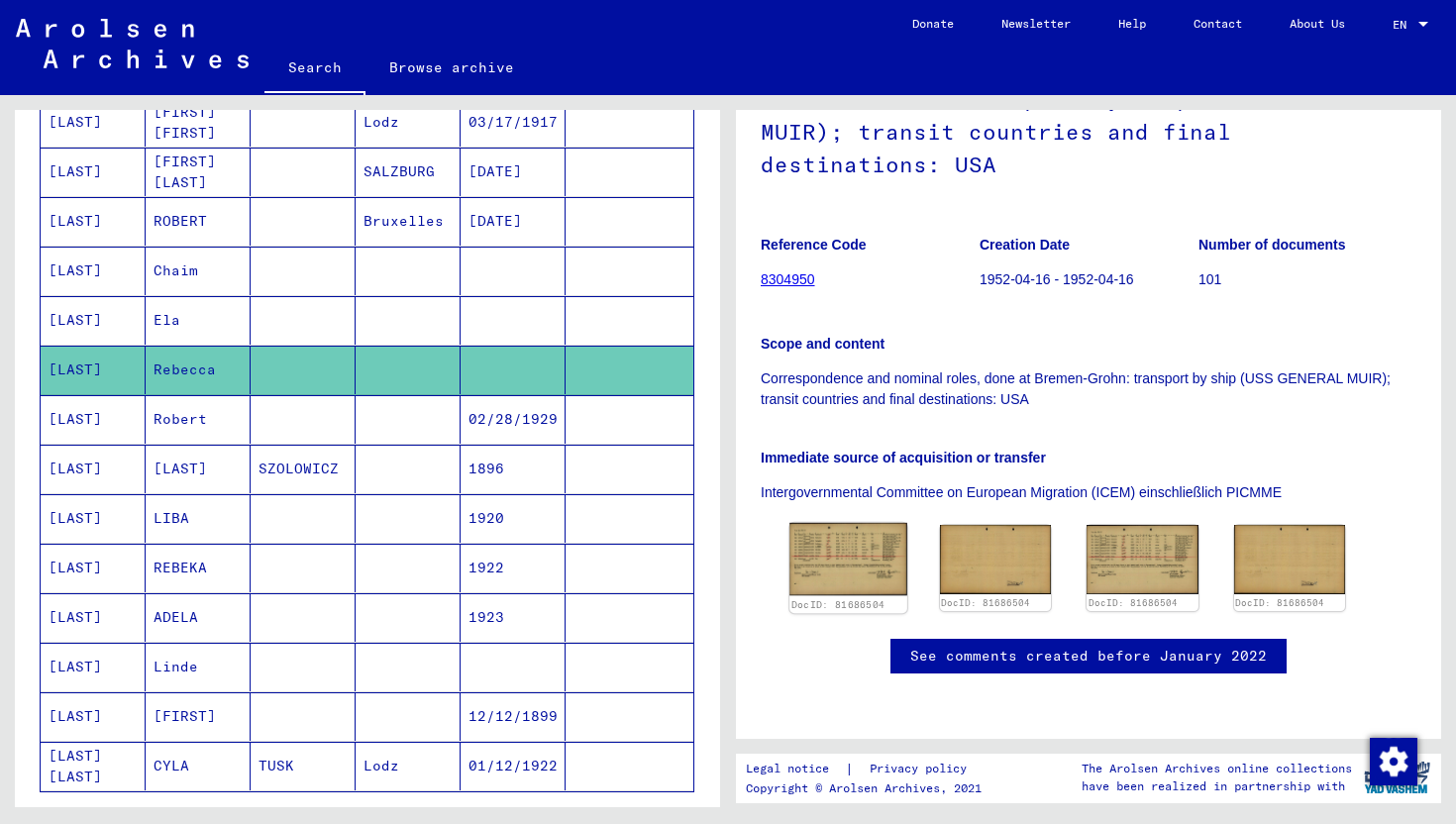 click 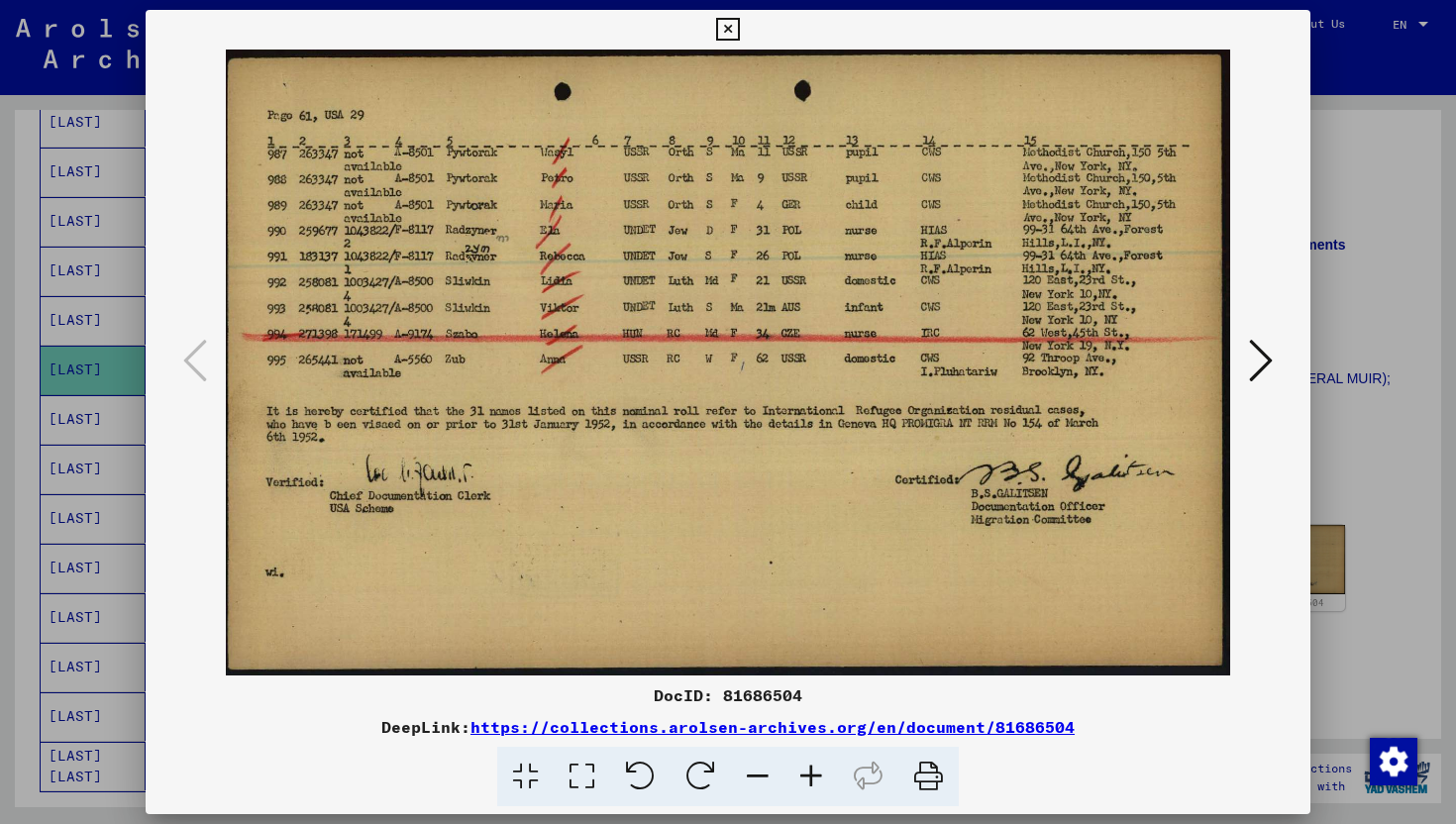 type 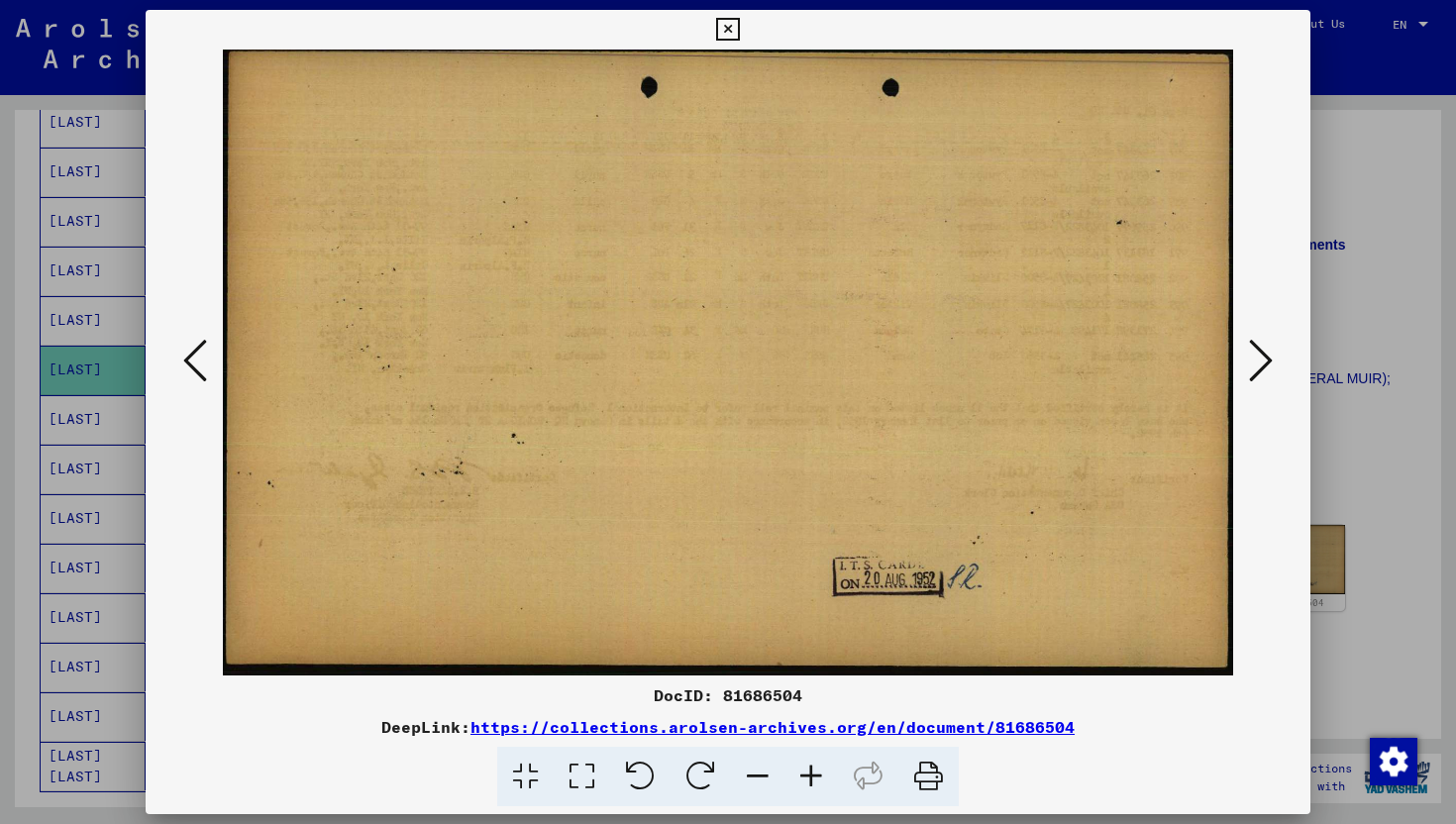 click at bounding box center (1261, 360) 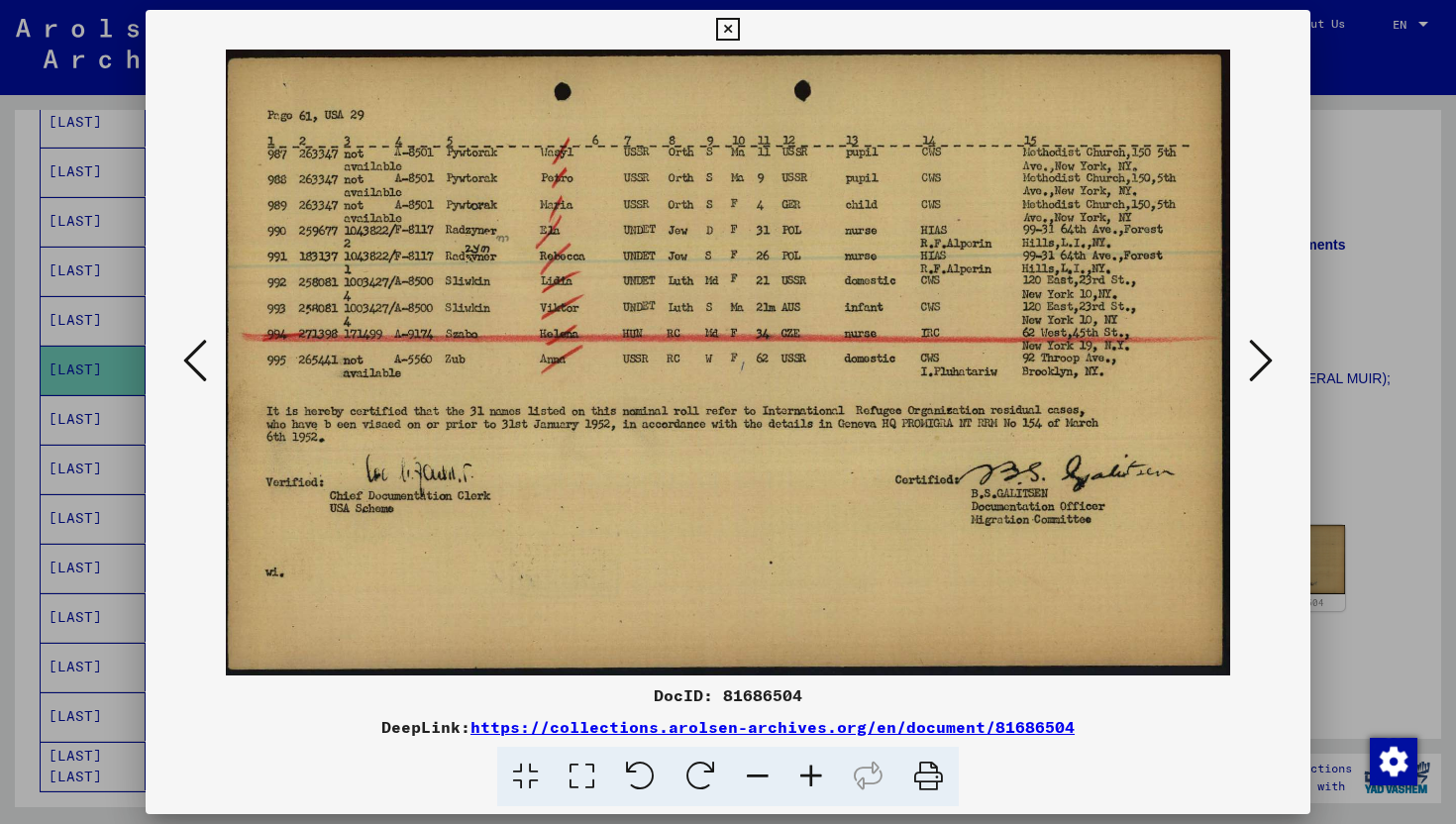 click at bounding box center [1261, 360] 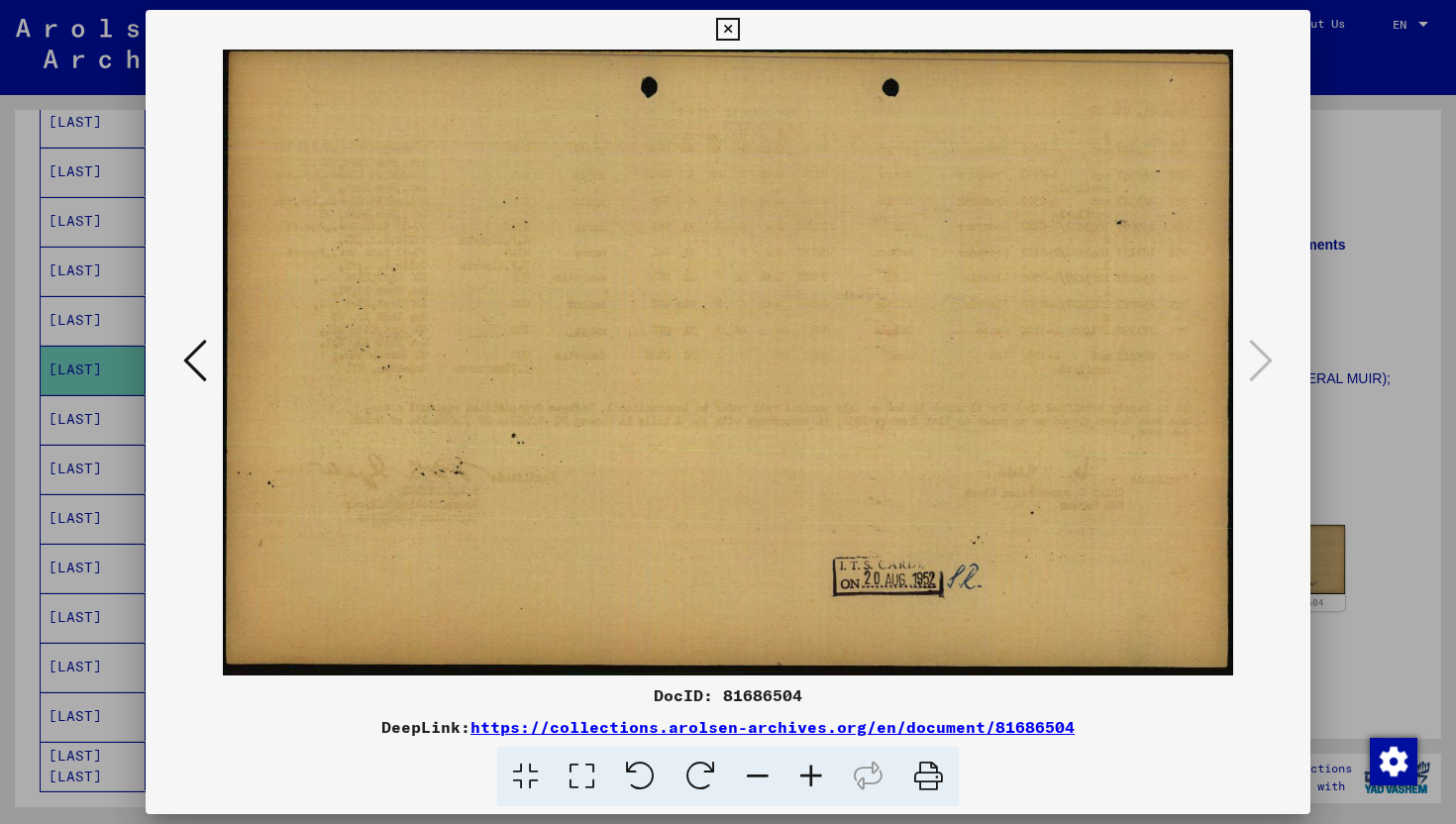 click at bounding box center (728, 412) 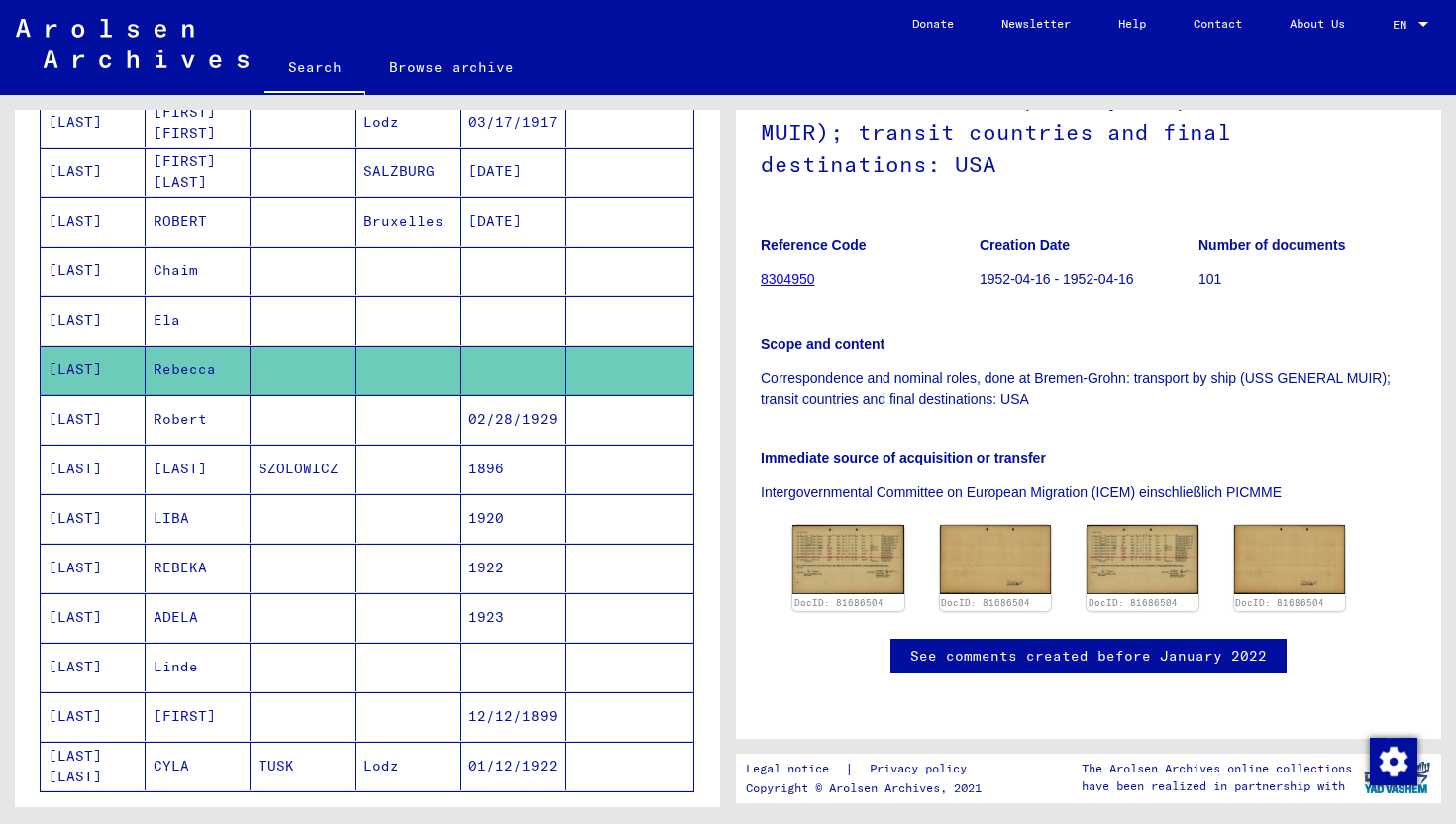 click at bounding box center [408, 320] 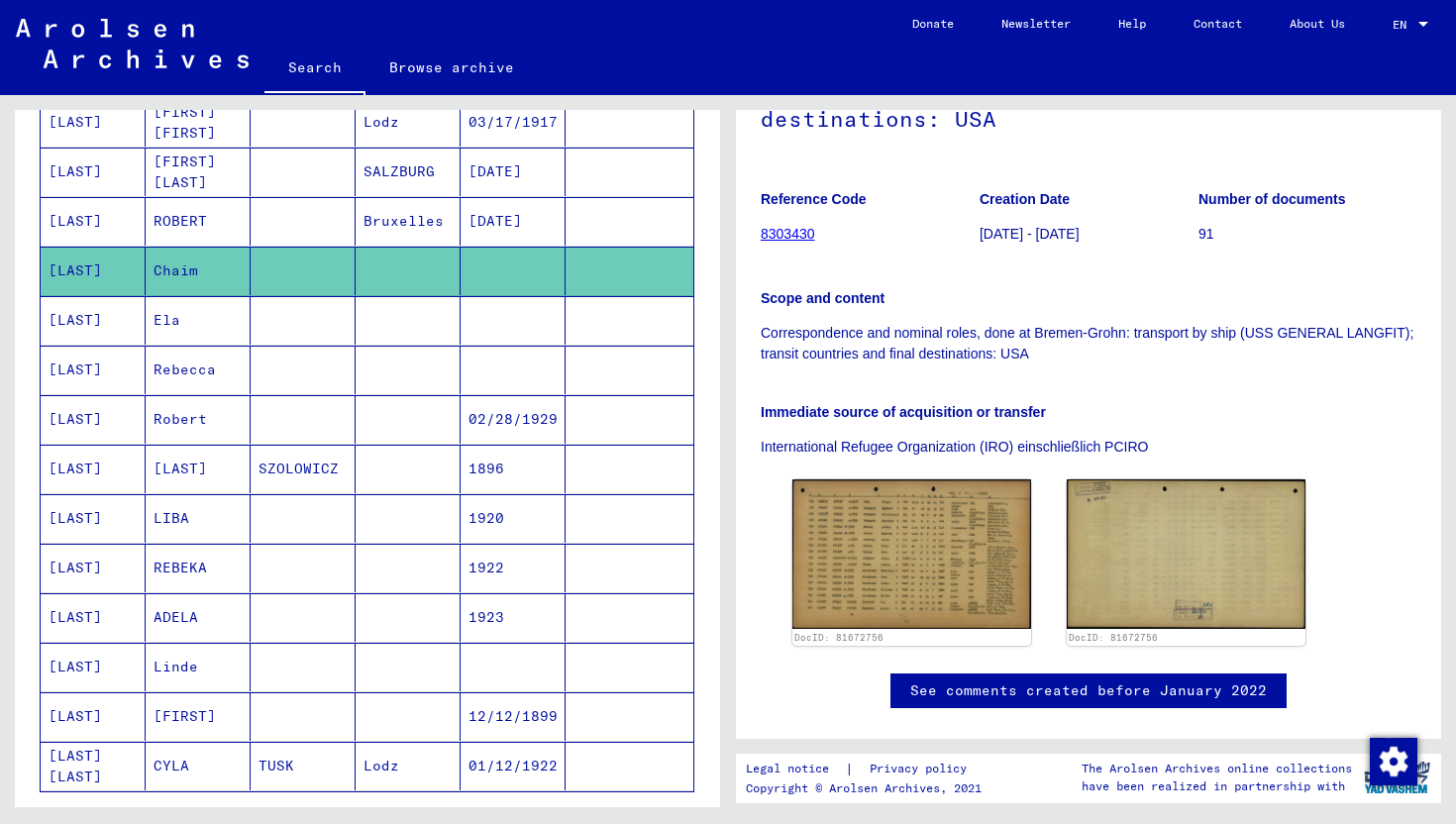 scroll, scrollTop: 199, scrollLeft: 0, axis: vertical 